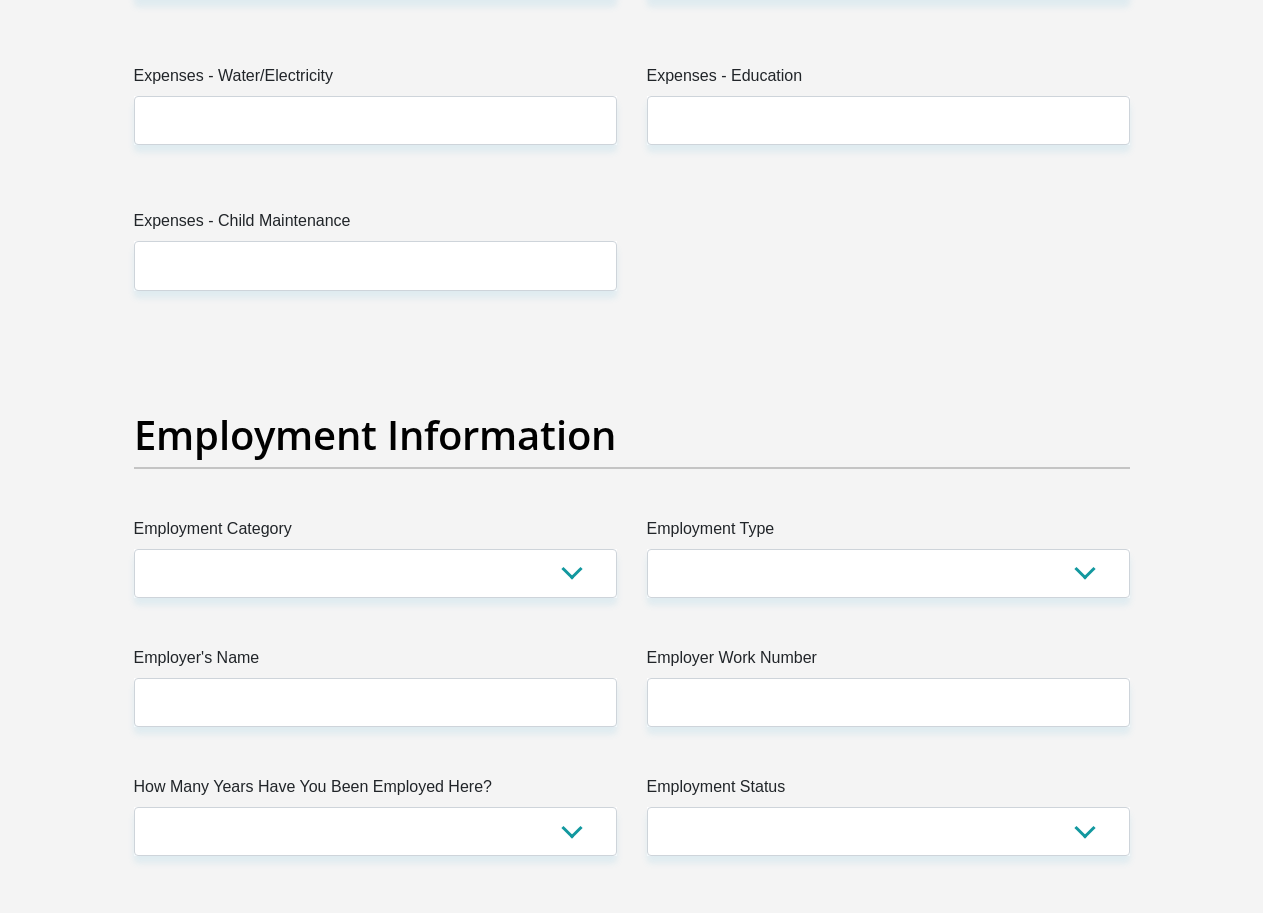 scroll, scrollTop: 3262, scrollLeft: 0, axis: vertical 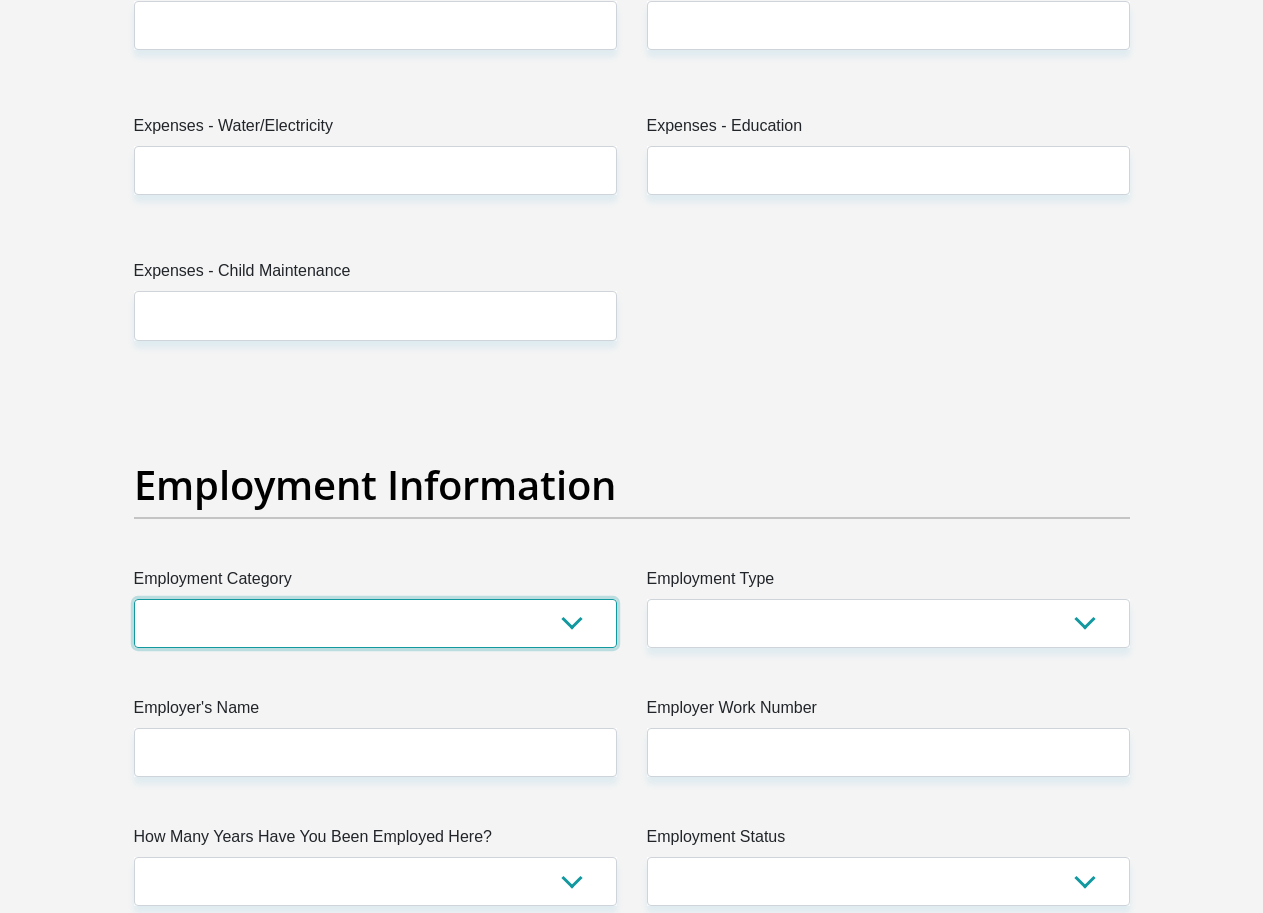 click on "AGRICULTURE
ALCOHOL & TOBACCO
CONSTRUCTION MATERIALS
METALLURGY
EQUIPMENT FOR RENEWABLE ENERGY
SPECIALIZED CONTRACTORS
CAR
GAMING (INCL. INTERNET
OTHER WHOLESALE
UNLICENSED PHARMACEUTICALS
CURRENCY EXCHANGE HOUSES
OTHER FINANCIAL INSTITUTIONS & INSURANCE
REAL ESTATE AGENTS
OIL & GAS
OTHER MATERIALS (E.G. IRON ORE)
PRECIOUS STONES & PRECIOUS METALS
POLITICAL ORGANIZATIONS
RELIGIOUS ORGANIZATIONS(NOT SECTS)
ACTI. HAVING BUSINESS DEAL WITH PUBLIC ADMINISTRATION
LAUNDROMATS" at bounding box center [375, 623] 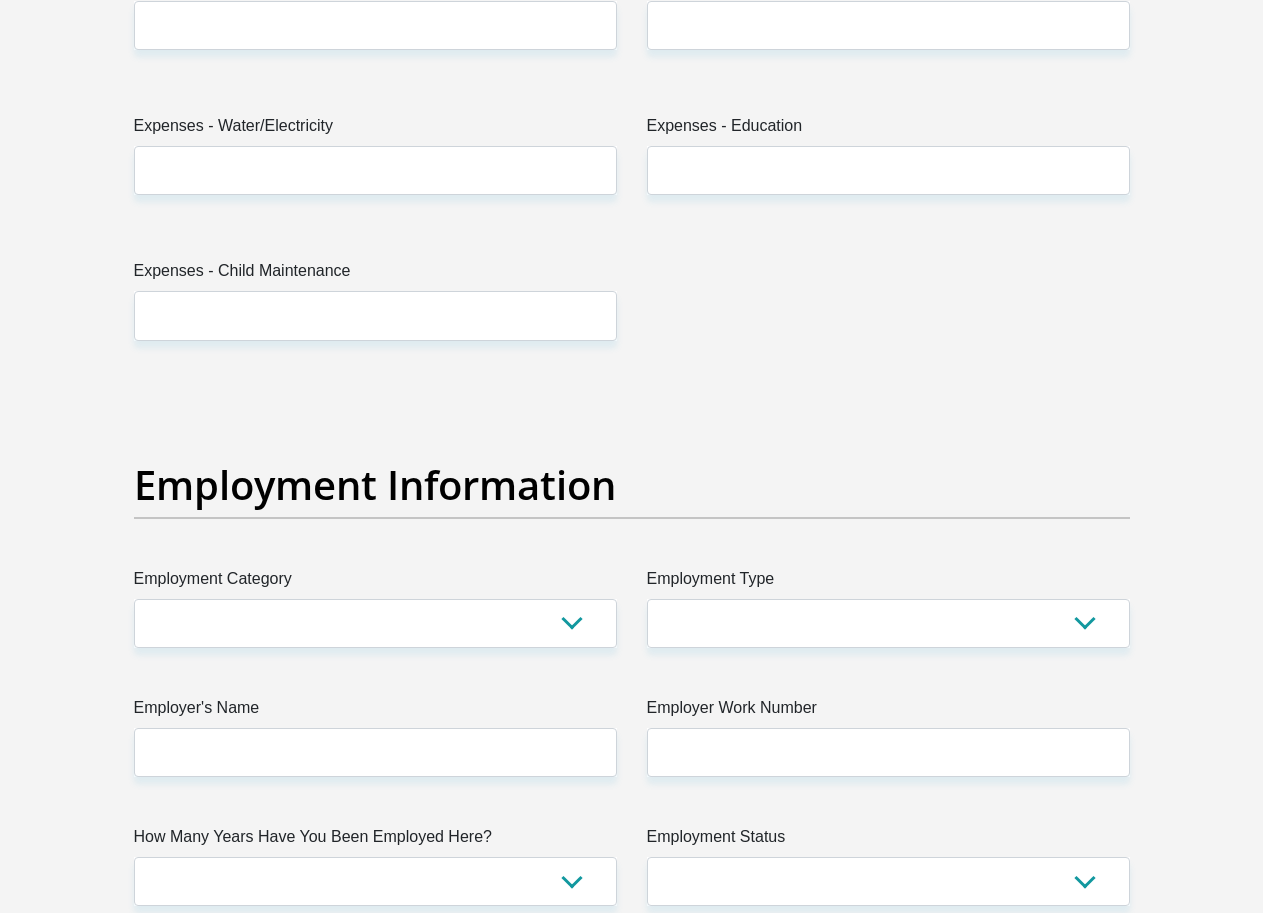 click on "Title
Mr
Ms
Mrs
Dr
Other
First Name
Surname
ID Number
Please input valid ID number
Race
Black
Coloured
Indian
White
Other
Contact Number
Please input valid contact number
Nationality
South Africa
Afghanistan
Aland Islands
Albania  Algeria  Andorra" at bounding box center [632, 379] 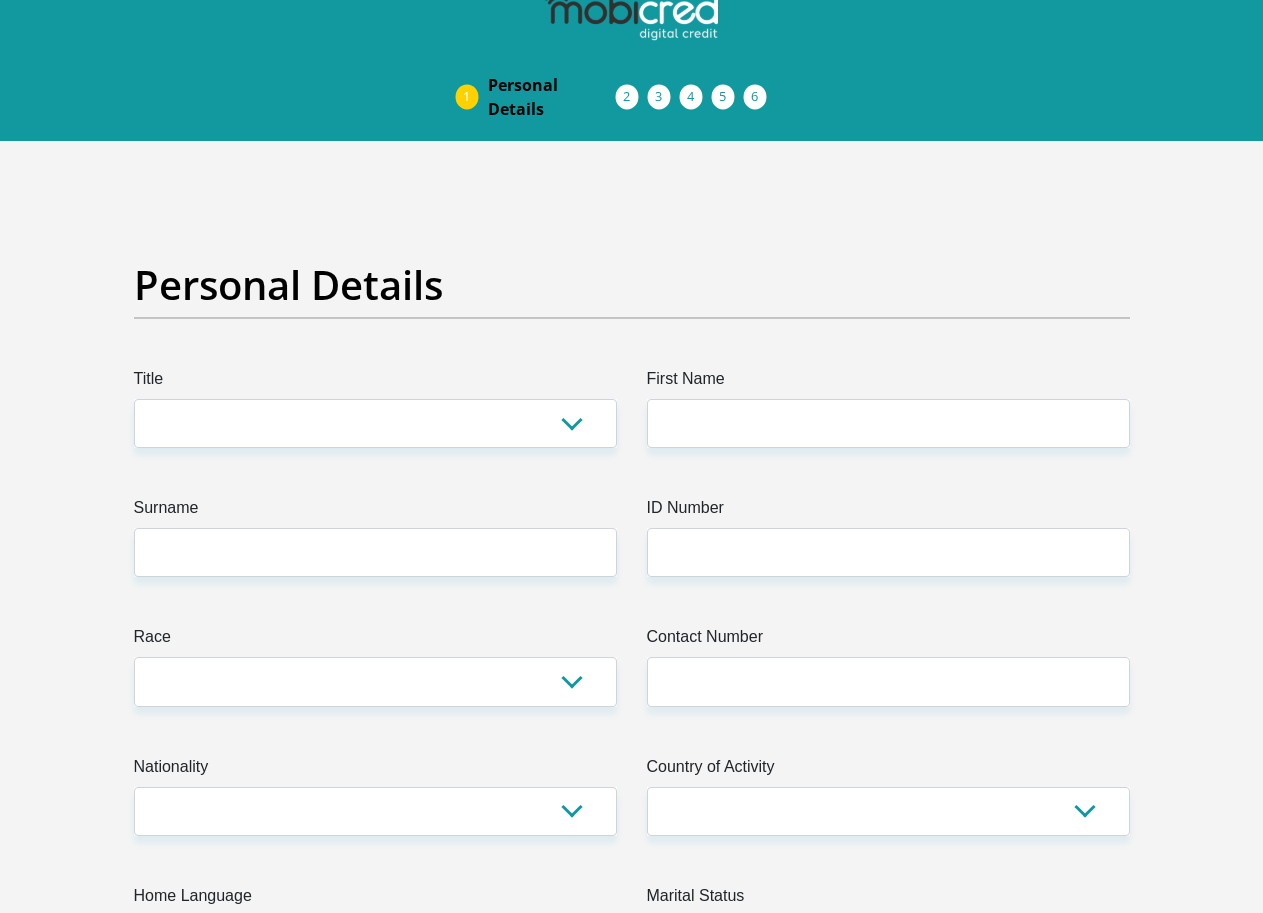scroll, scrollTop: 0, scrollLeft: 0, axis: both 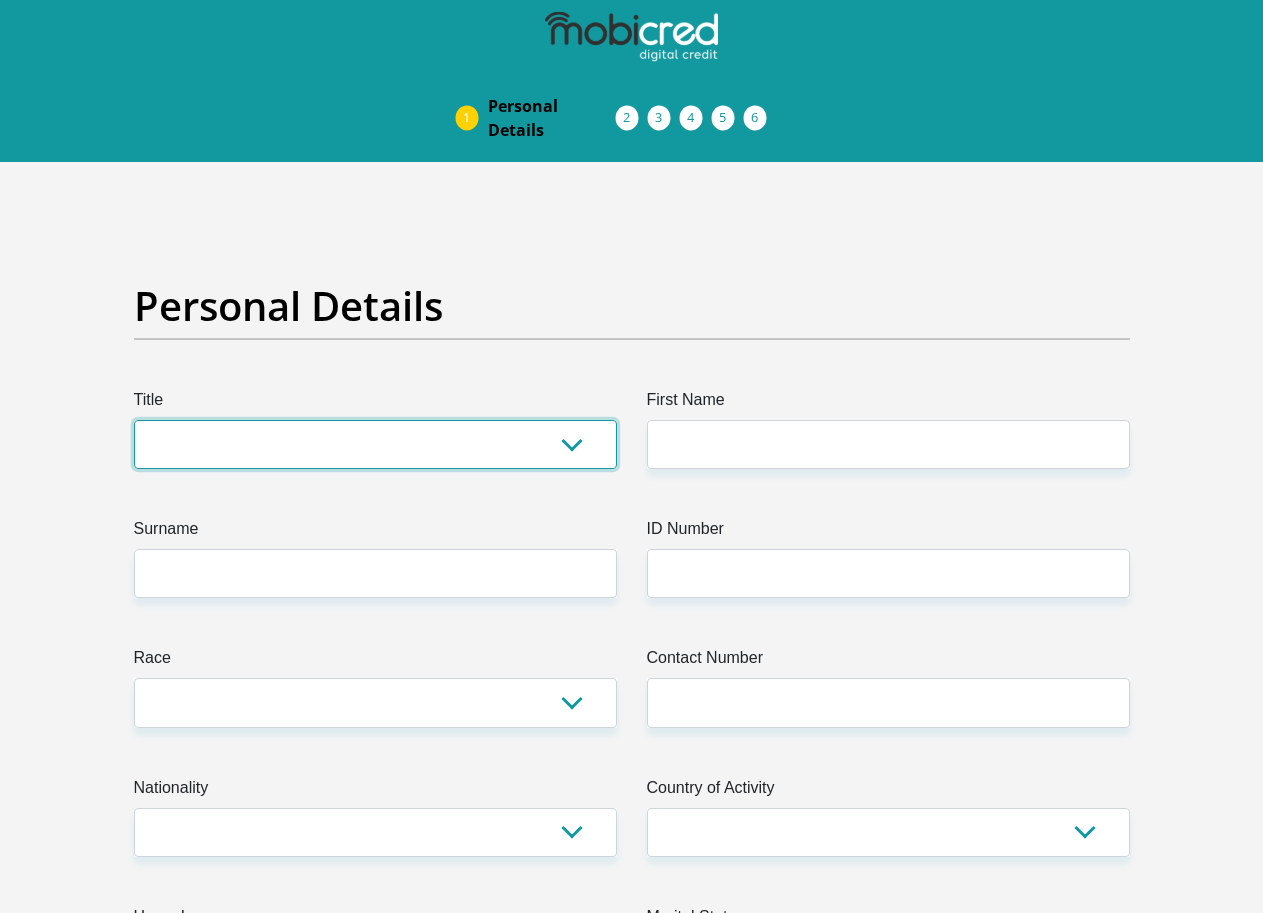 click on "Mr
Ms
Mrs
Dr
Other" at bounding box center (375, 444) 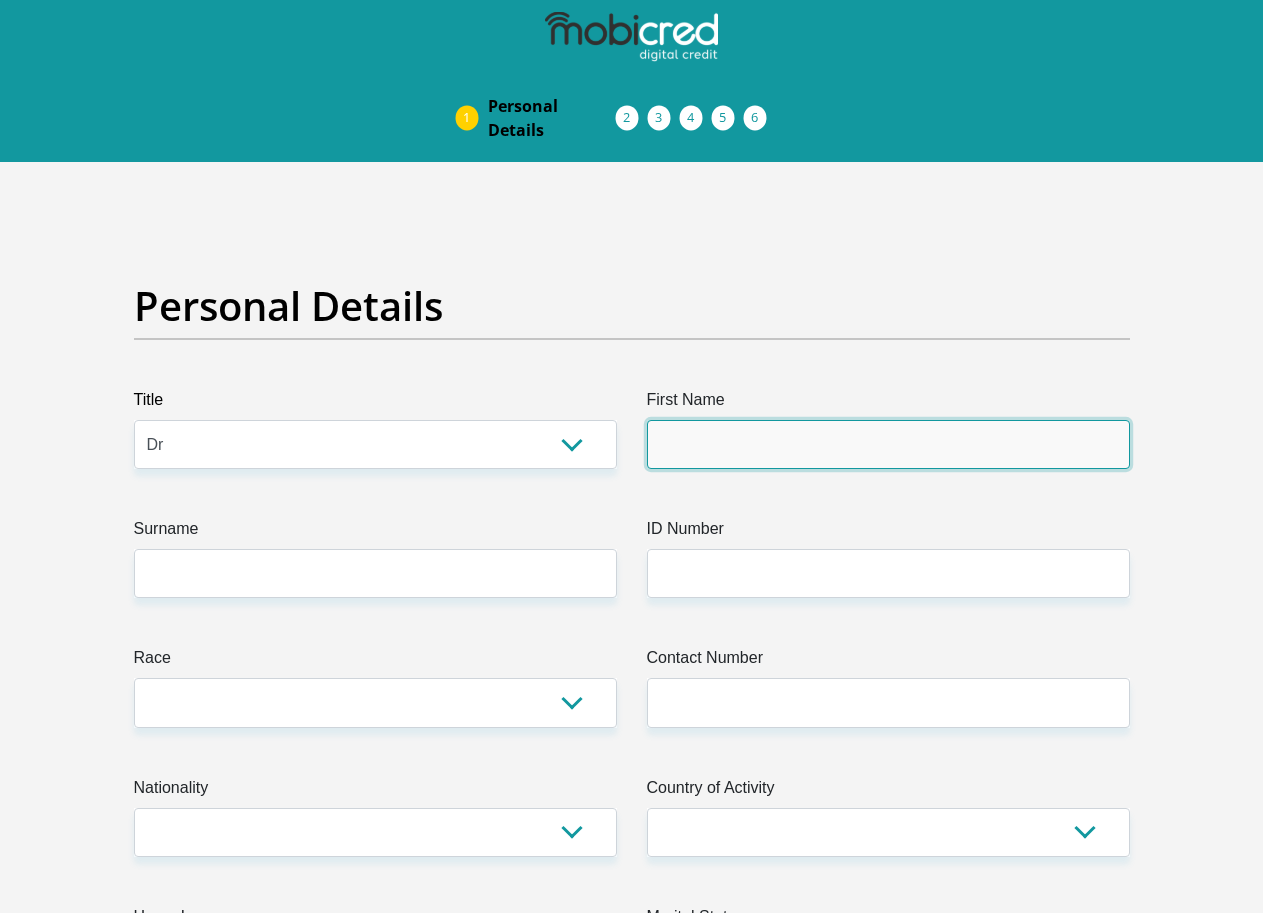 click on "First Name" at bounding box center (888, 444) 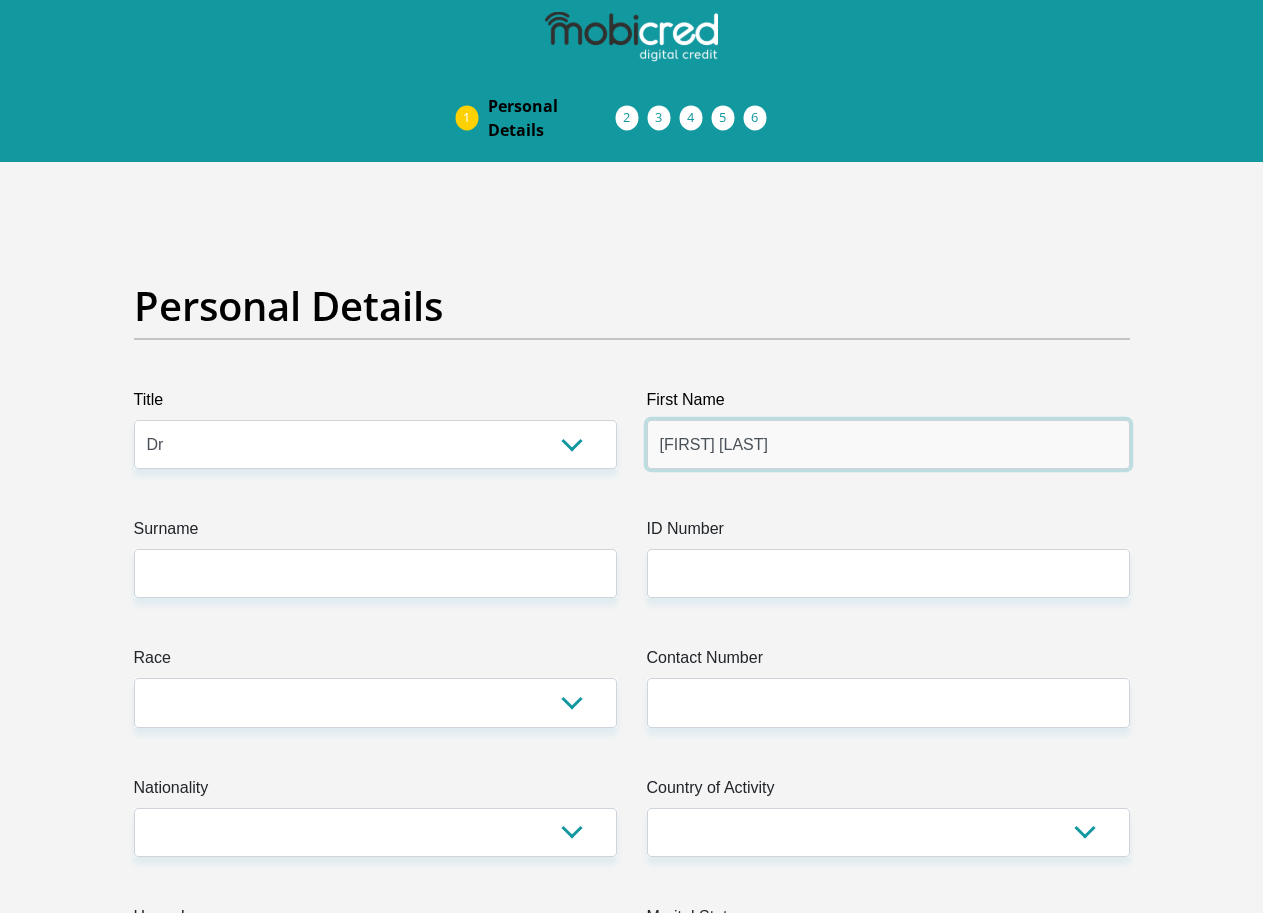 click on "[FIRST] [LAST]" at bounding box center [888, 444] 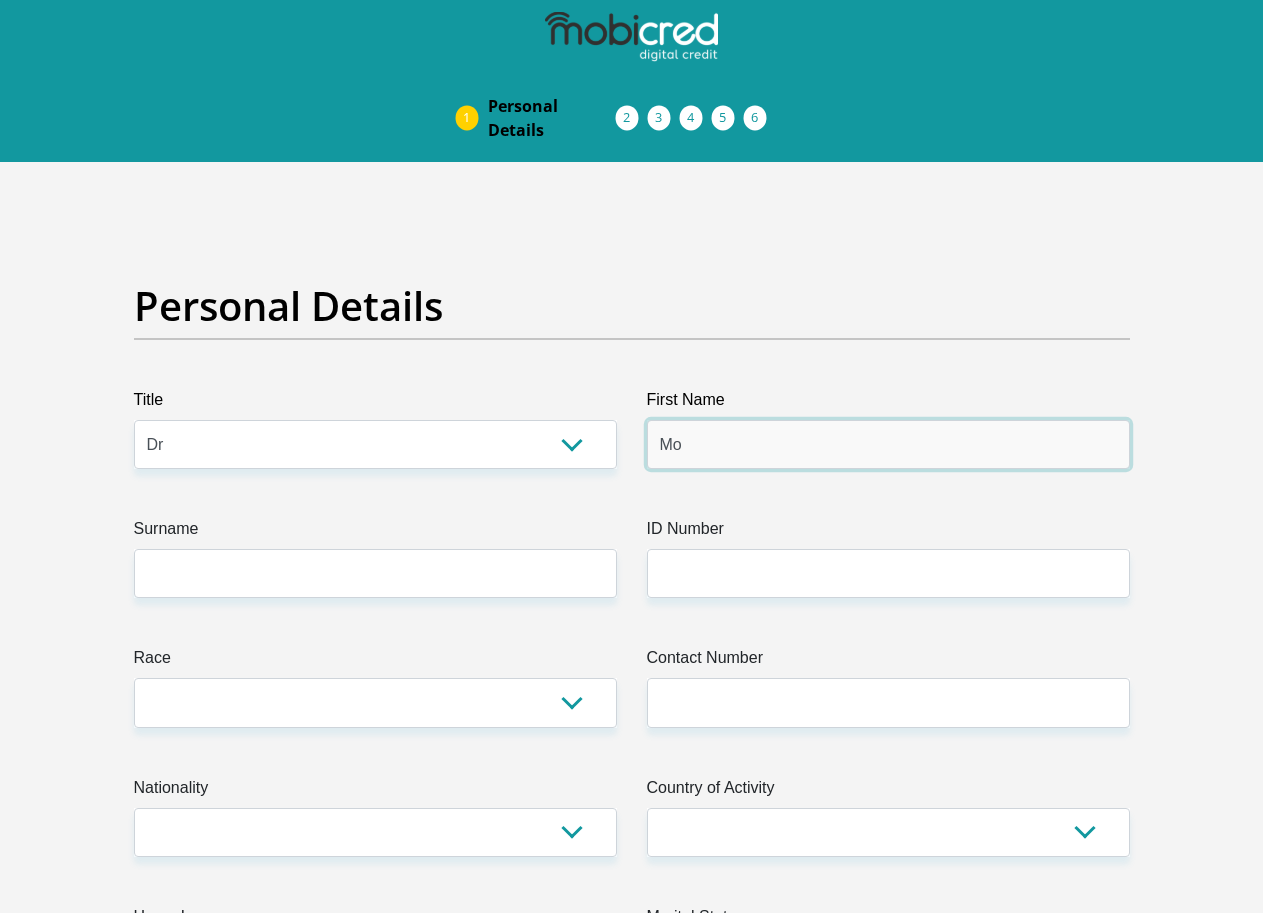 type on "M" 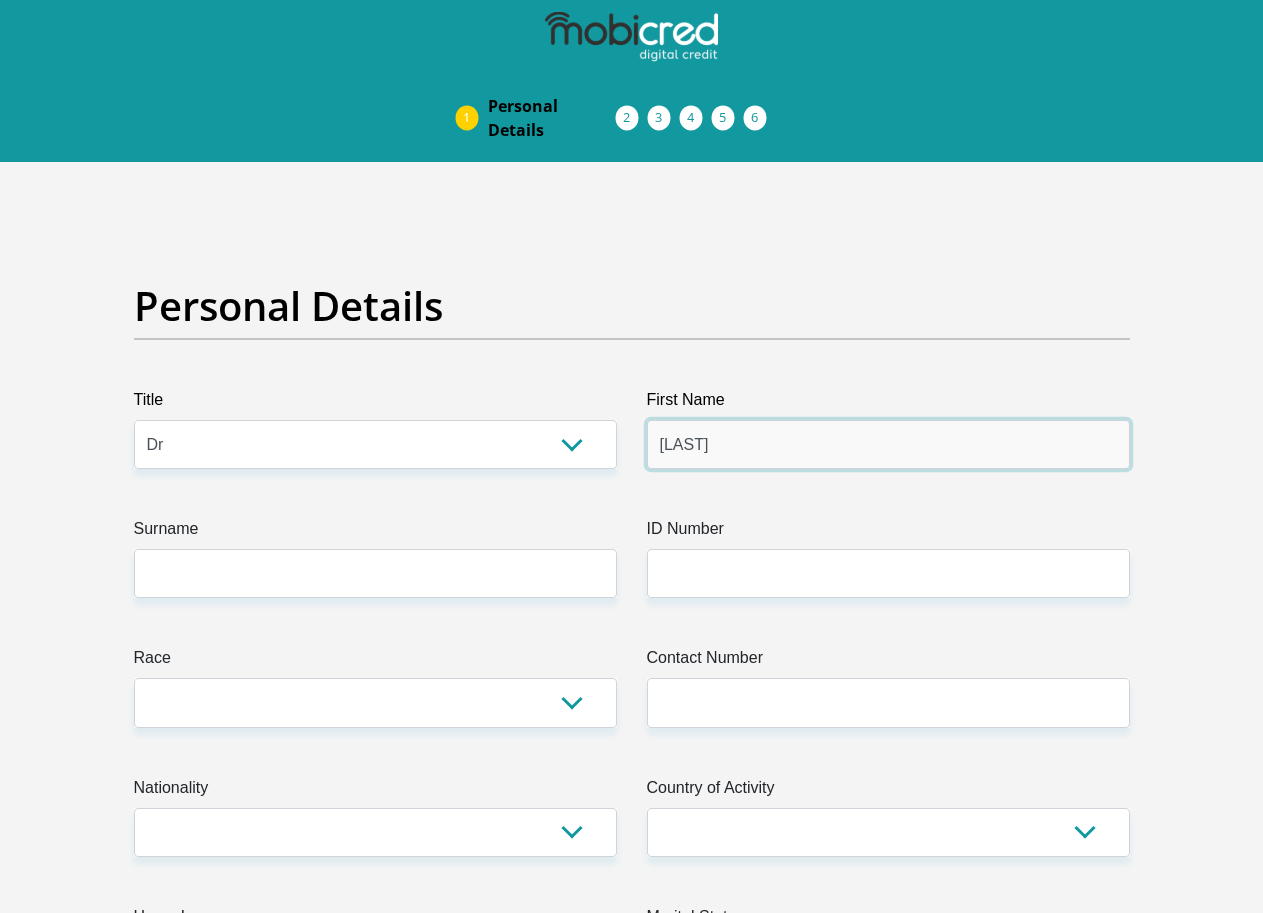 type on "[LAST]" 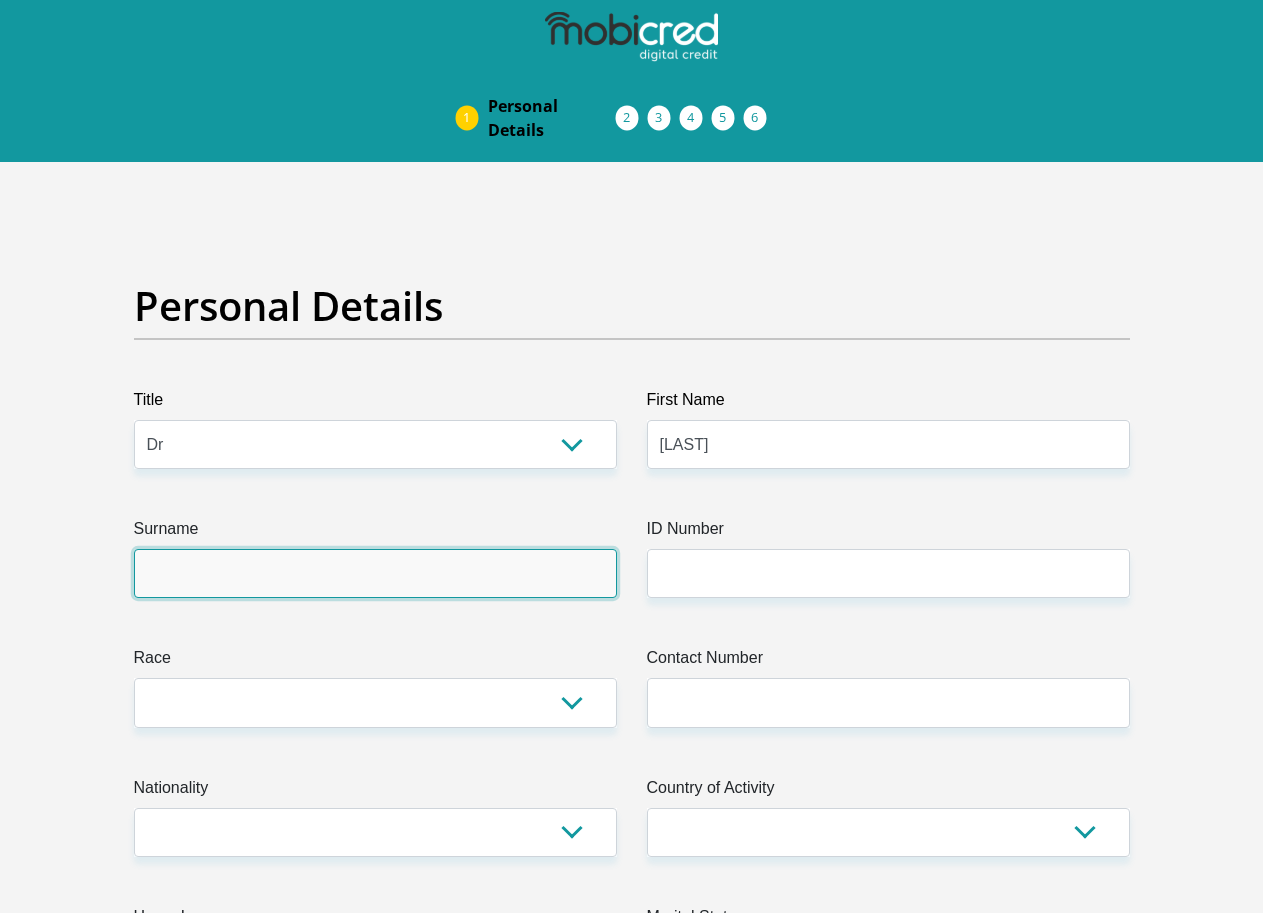 click on "Surname" at bounding box center [375, 573] 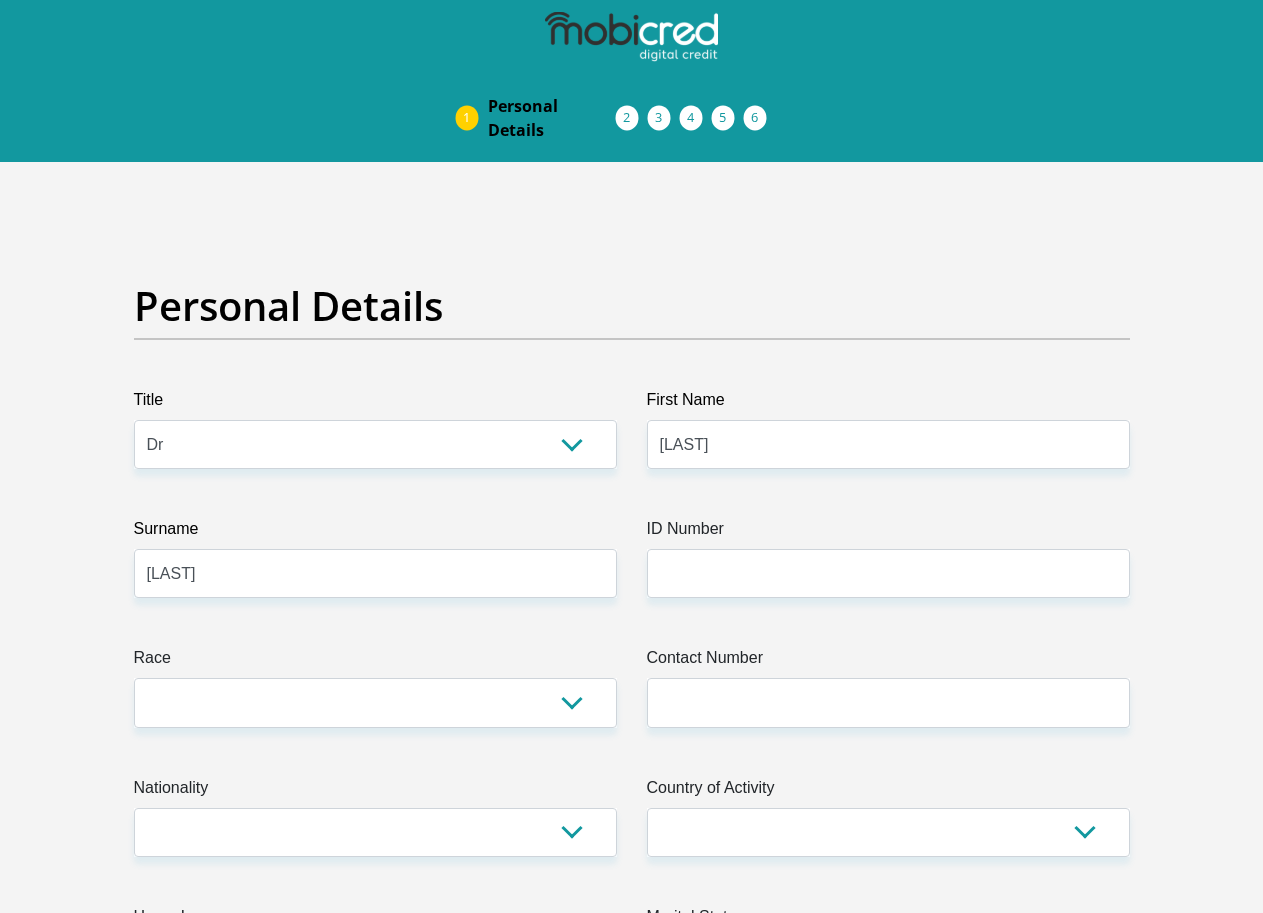 click on "ID Number" at bounding box center (888, 533) 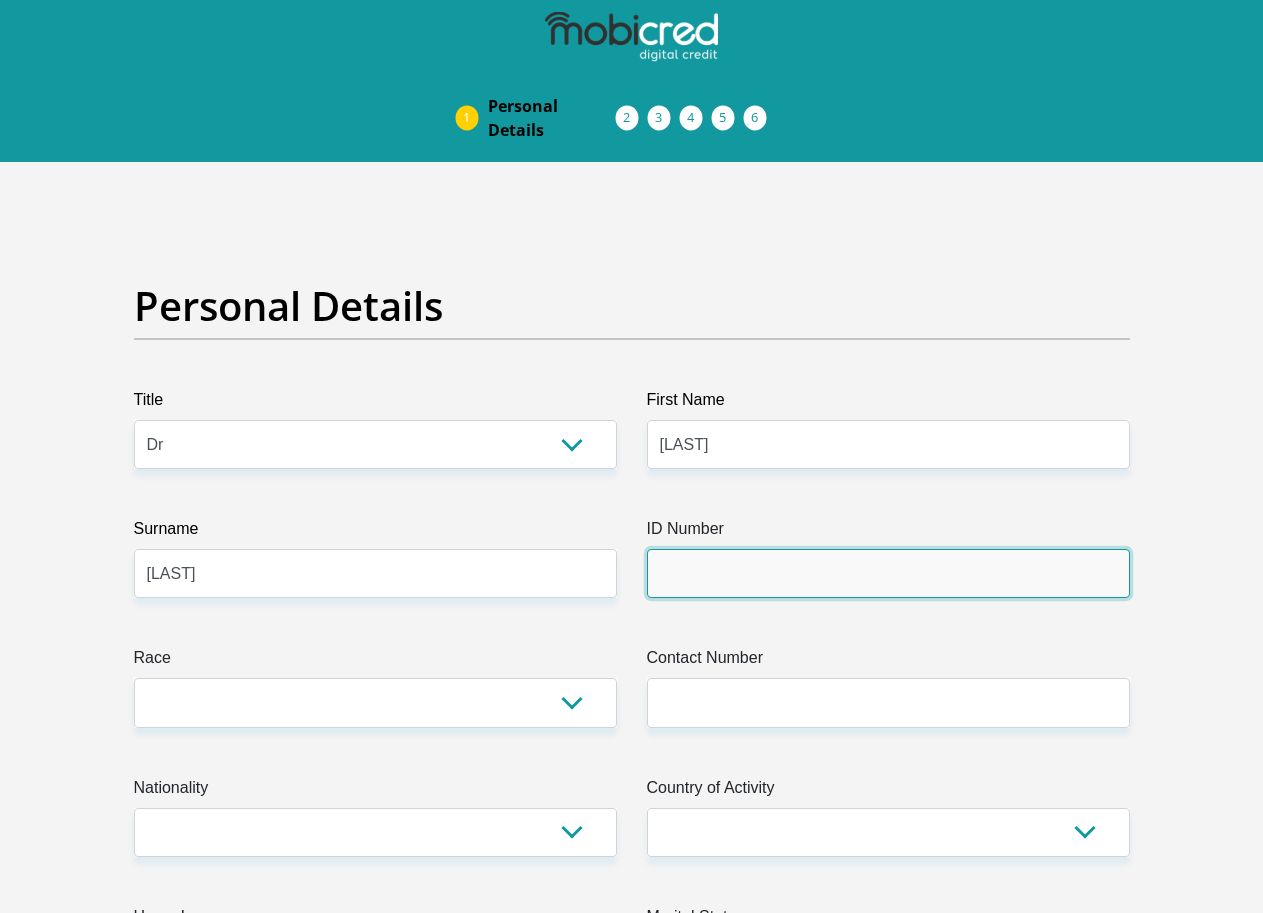 click on "ID Number" at bounding box center [888, 573] 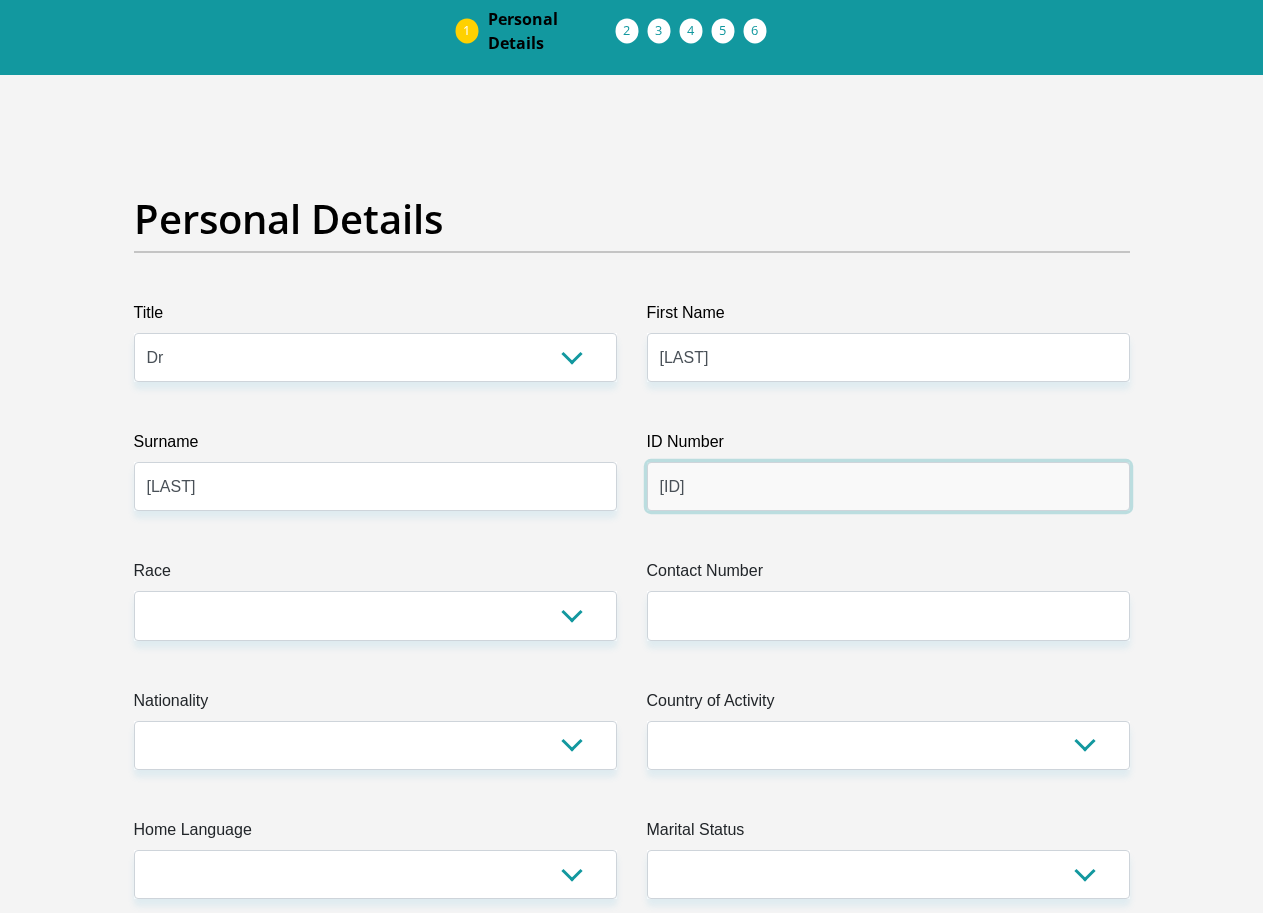 scroll, scrollTop: 100, scrollLeft: 0, axis: vertical 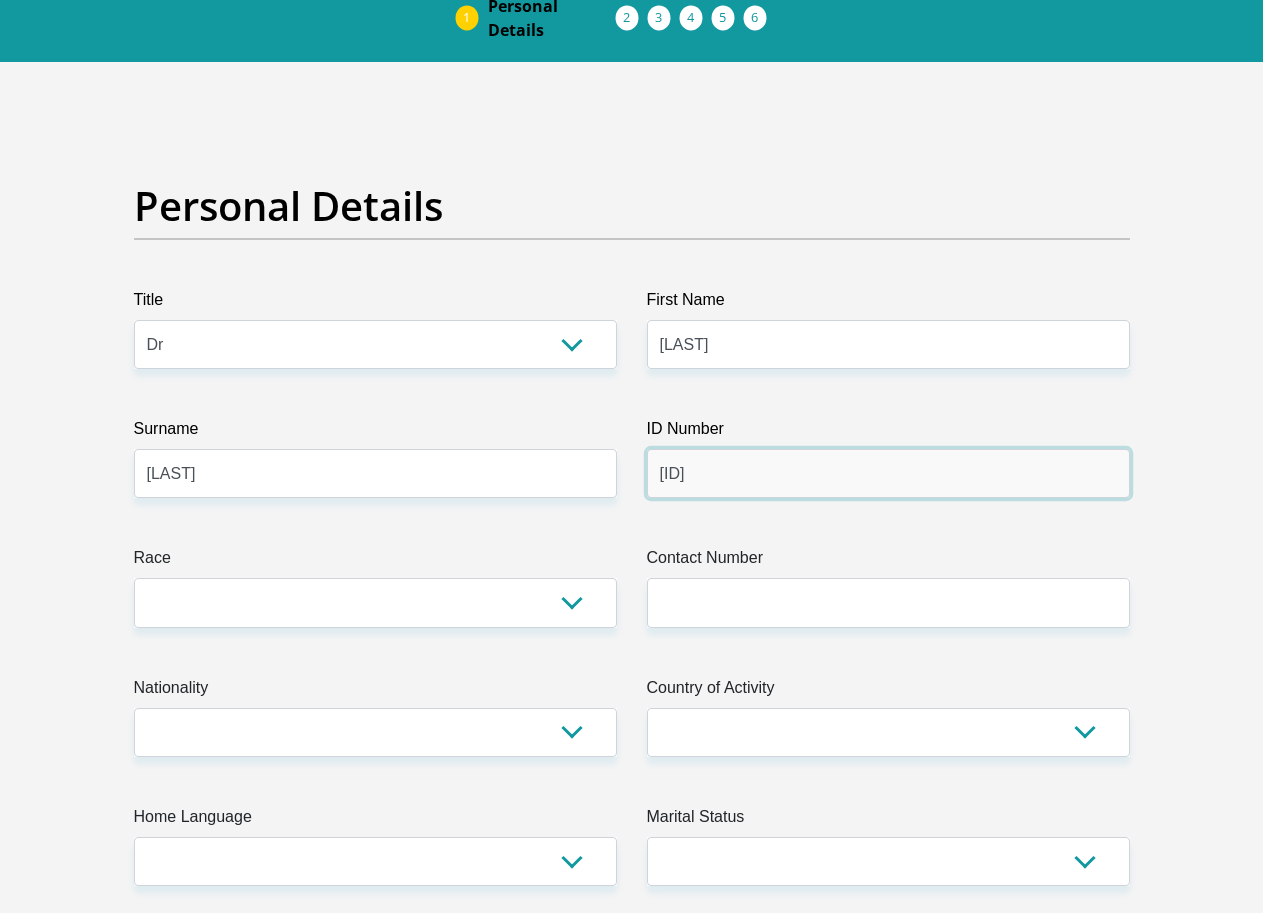 type on "[ID]" 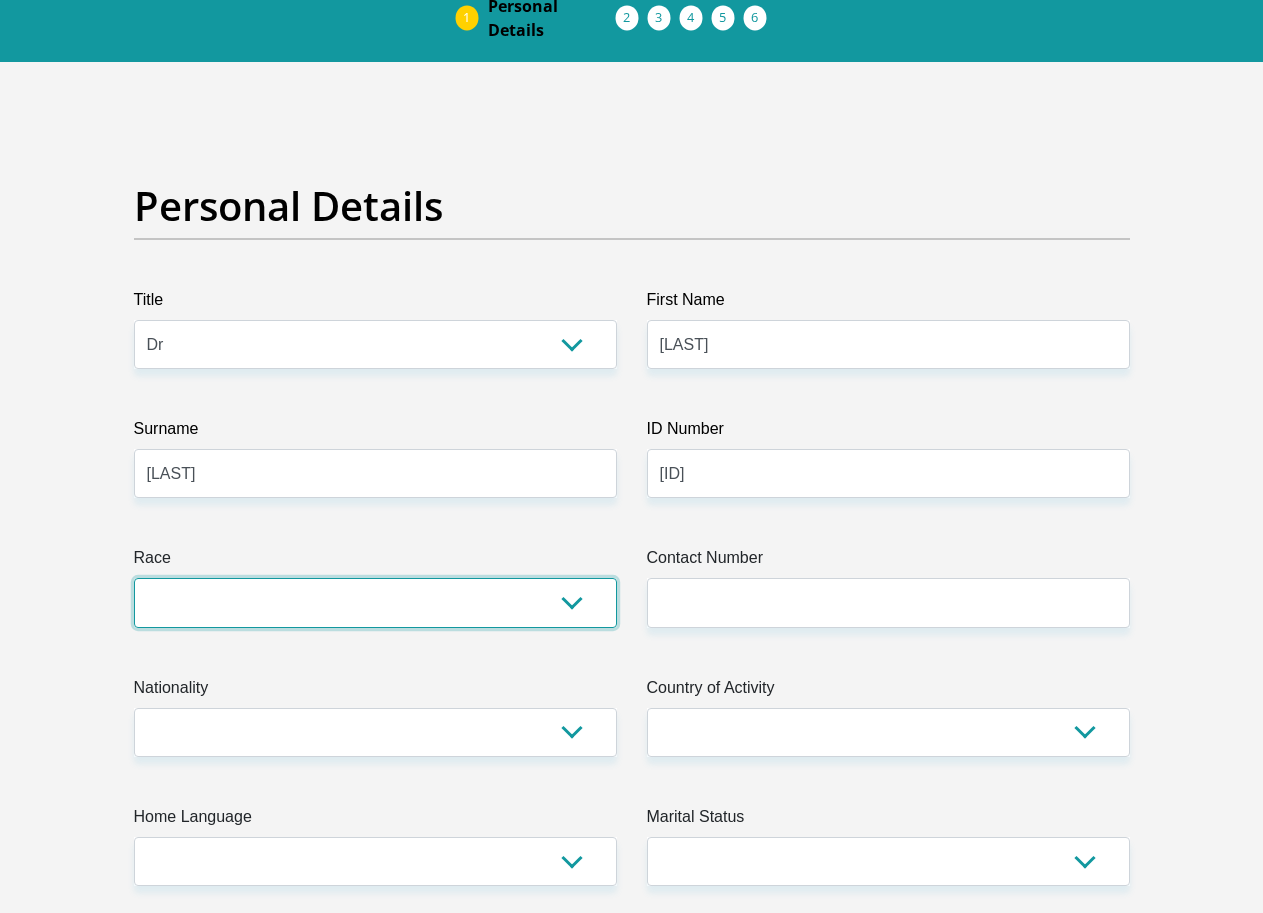click on "Black
Coloured
Indian
White
Other" at bounding box center [375, 602] 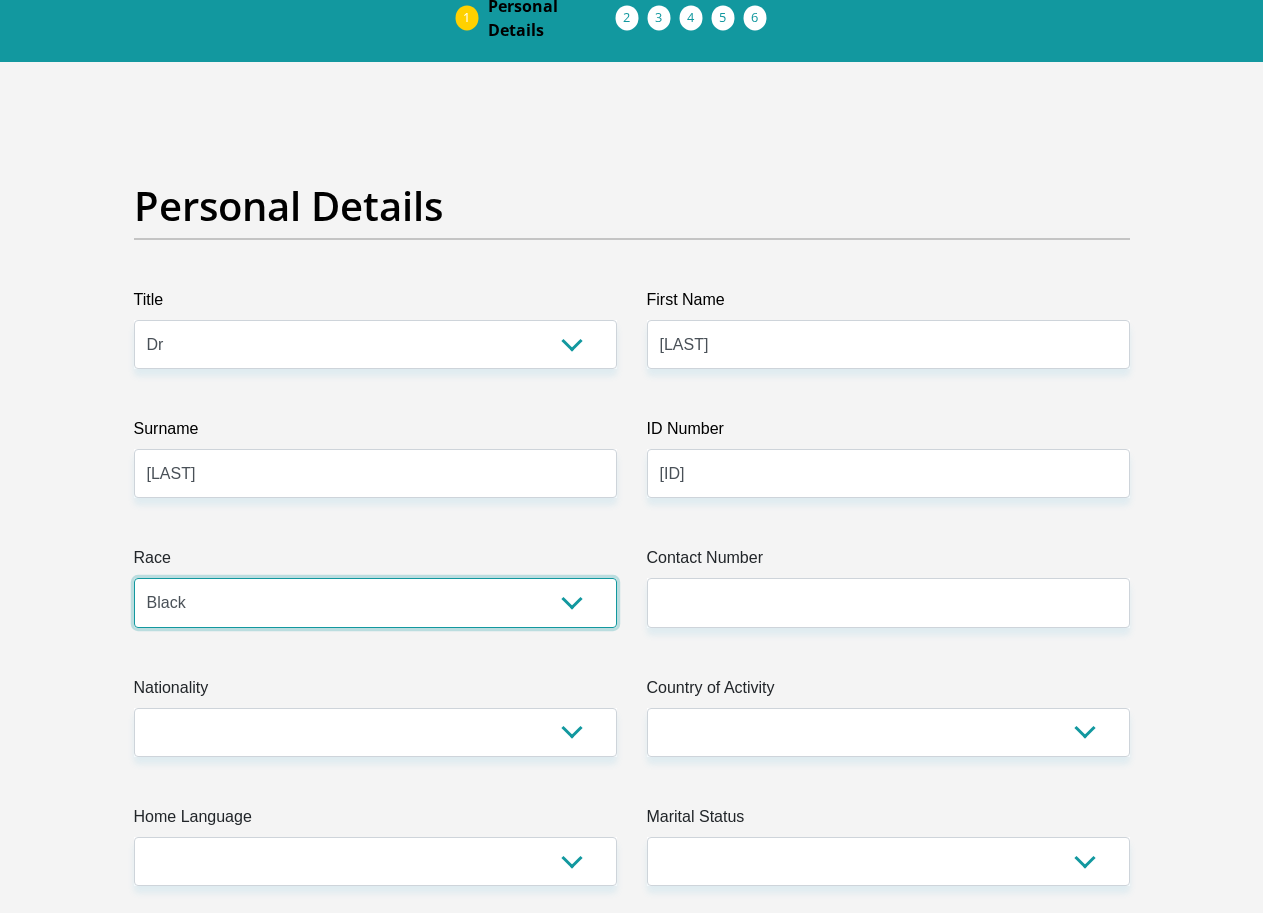 click on "Black
Coloured
Indian
White
Other" at bounding box center [375, 602] 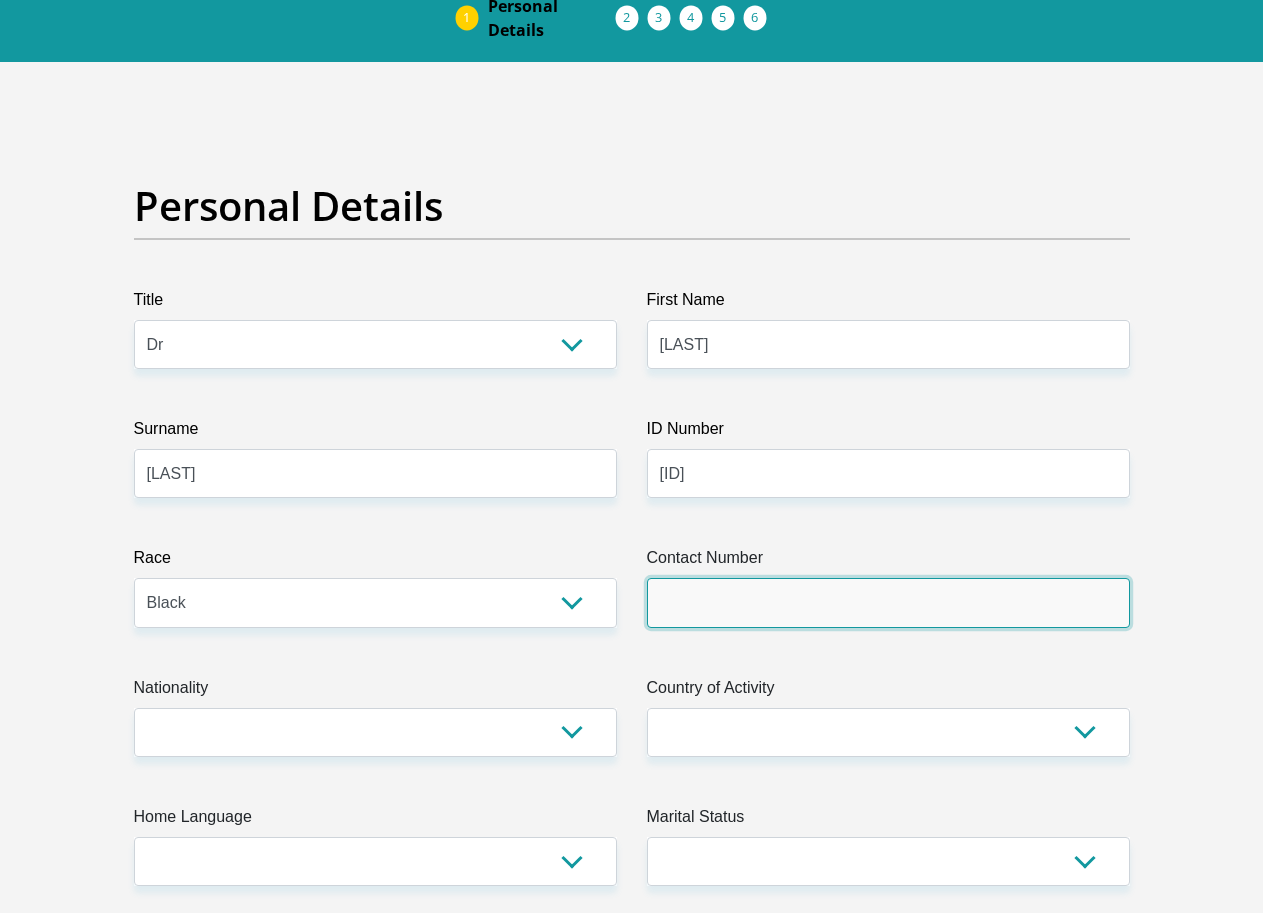 click on "Contact Number" at bounding box center [888, 602] 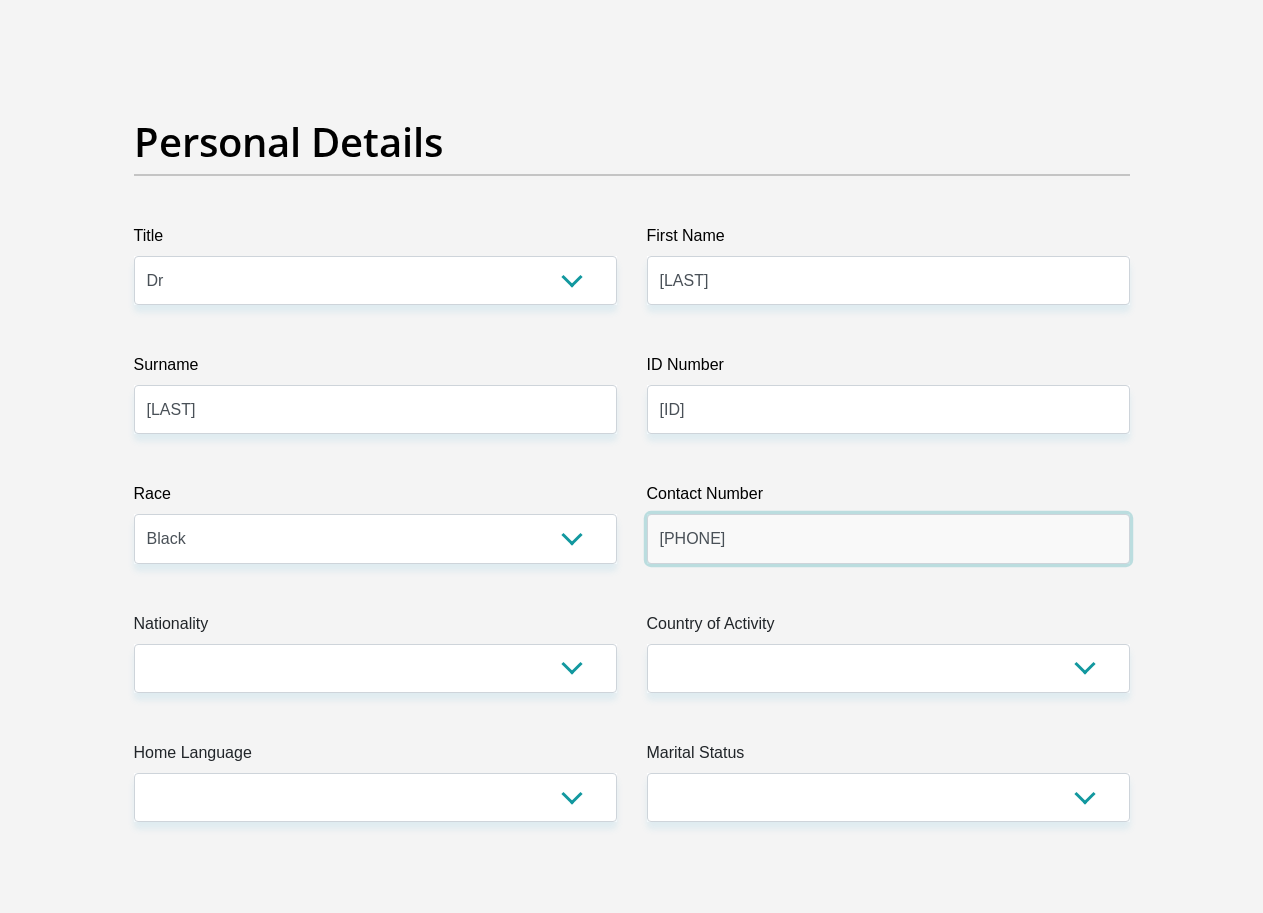 scroll, scrollTop: 300, scrollLeft: 0, axis: vertical 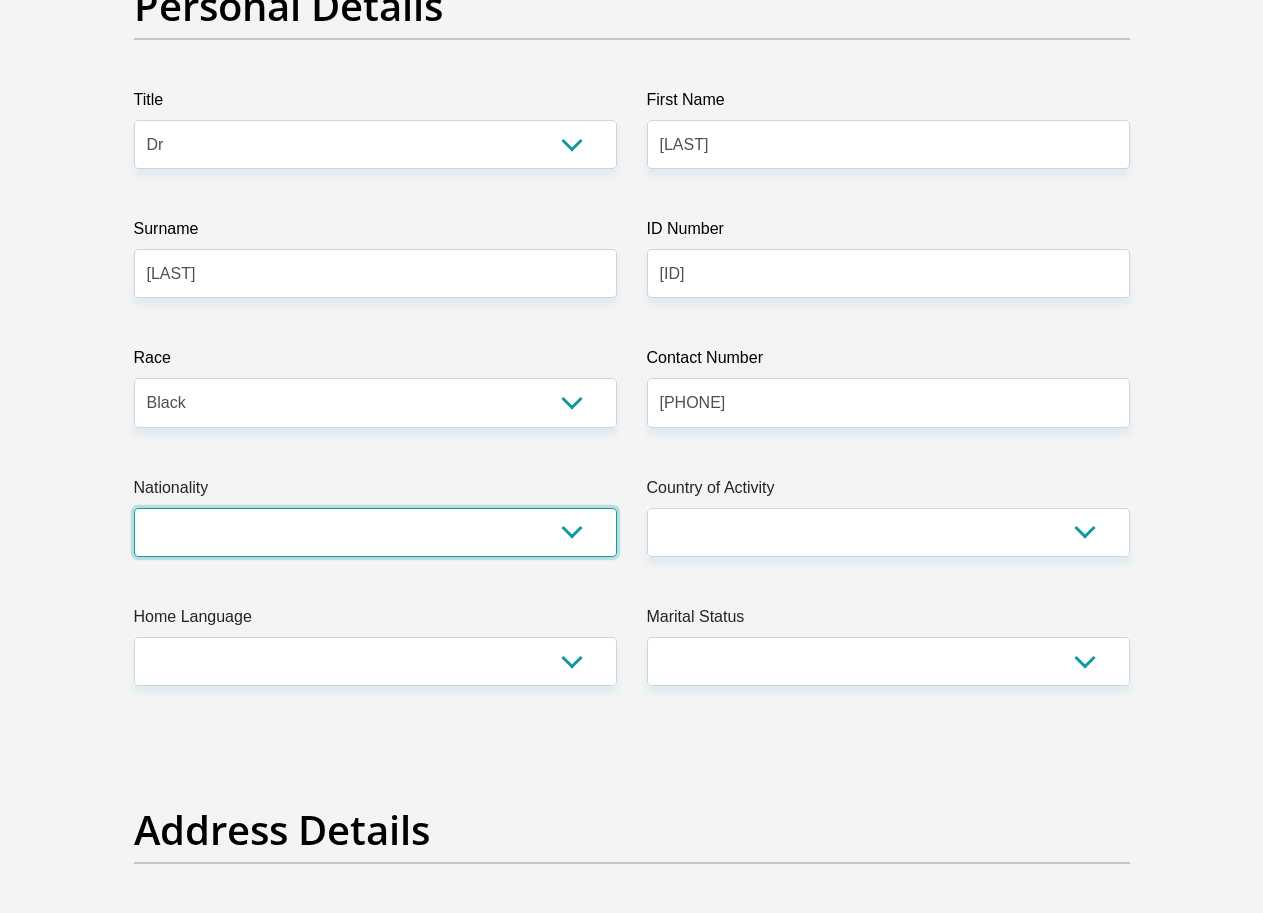 click on "South Africa
Afghanistan
Aland Islands
Albania
Algeria
America Samoa
American Virgin Islands
Andorra
Angola
Anguilla
Antarctica
Antigua and Barbuda
Argentina
Armenia
Aruba
Ascension Island
Australia
Austria
Azerbaijan
Bahamas
Bahrain
Bangladesh
Barbados
Chad" at bounding box center (375, 532) 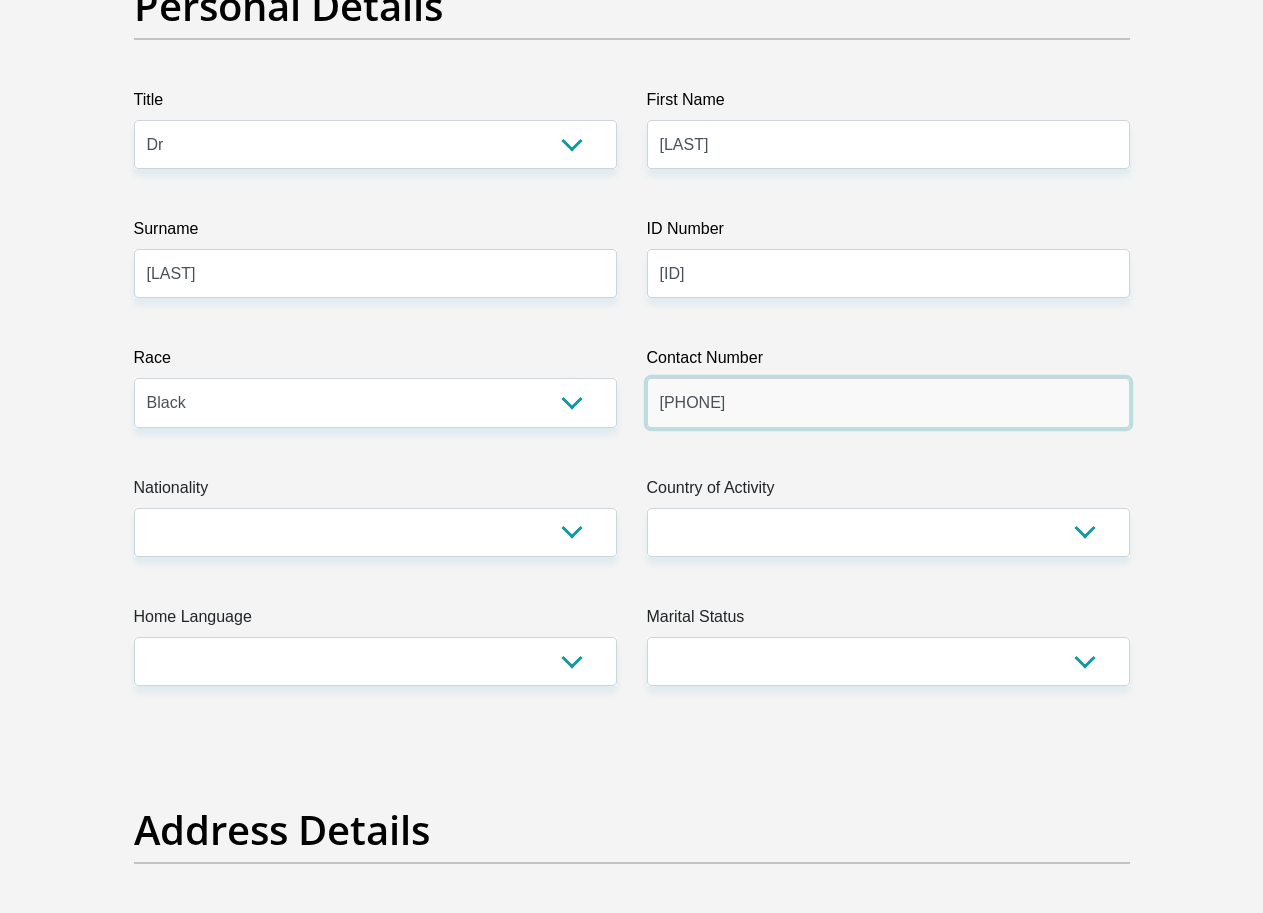 click on "[PHONE]" at bounding box center [888, 402] 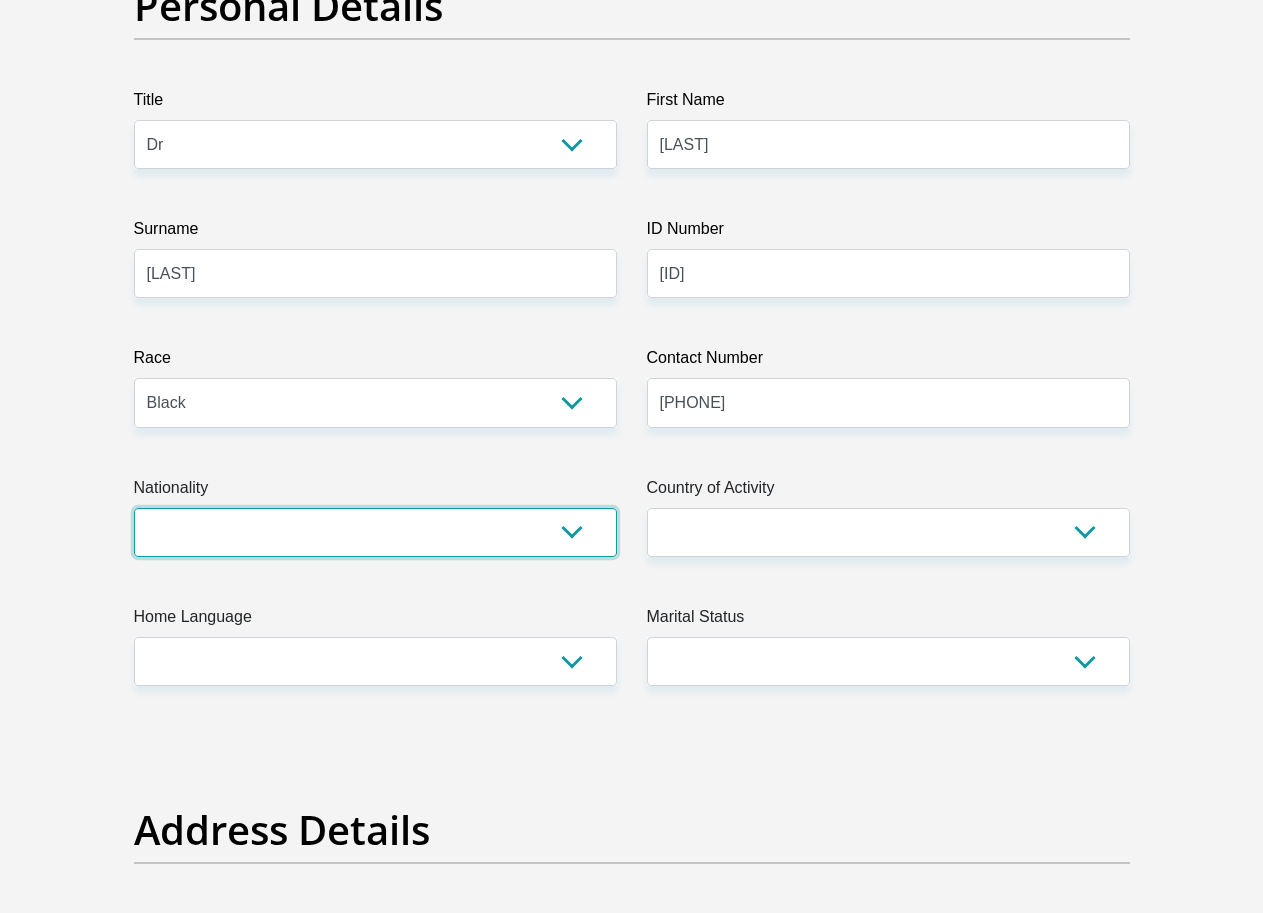 click on "South Africa
Afghanistan
Aland Islands
Albania
Algeria
America Samoa
American Virgin Islands
Andorra
Angola
Anguilla
Antarctica
Antigua and Barbuda
Argentina
Armenia
Aruba
Ascension Island
Australia
Austria
Azerbaijan
Bahamas
Bahrain
Bangladesh
Barbados
Chad" at bounding box center (375, 532) 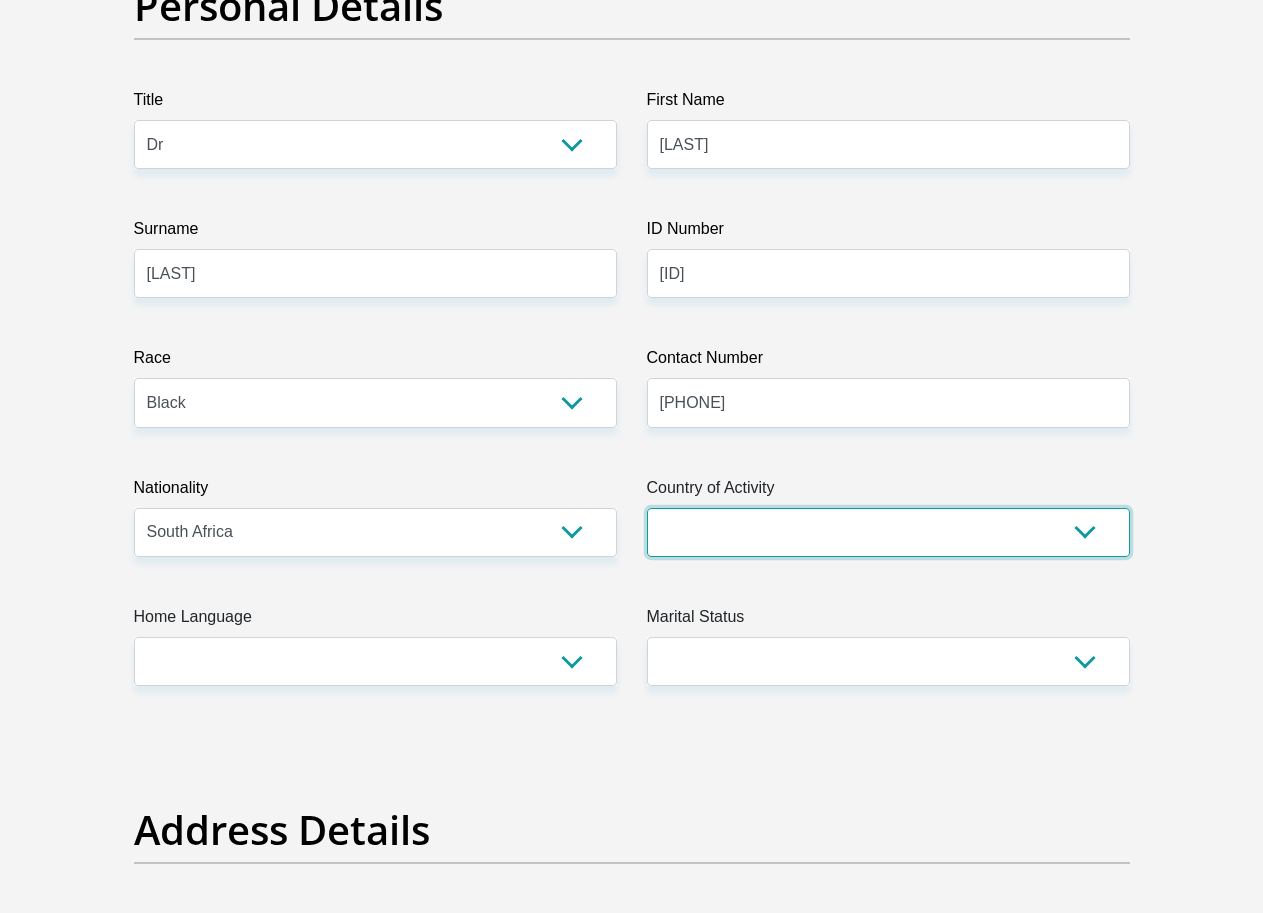click on "South Africa
Afghanistan
Aland Islands
Albania
Algeria
America Samoa
American Virgin Islands
Andorra
Angola
Anguilla
Antarctica
Antigua and Barbuda
Argentina
Armenia
Aruba
Ascension Island
Australia
Austria
Azerbaijan
Chad" at bounding box center (888, 532) 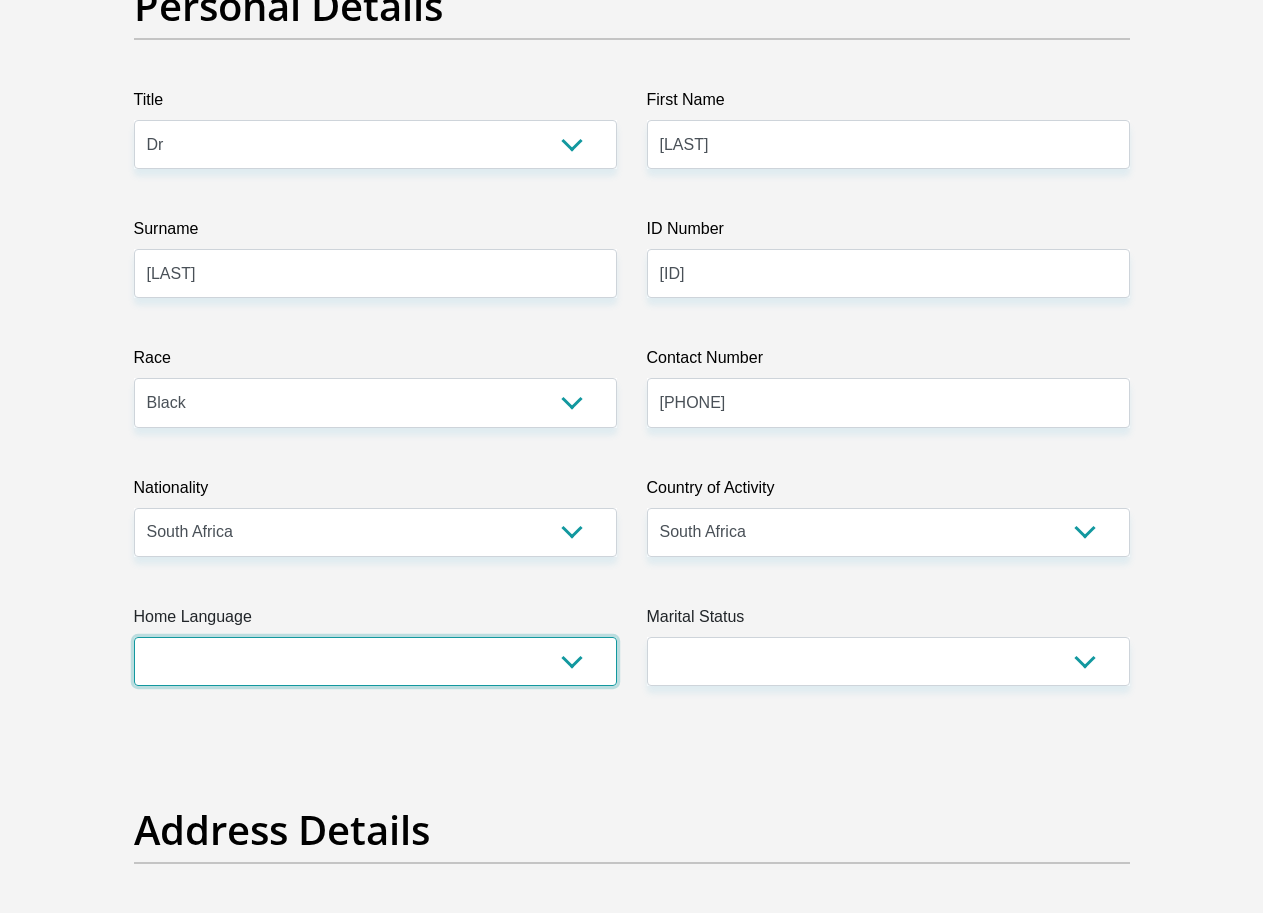 click on "Afrikaans
English
Sepedi
South Ndebele
Southern Sotho
Swati
Tsonga
Tswana
Venda
Xhosa
Zulu
Other" at bounding box center (375, 661) 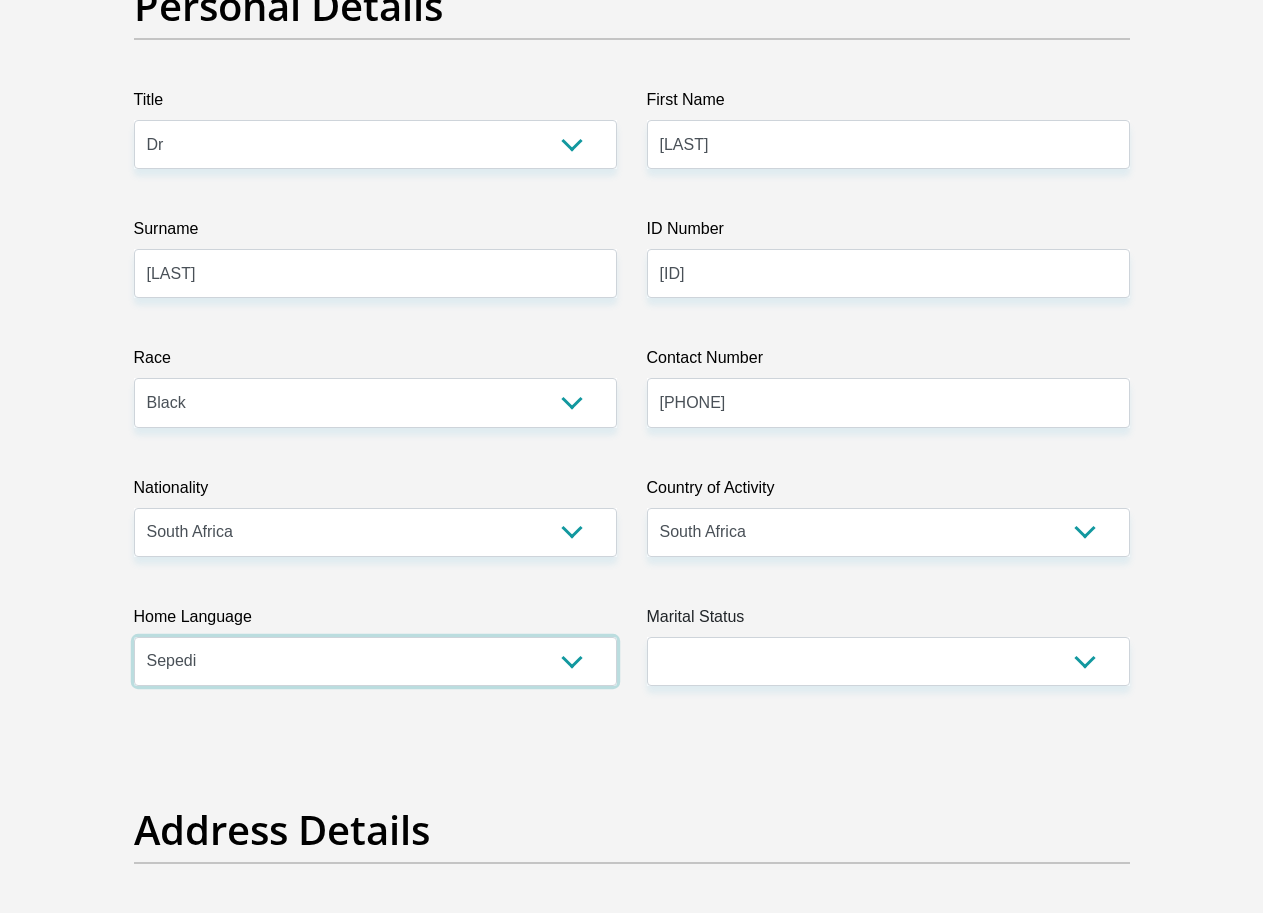 click on "Afrikaans
English
Sepedi
South Ndebele
Southern Sotho
Swati
Tsonga
Tswana
Venda
Xhosa
Zulu
Other" at bounding box center (375, 661) 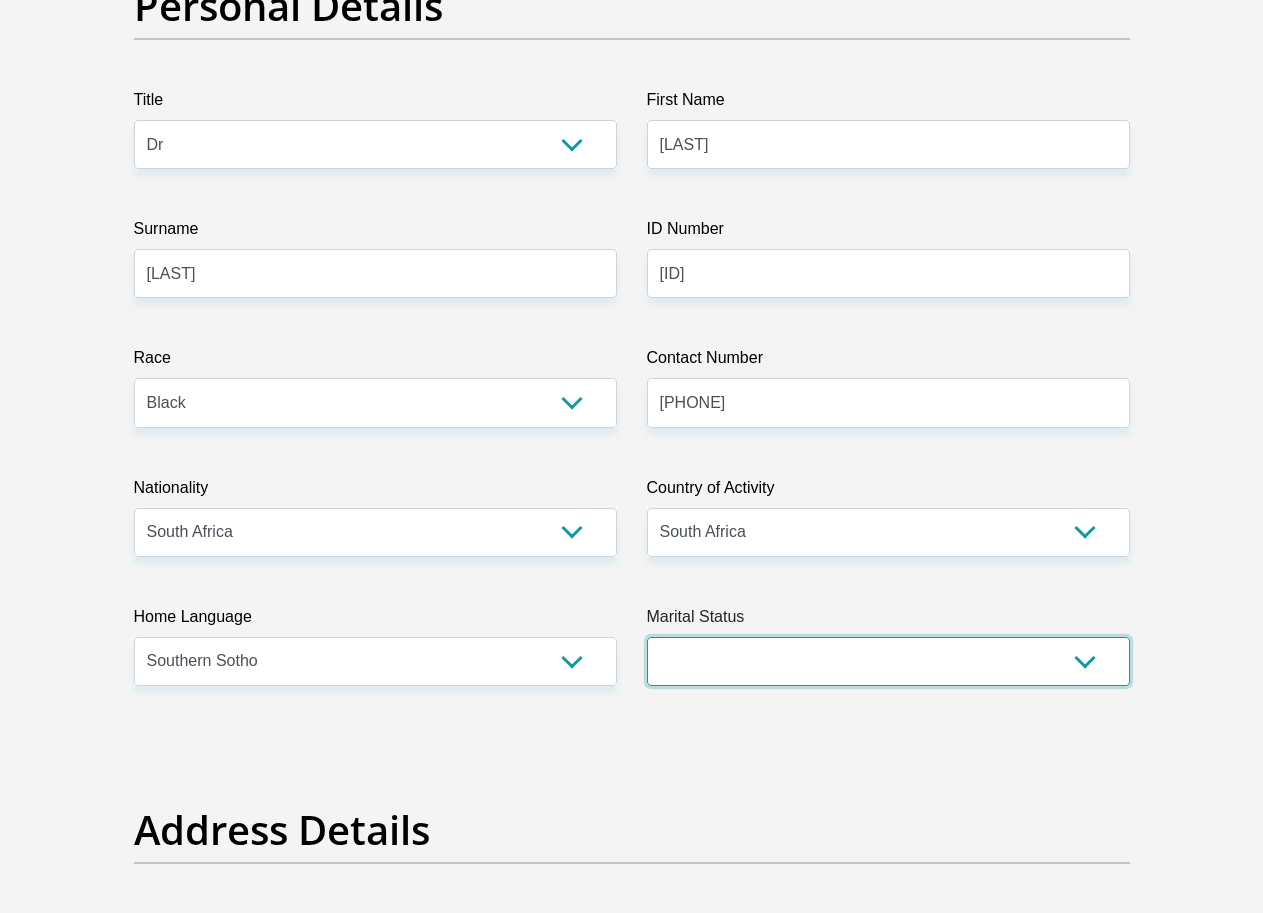 click on "Married ANC
Single
Divorced
Widowed
Married COP or Customary Law" at bounding box center (888, 661) 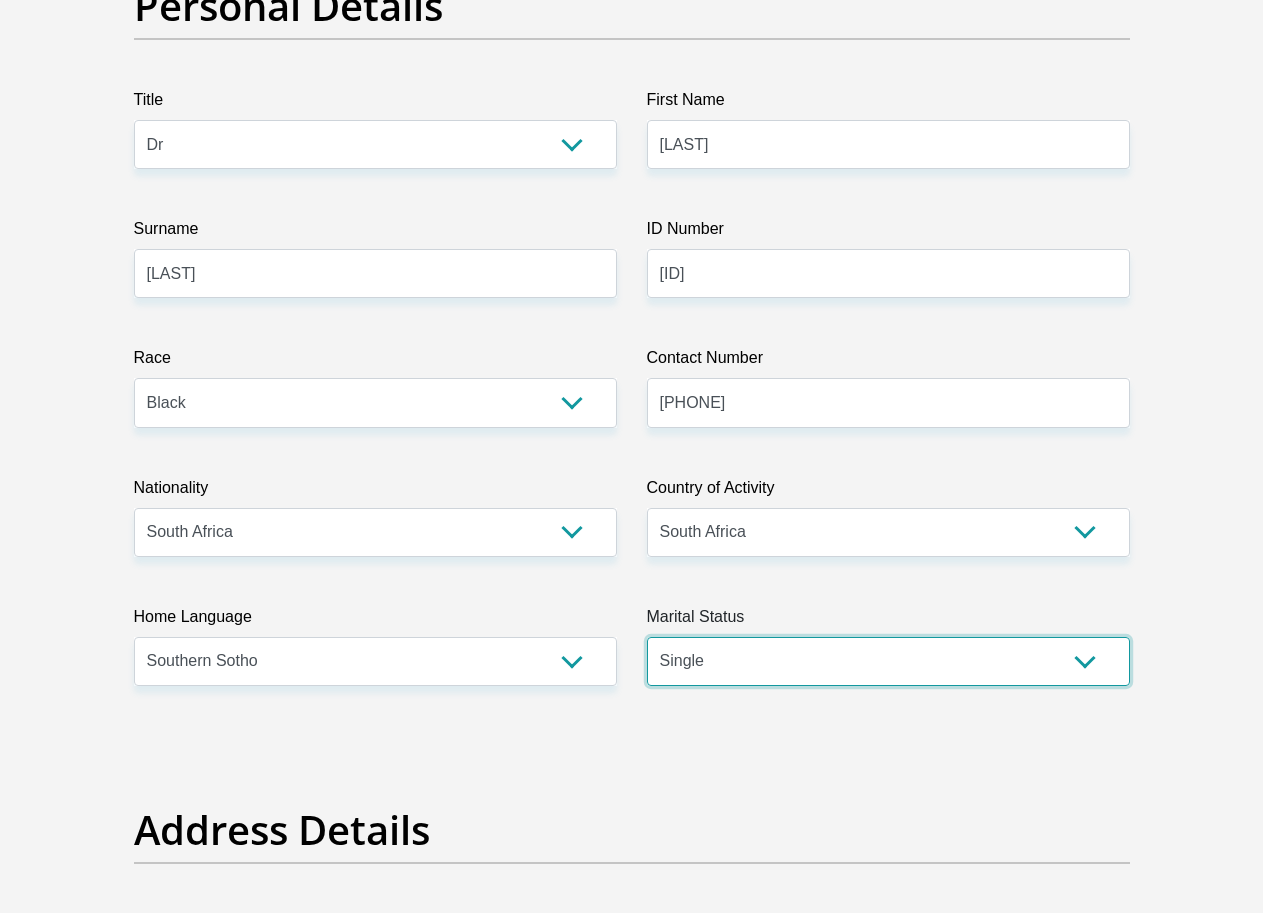 click on "Married ANC
Single
Divorced
Widowed
Married COP or Customary Law" at bounding box center [888, 661] 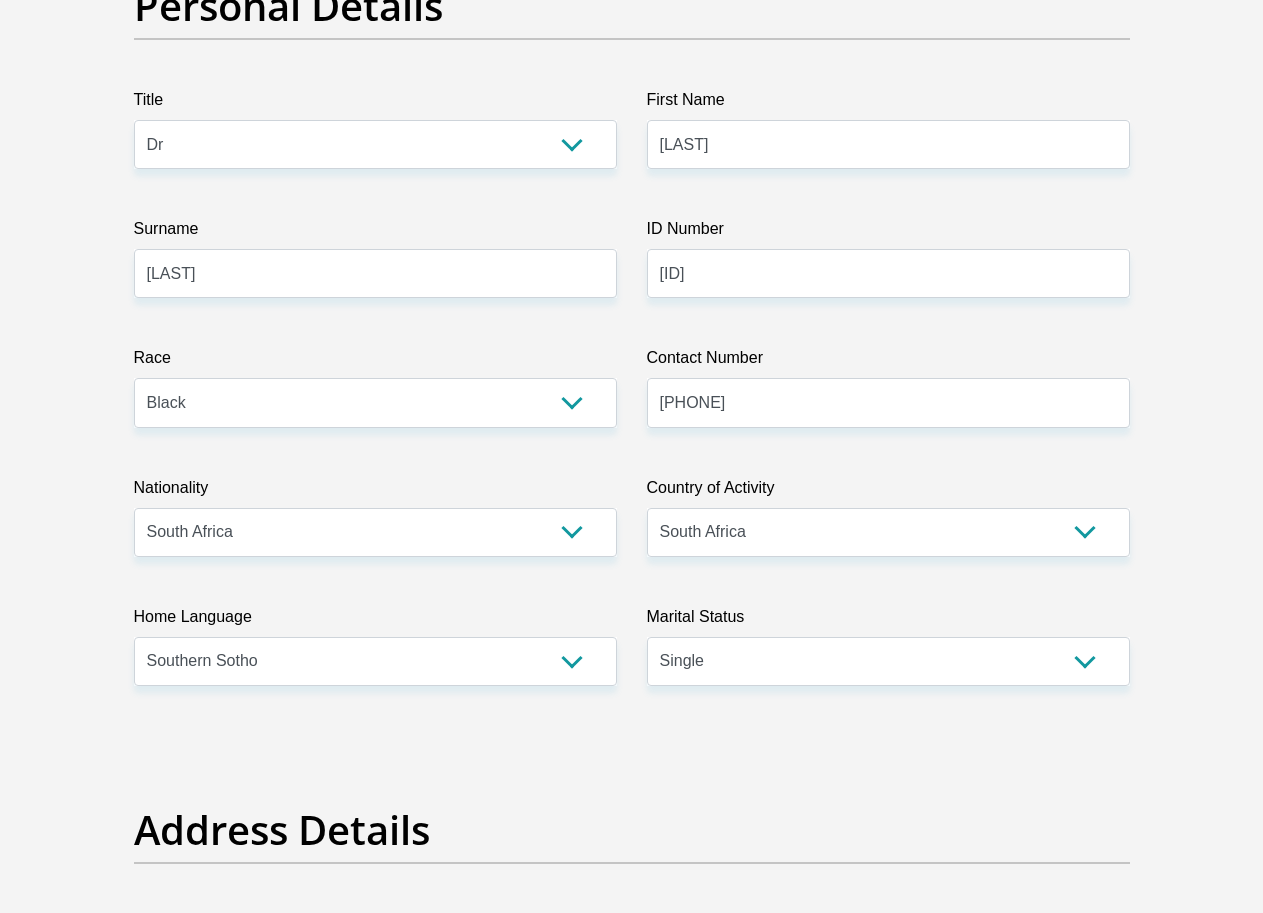 click on "[TITLE]
[TITLE]
[TITLE]
[TITLE]
[TITLE]
[TITLE]
[FIRST NAME]
[LAST]
[SURNAME]
[LAST]
[ID NUMBER]
[ID]
Please input valid ID number
[RACE]
[RACE]
[RACE]
[RACE]
[RACE]
[RACE]
[CONTACT NUMBER]
[PHONE]
Please input valid contact number
[NATIONALITY]
[NATIONALITY]
[NATIONALITY]
[NATIONALITY]  [NATIONALITY]  [NATIONALITY]" at bounding box center [632, 3341] 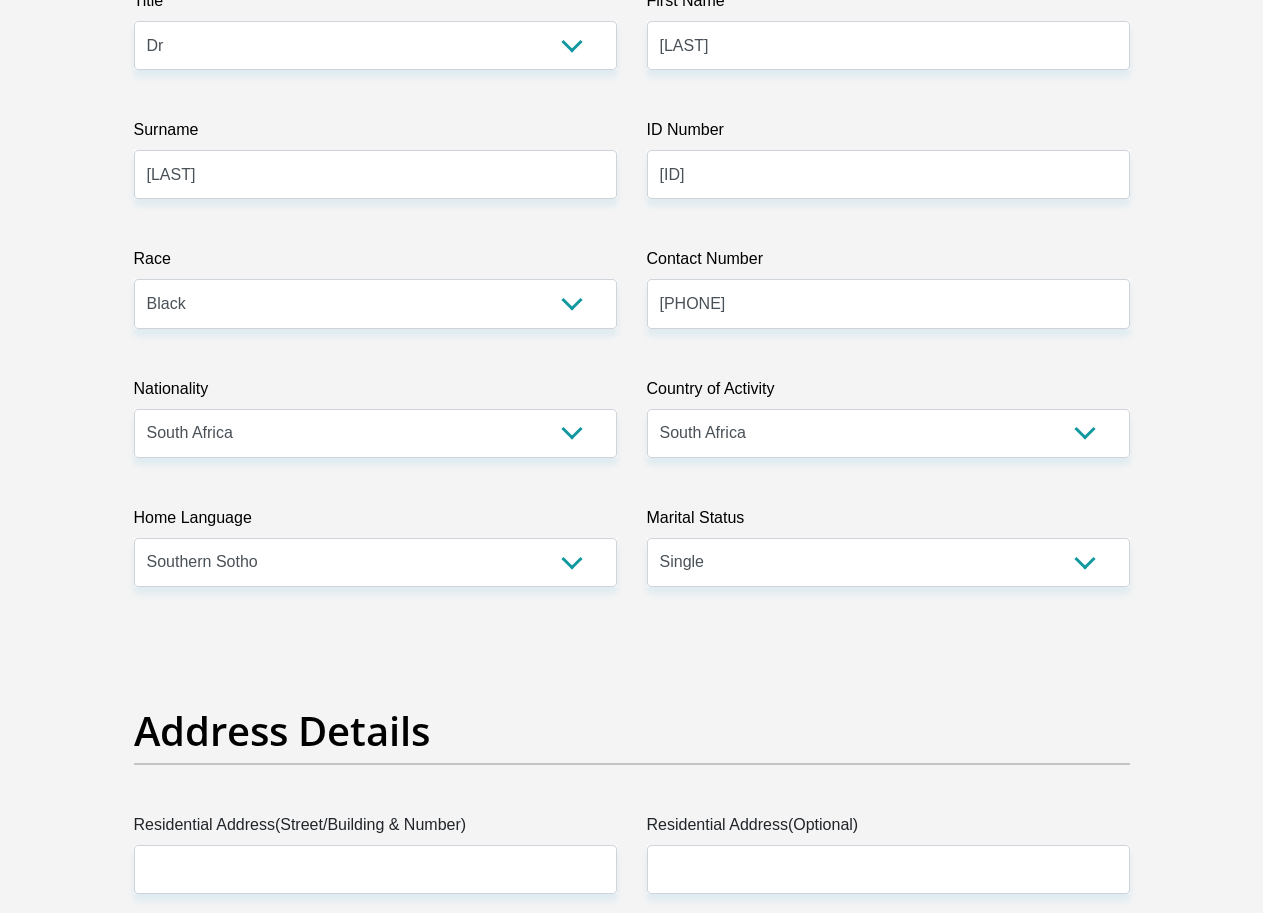 scroll, scrollTop: 400, scrollLeft: 0, axis: vertical 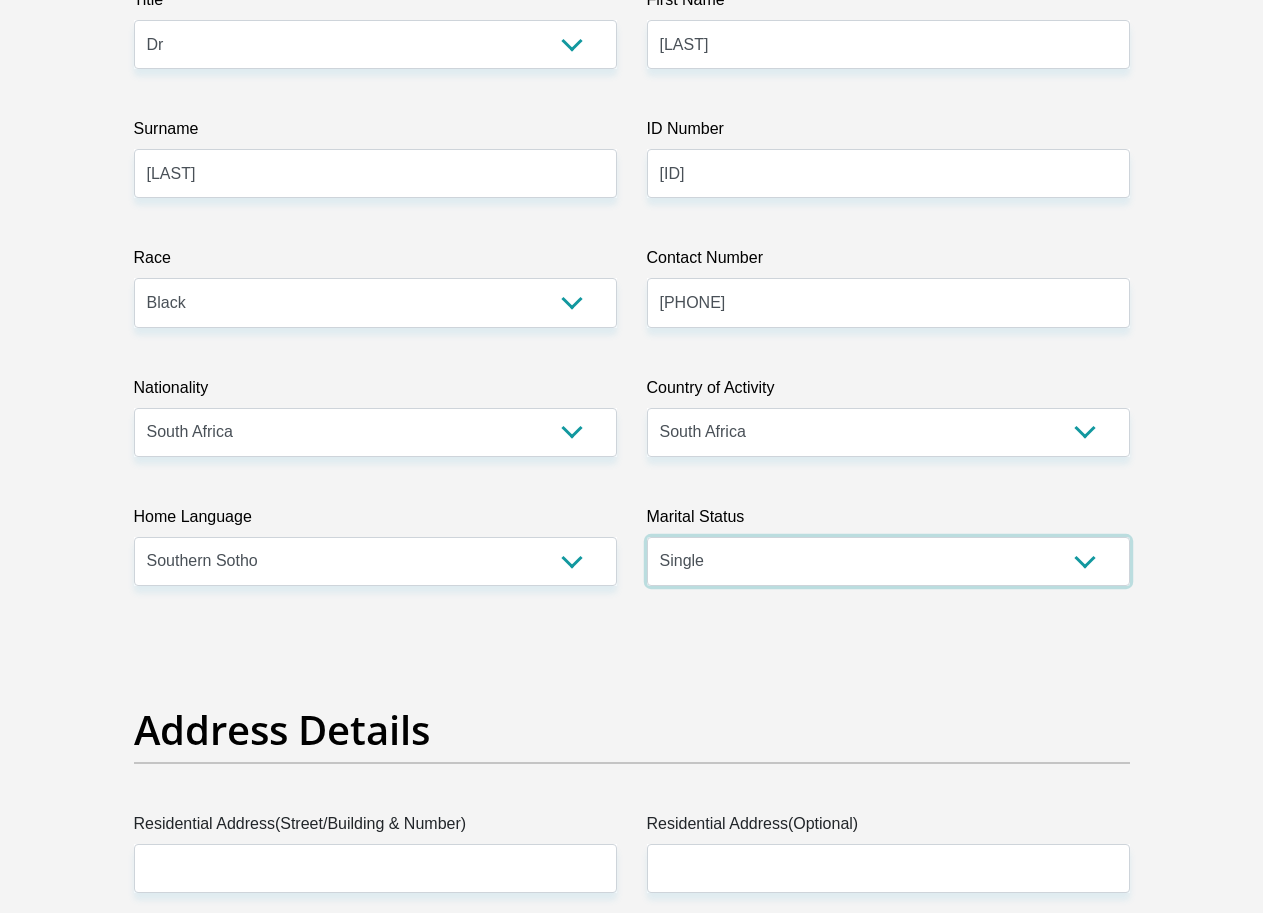 click on "Married ANC
Single
Divorced
Widowed
Married COP or Customary Law" at bounding box center (888, 561) 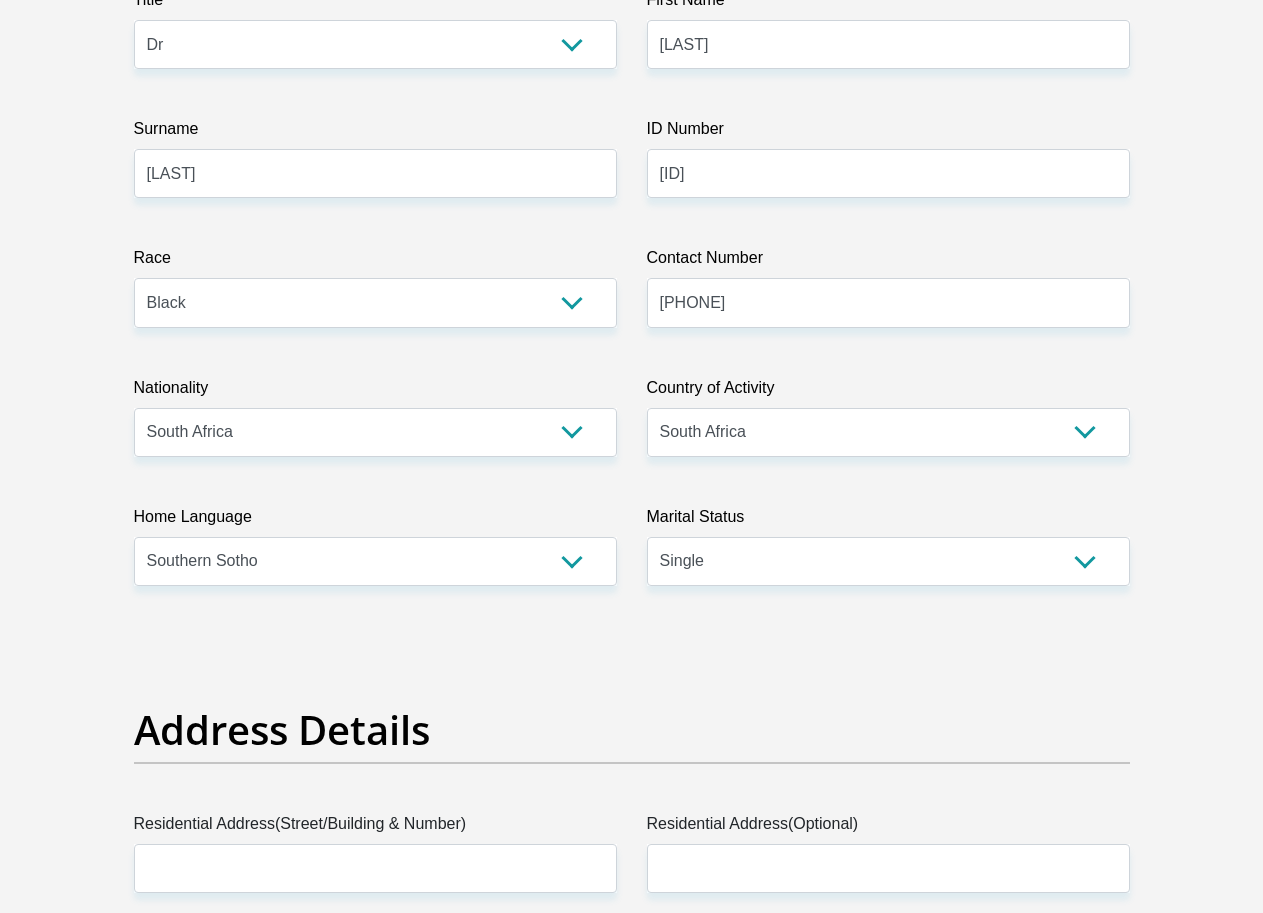 click on "[TITLE]
[TITLE]
[TITLE]
[TITLE]
[TITLE]
[TITLE]
[FIRST NAME]
[LAST]
[SURNAME]
[LAST]
[ID NUMBER]
[ID]
Please input valid ID number
[RACE]
[RACE]
[RACE]
[RACE]
[RACE]
[RACE]
[CONTACT NUMBER]
[PHONE]
Please input valid contact number
[NATIONALITY]
[NATIONALITY]
[NATIONALITY]
[NATIONALITY]  [NATIONALITY]  [NATIONALITY]" at bounding box center [632, 3241] 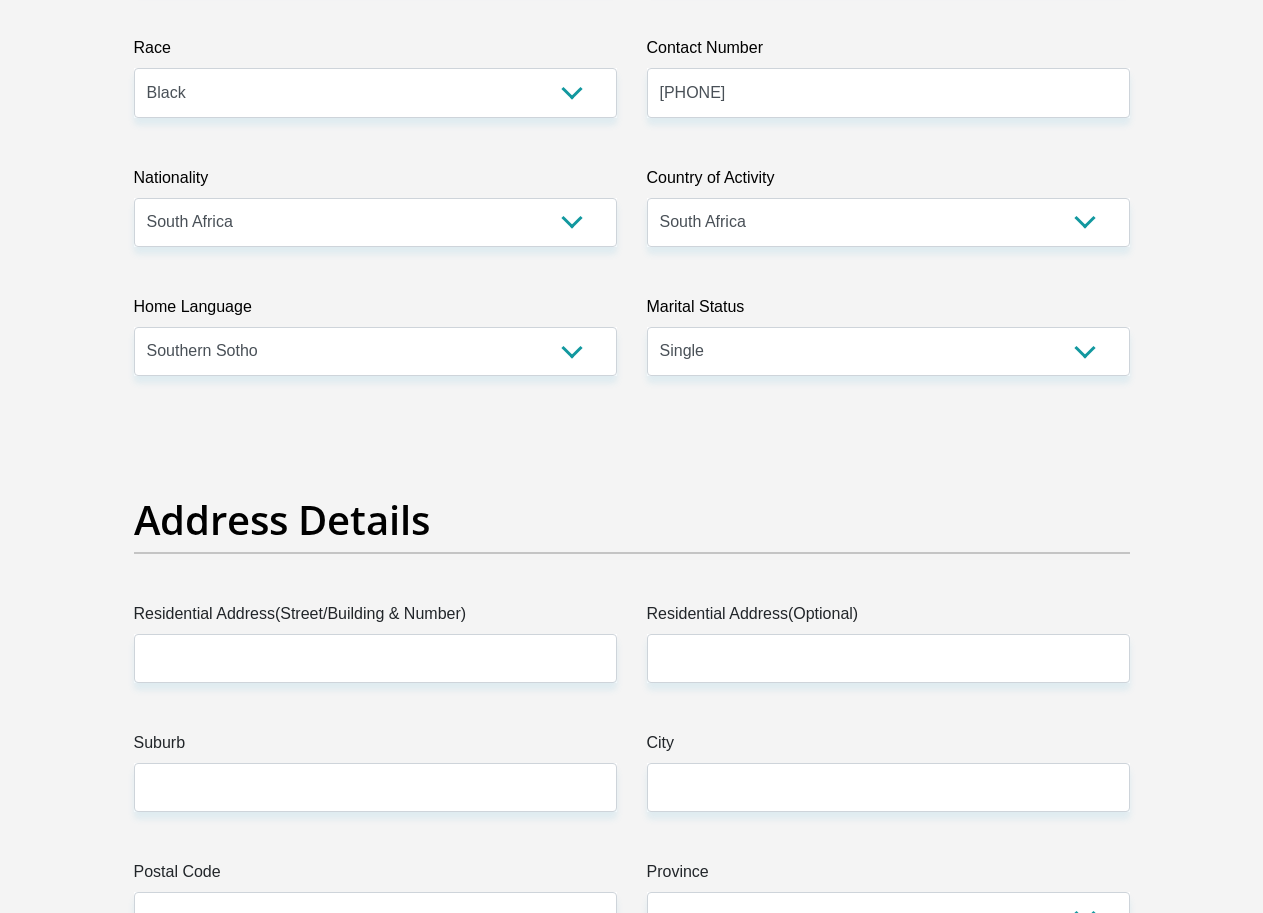 scroll, scrollTop: 700, scrollLeft: 0, axis: vertical 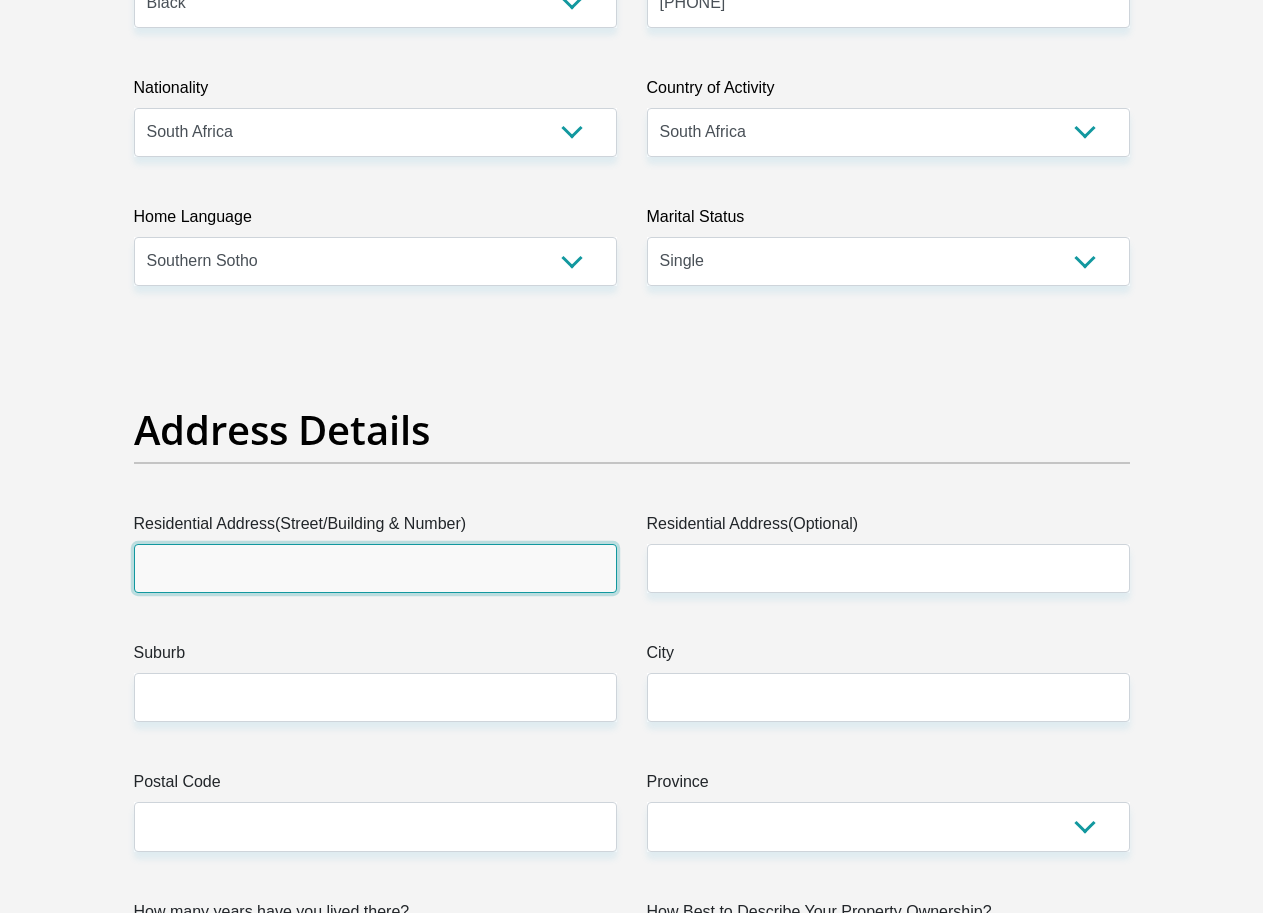 click on "Residential Address(Street/Building & Number)" at bounding box center (375, 568) 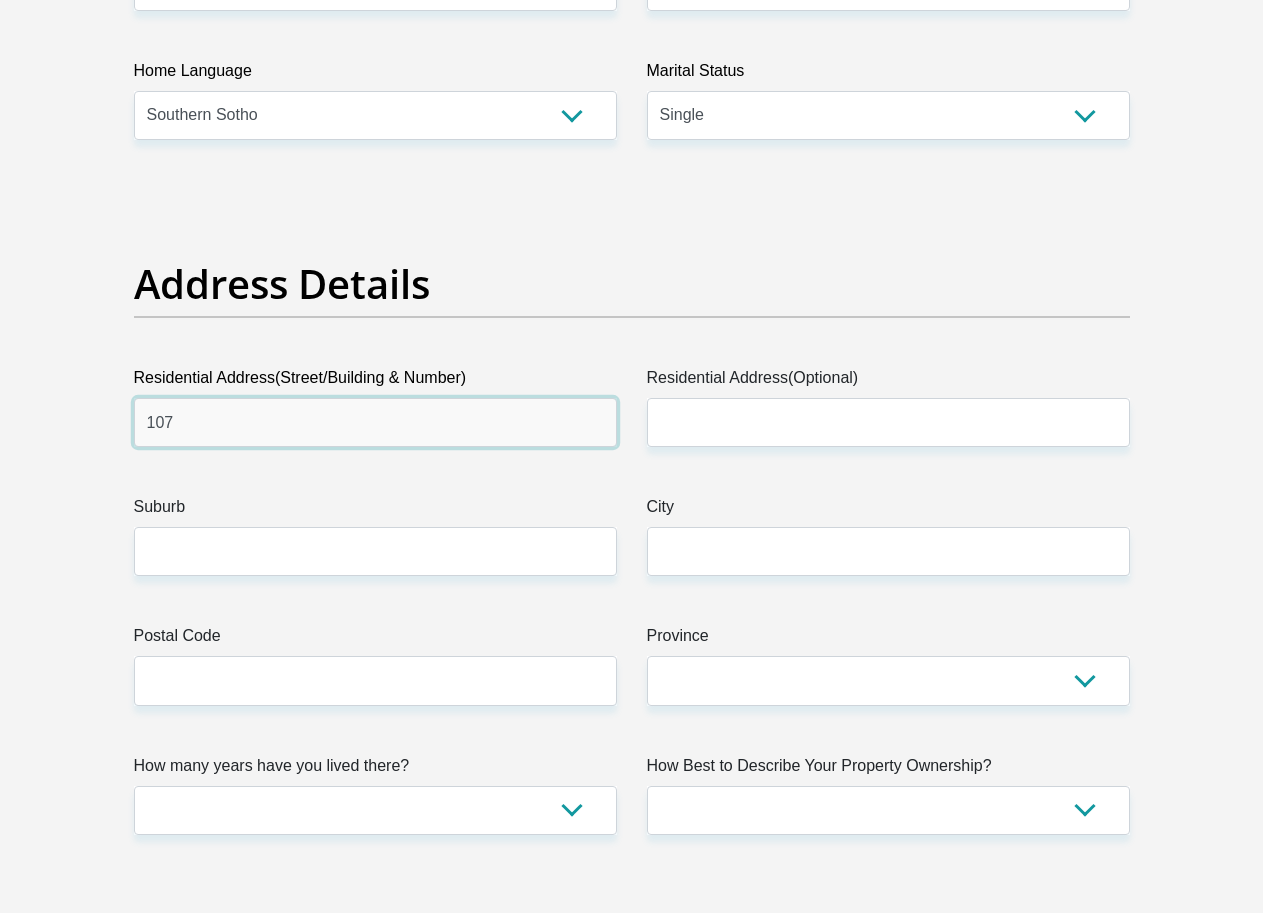 scroll, scrollTop: 900, scrollLeft: 0, axis: vertical 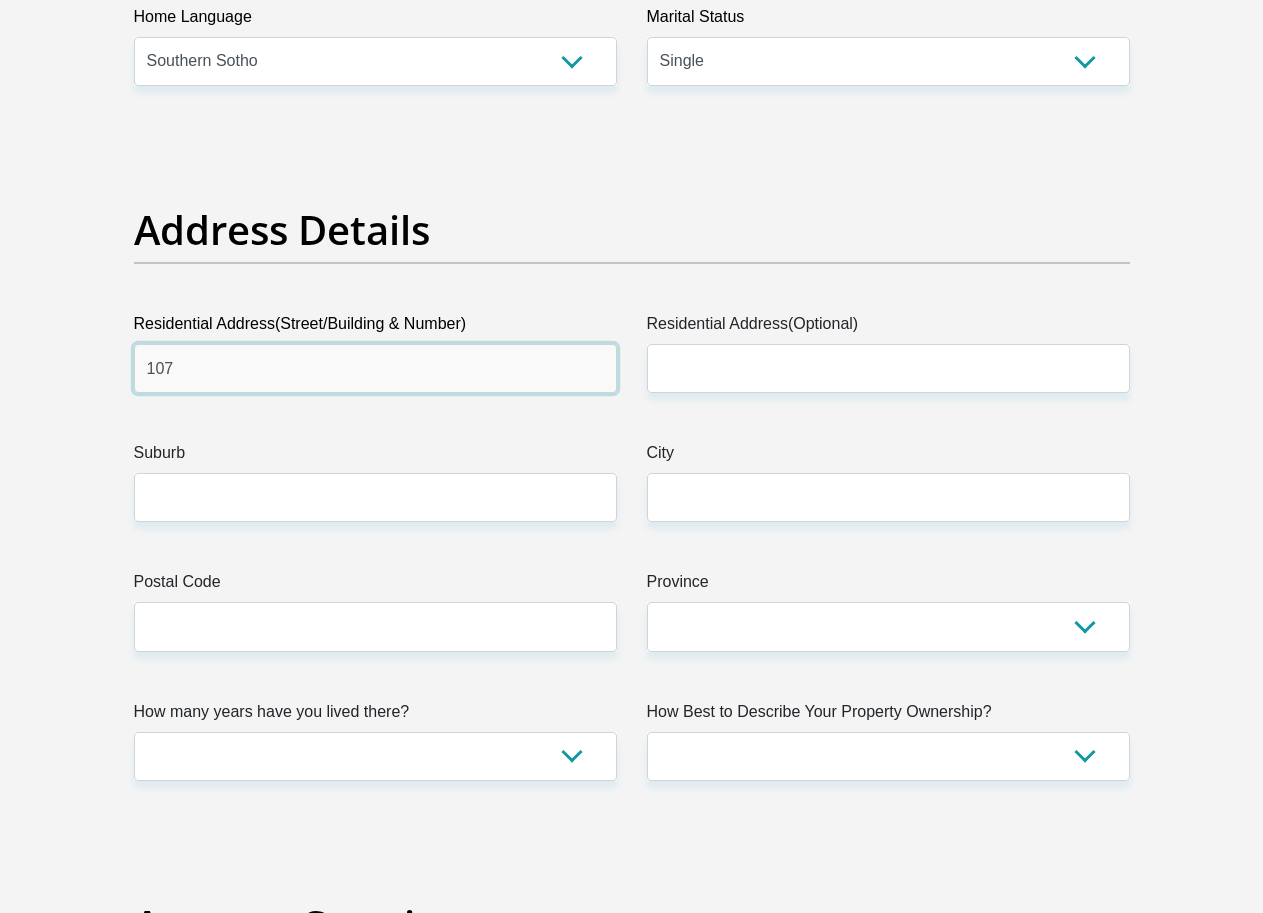 type on "107" 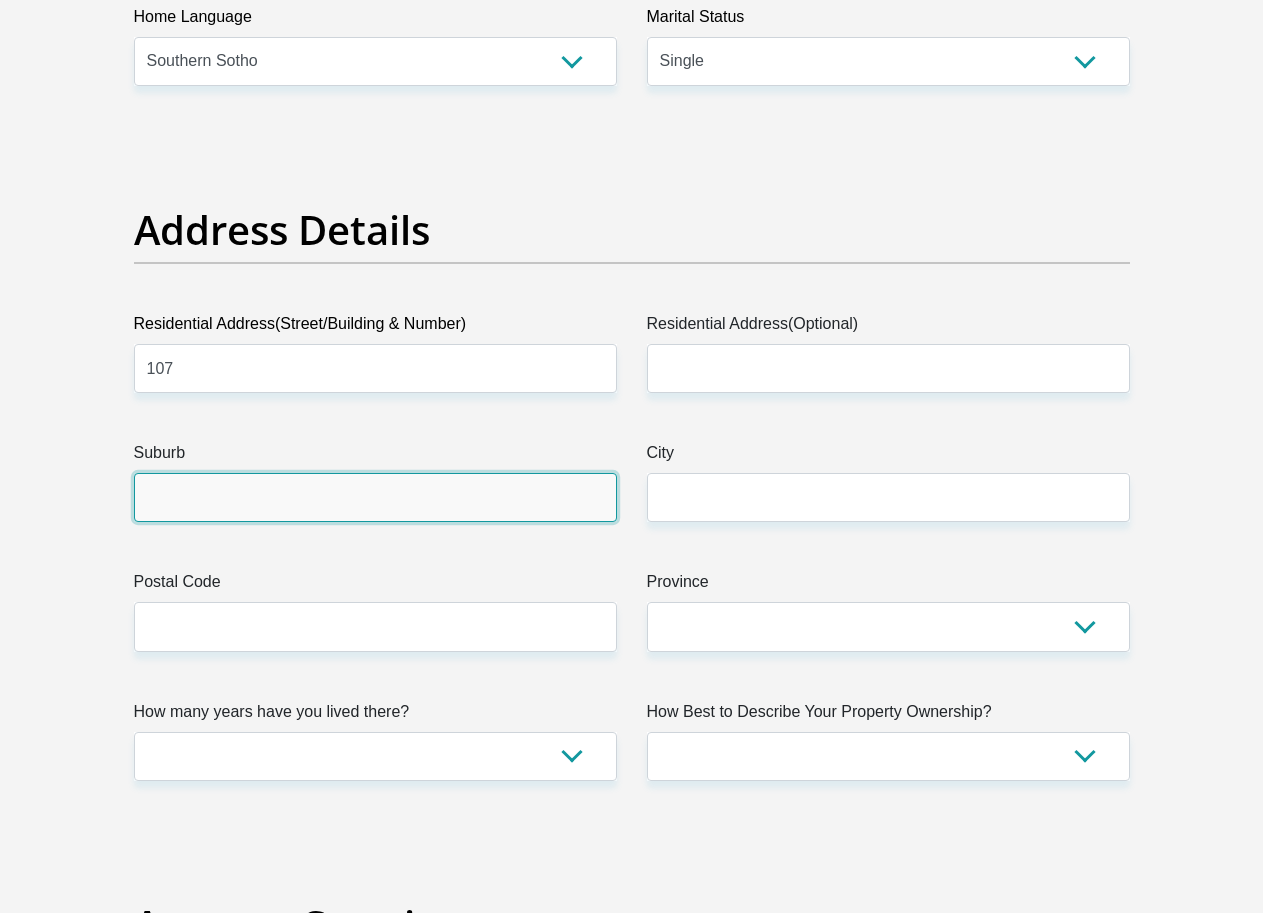 click on "Suburb" at bounding box center [375, 497] 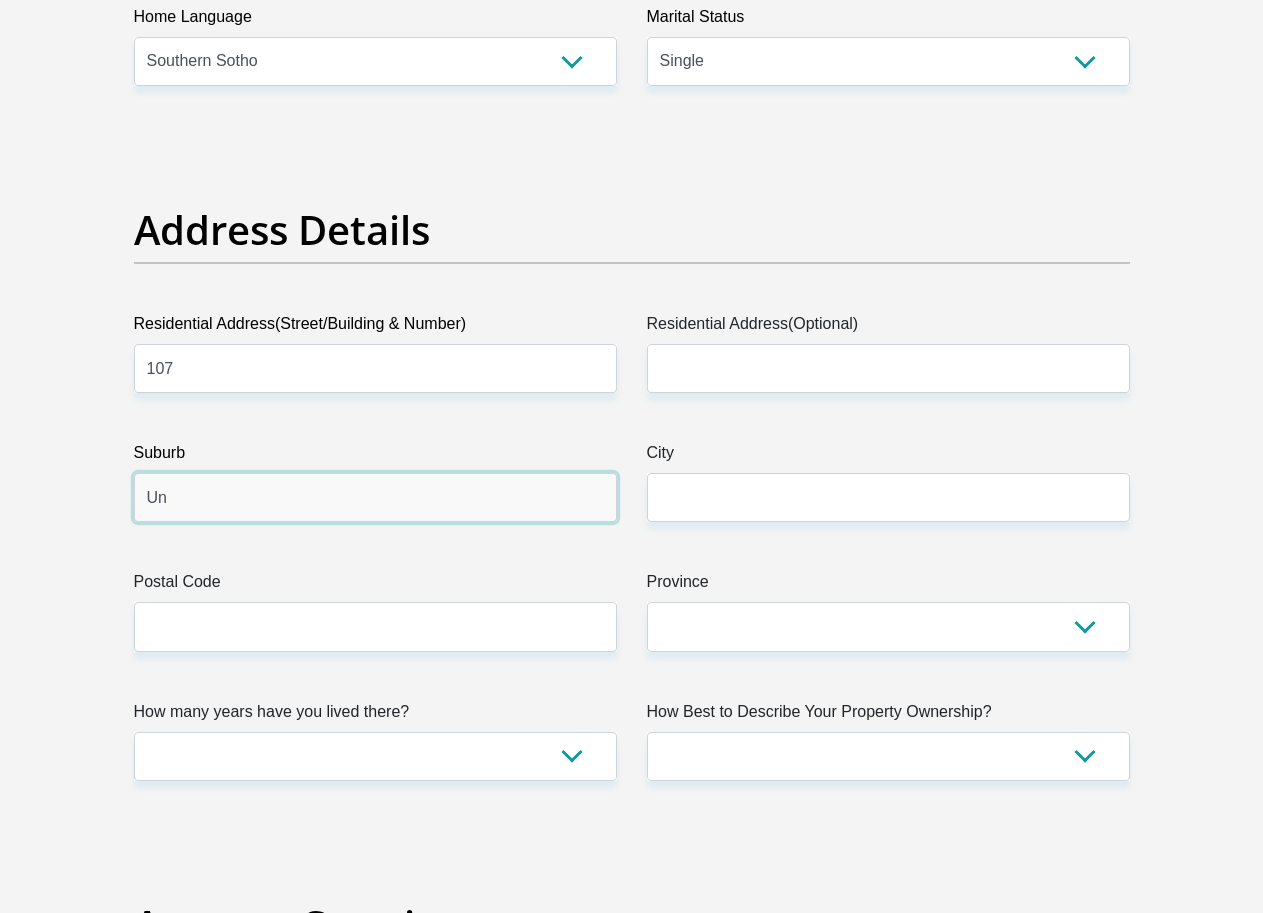 type on "U" 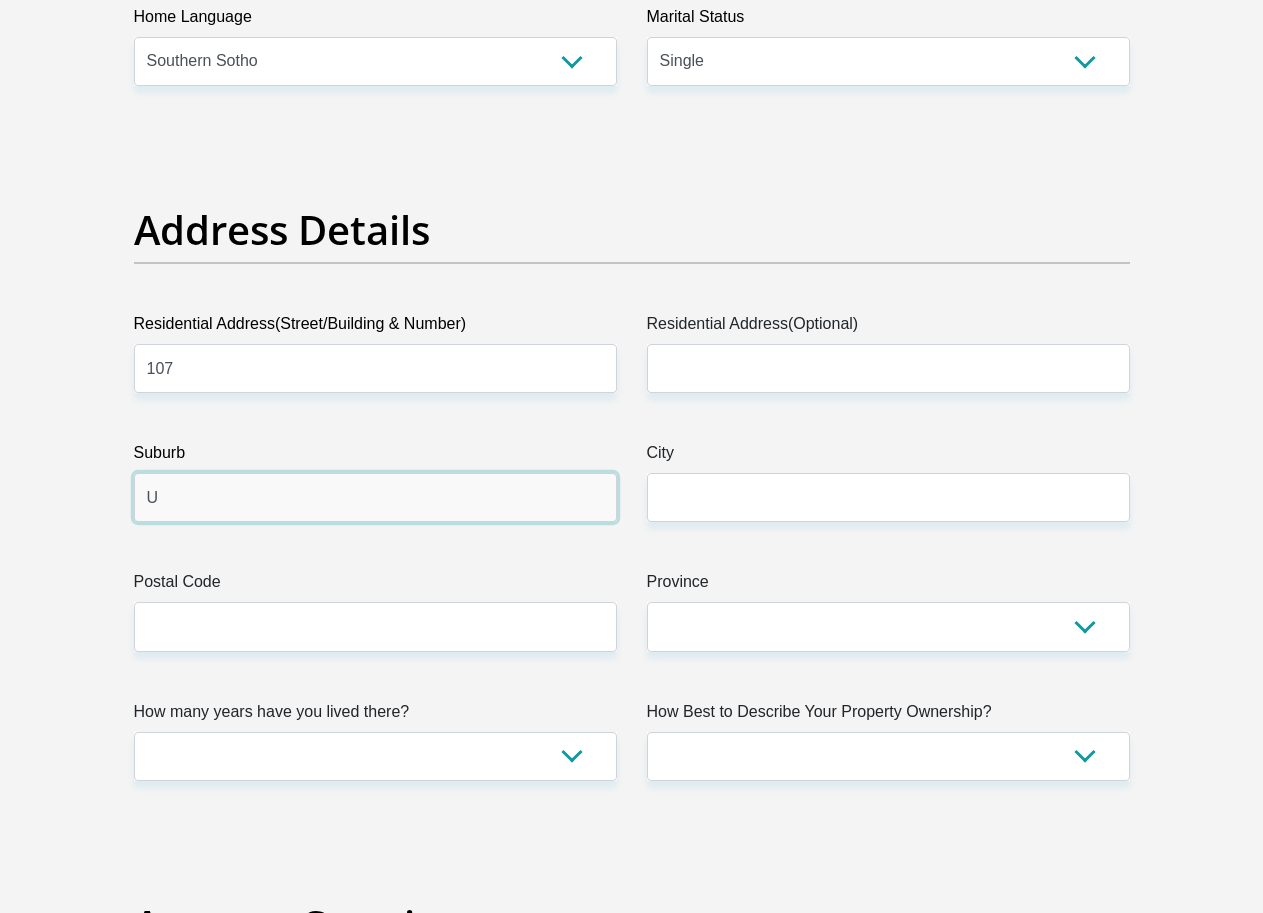 type 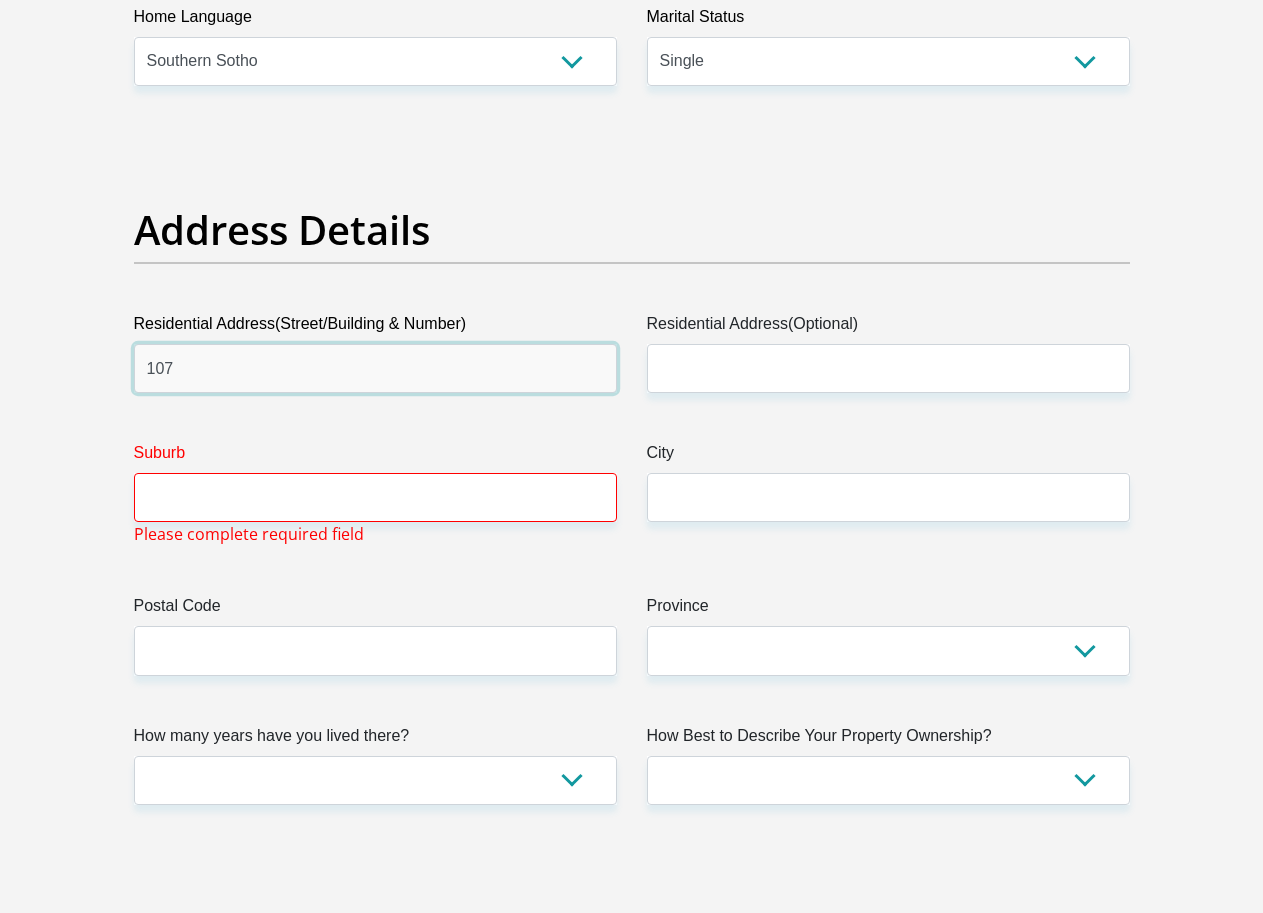 click on "107" at bounding box center [375, 368] 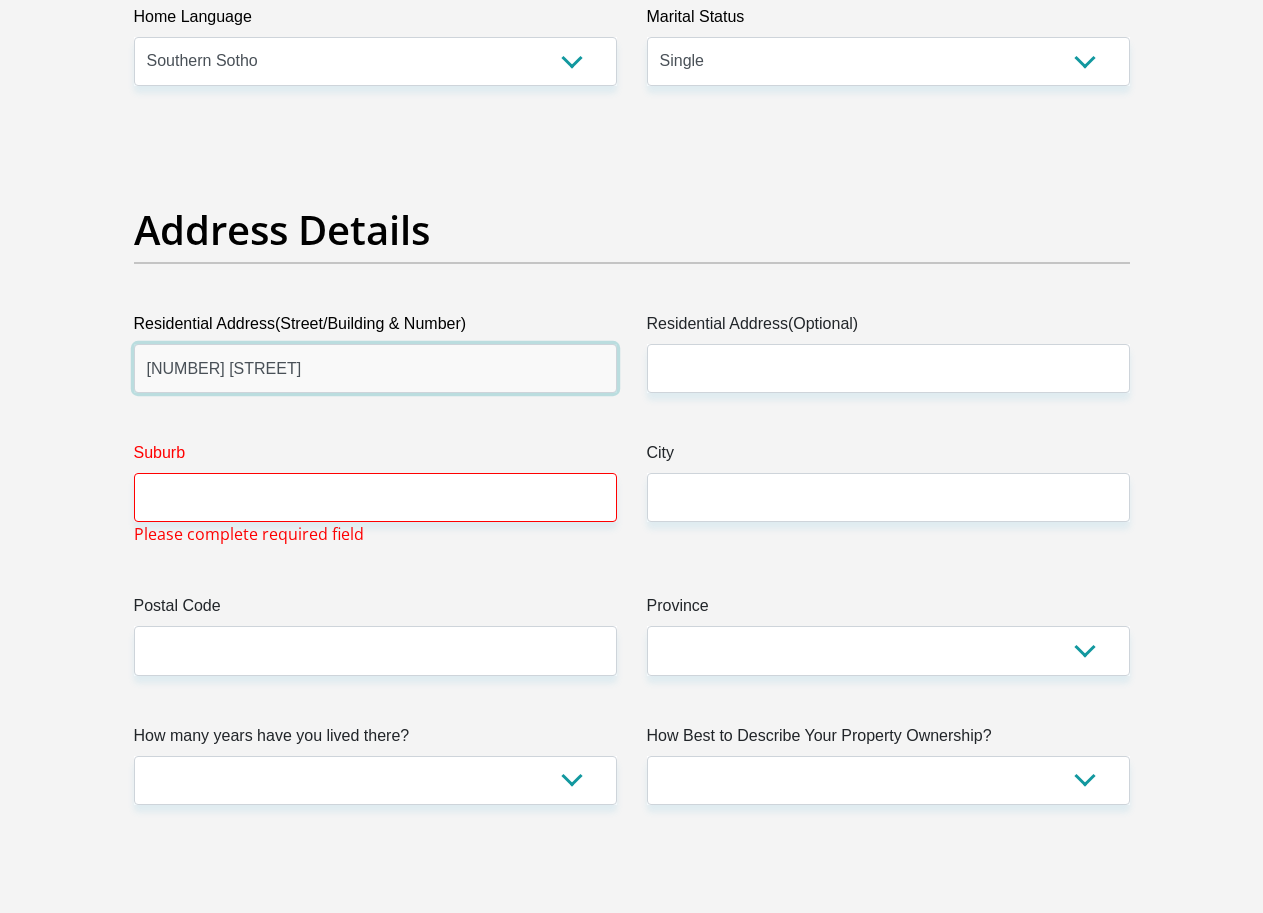 type on "[NUMBER] [STREET]" 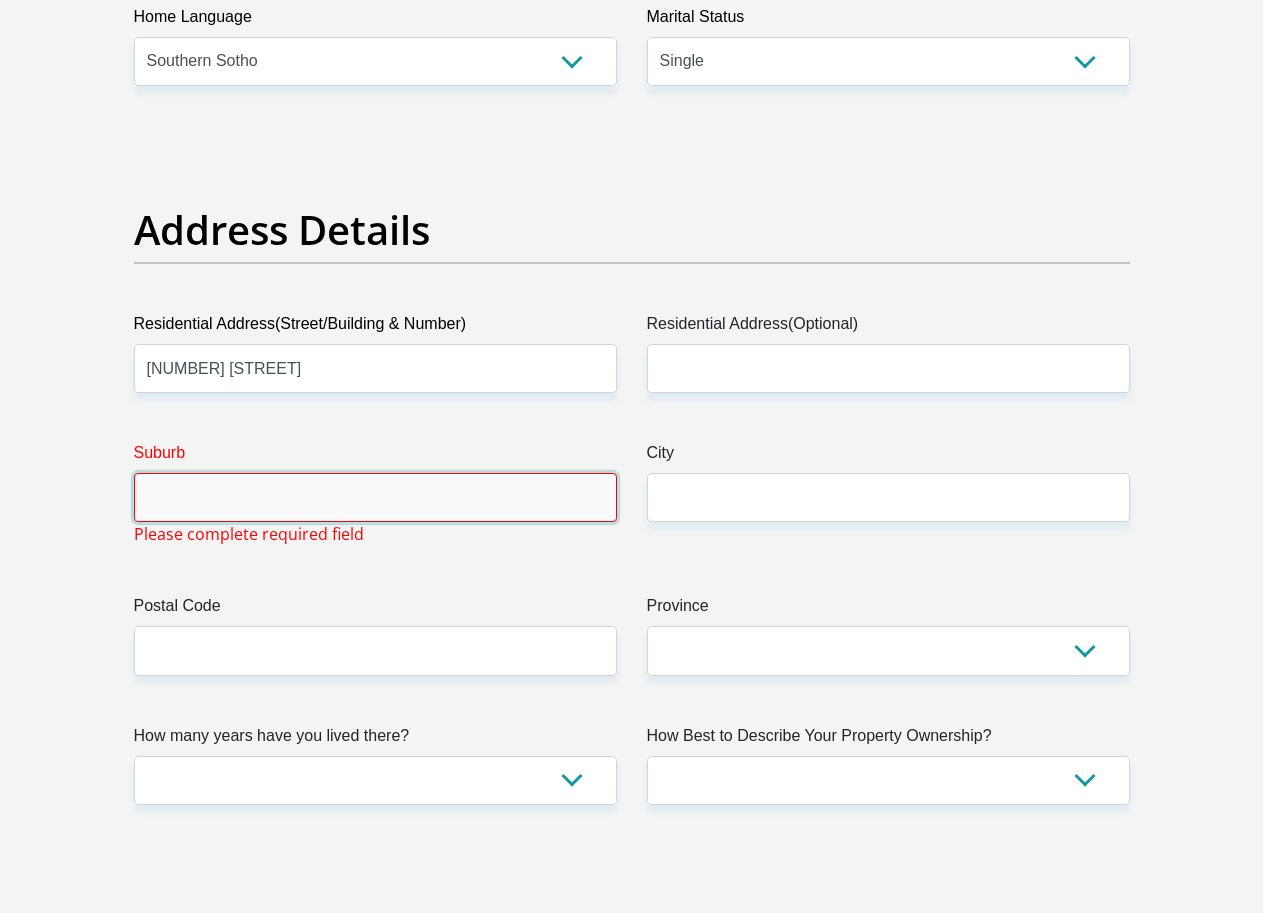 click on "Suburb" at bounding box center (375, 497) 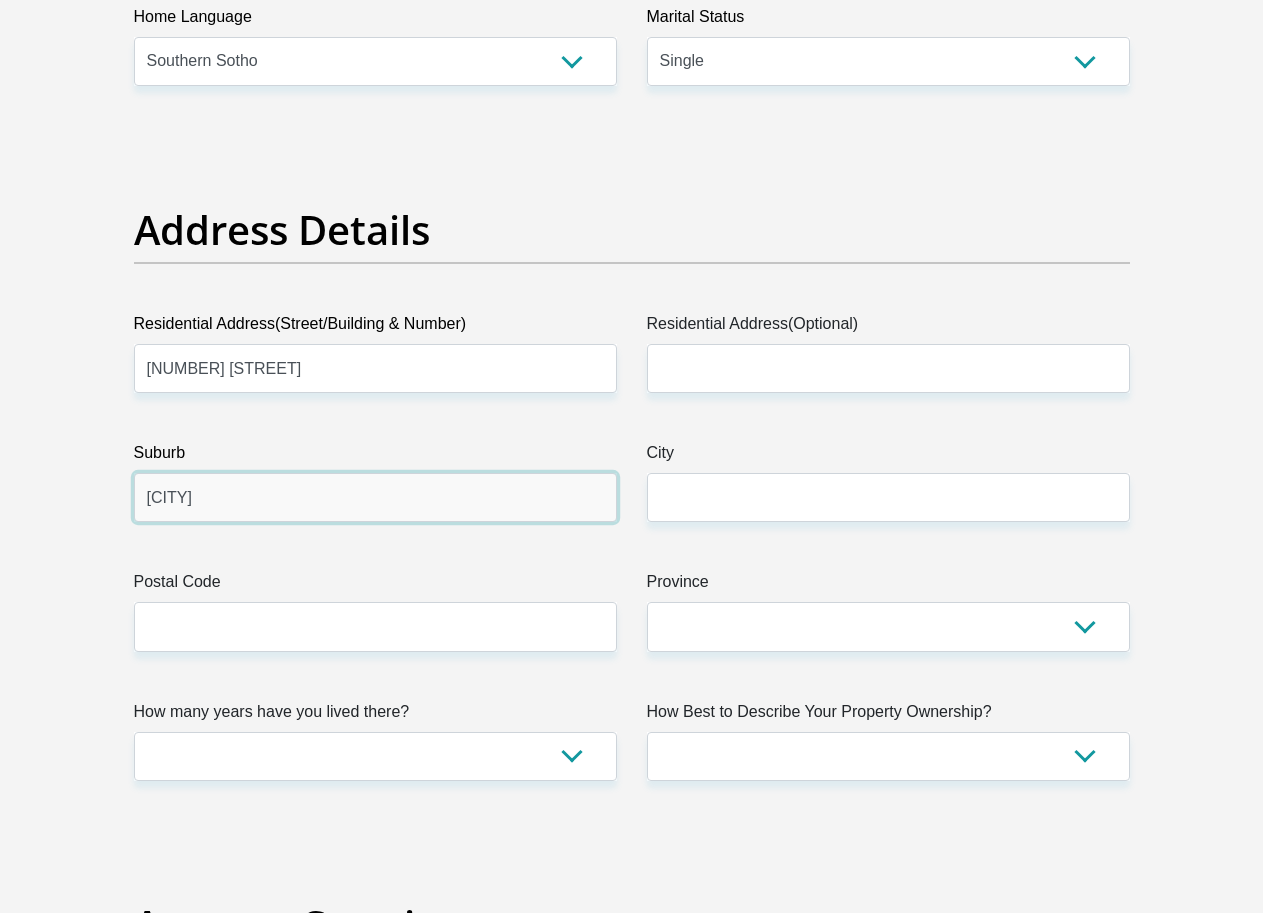 type on "[CITY]" 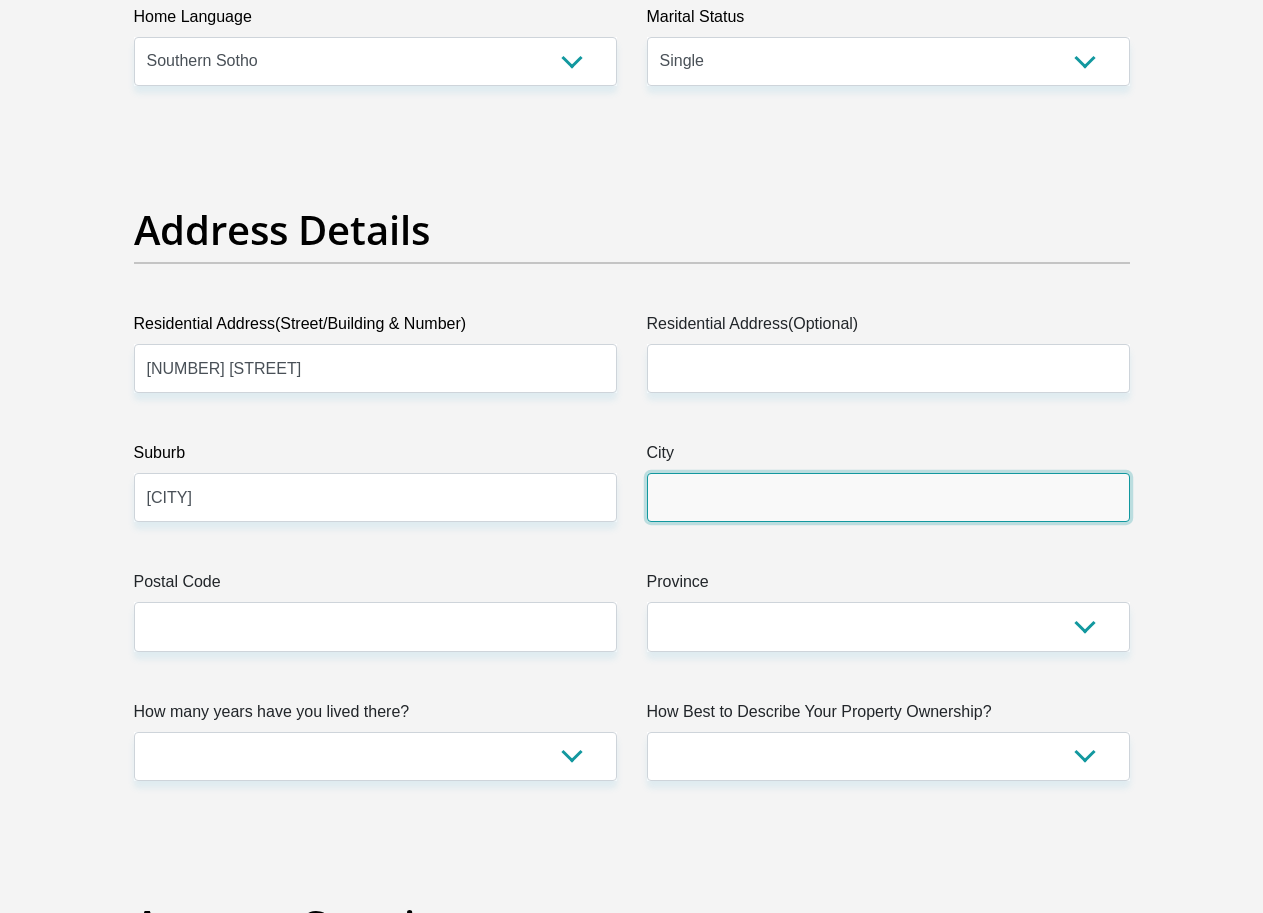 click on "City" at bounding box center (888, 497) 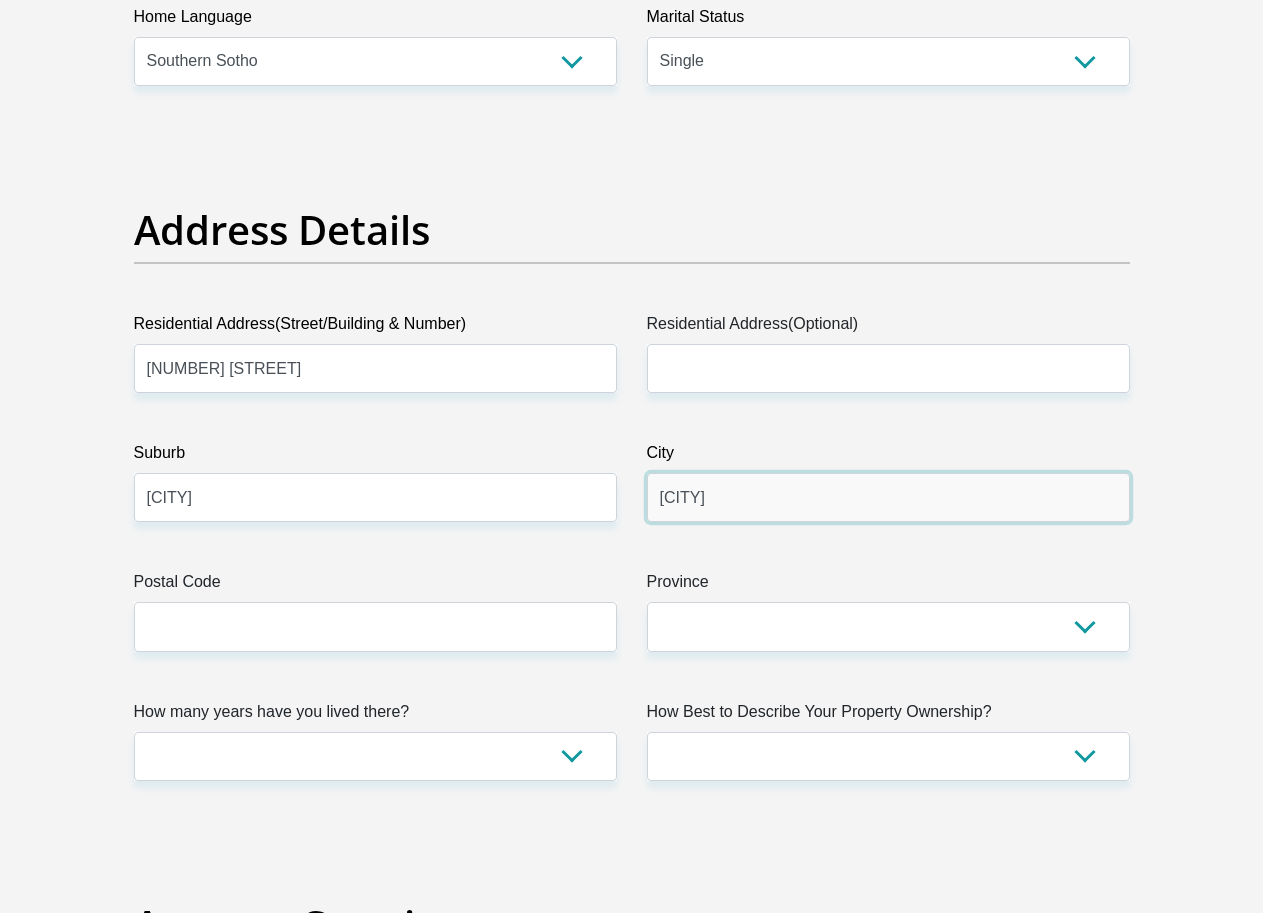 type on "[CITY]" 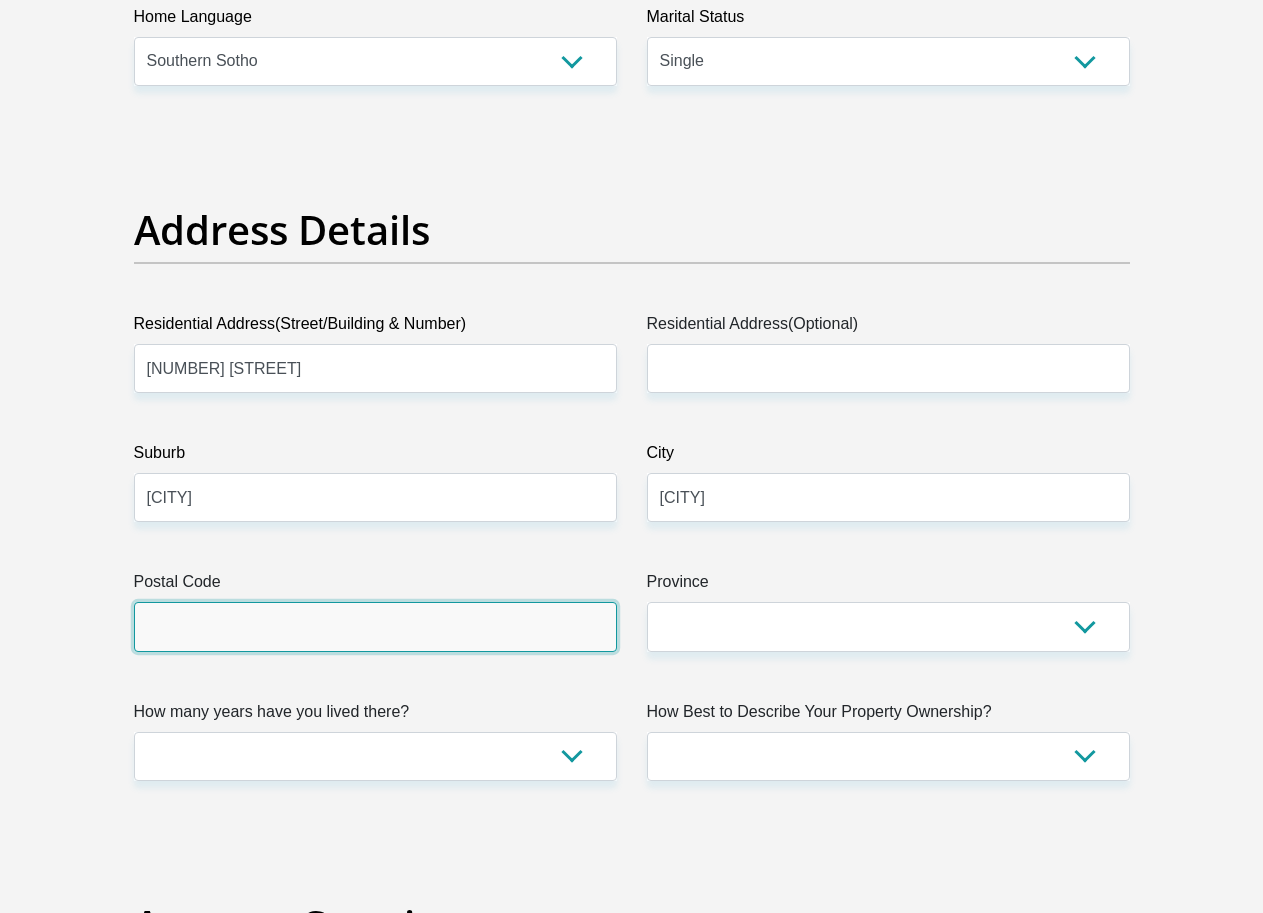 click on "Postal Code" at bounding box center [375, 626] 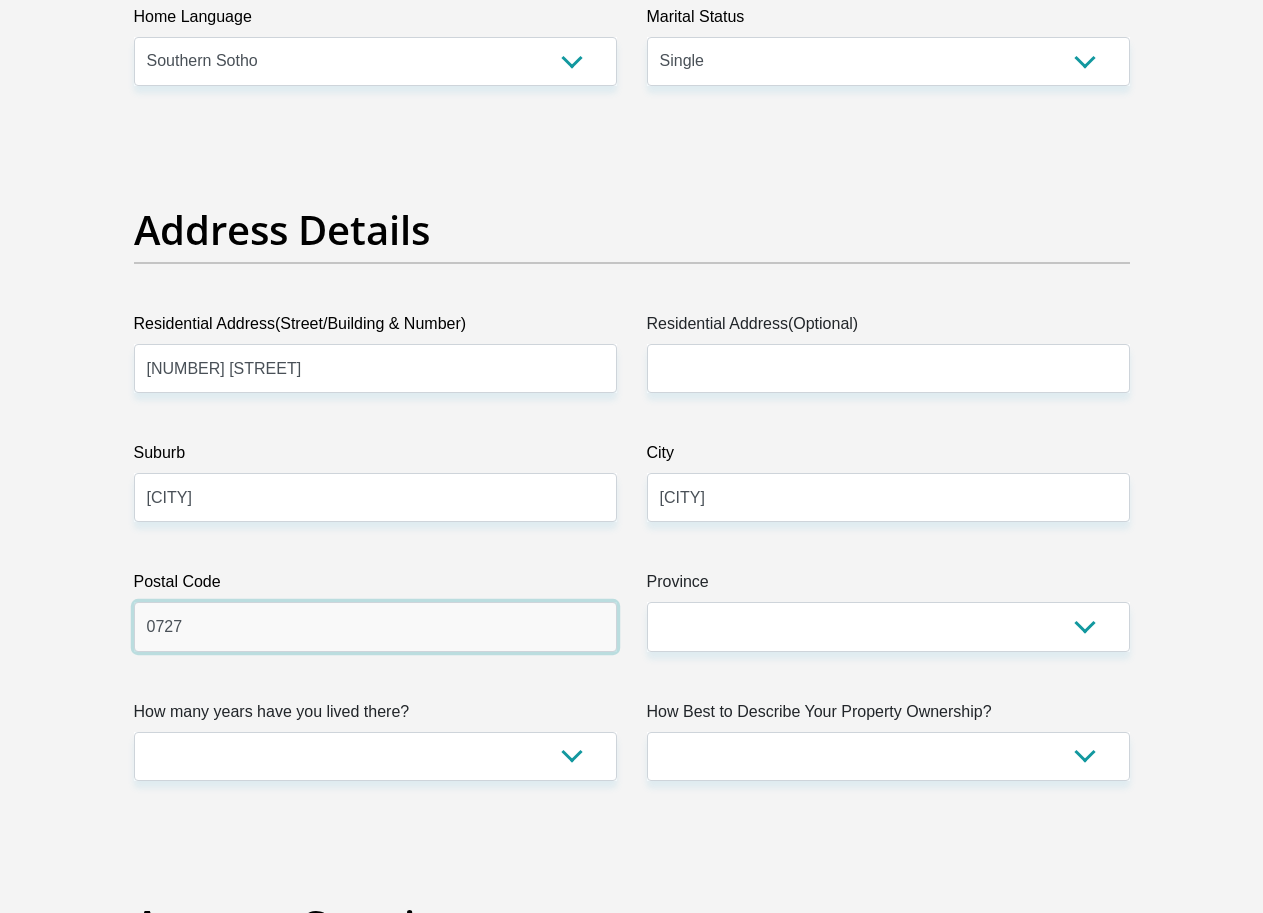 type on "0727" 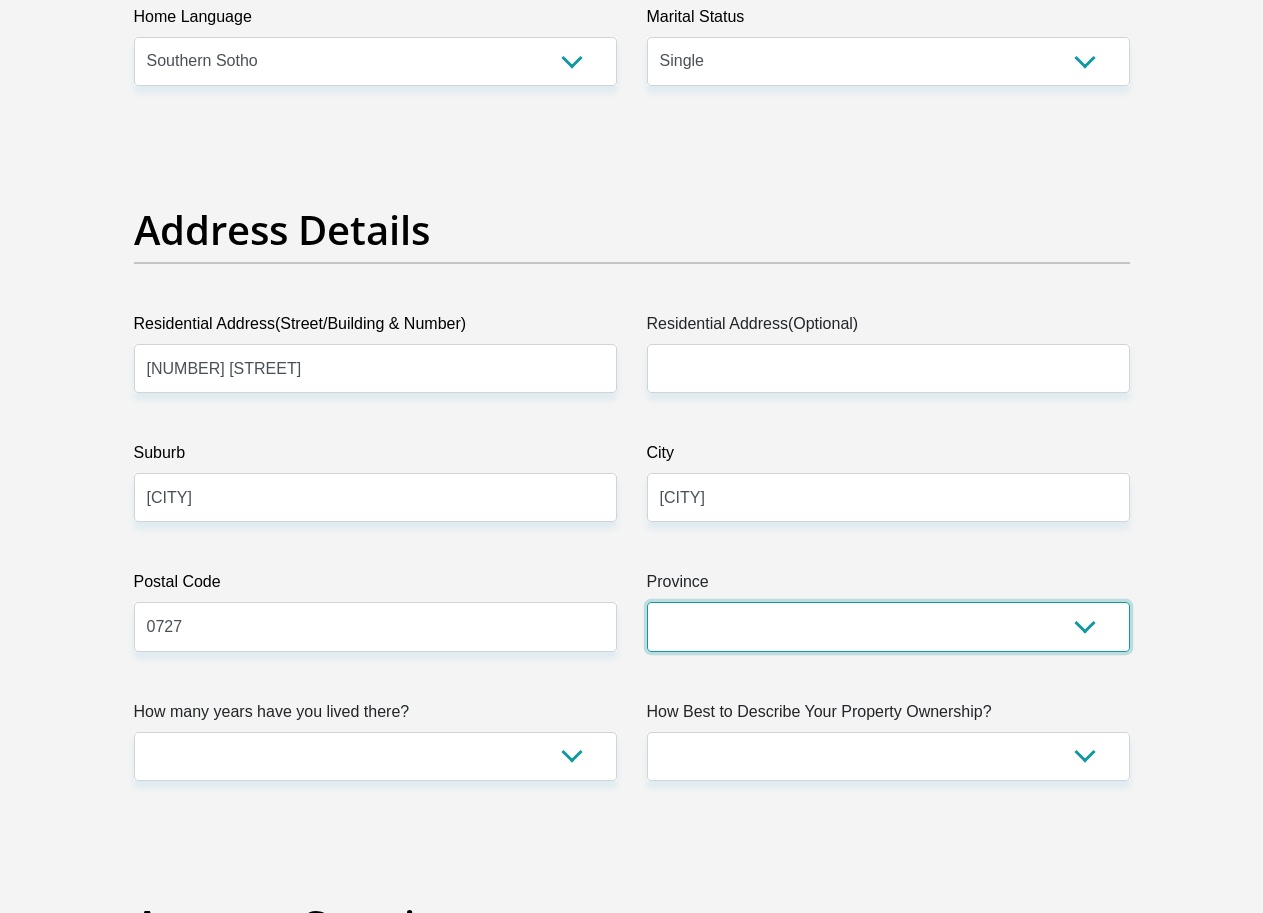 click on "Eastern Cape
Free State
Gauteng
KwaZulu-Natal
Limpopo
Mpumalanga
Northern Cape
North West
Western Cape" at bounding box center (888, 626) 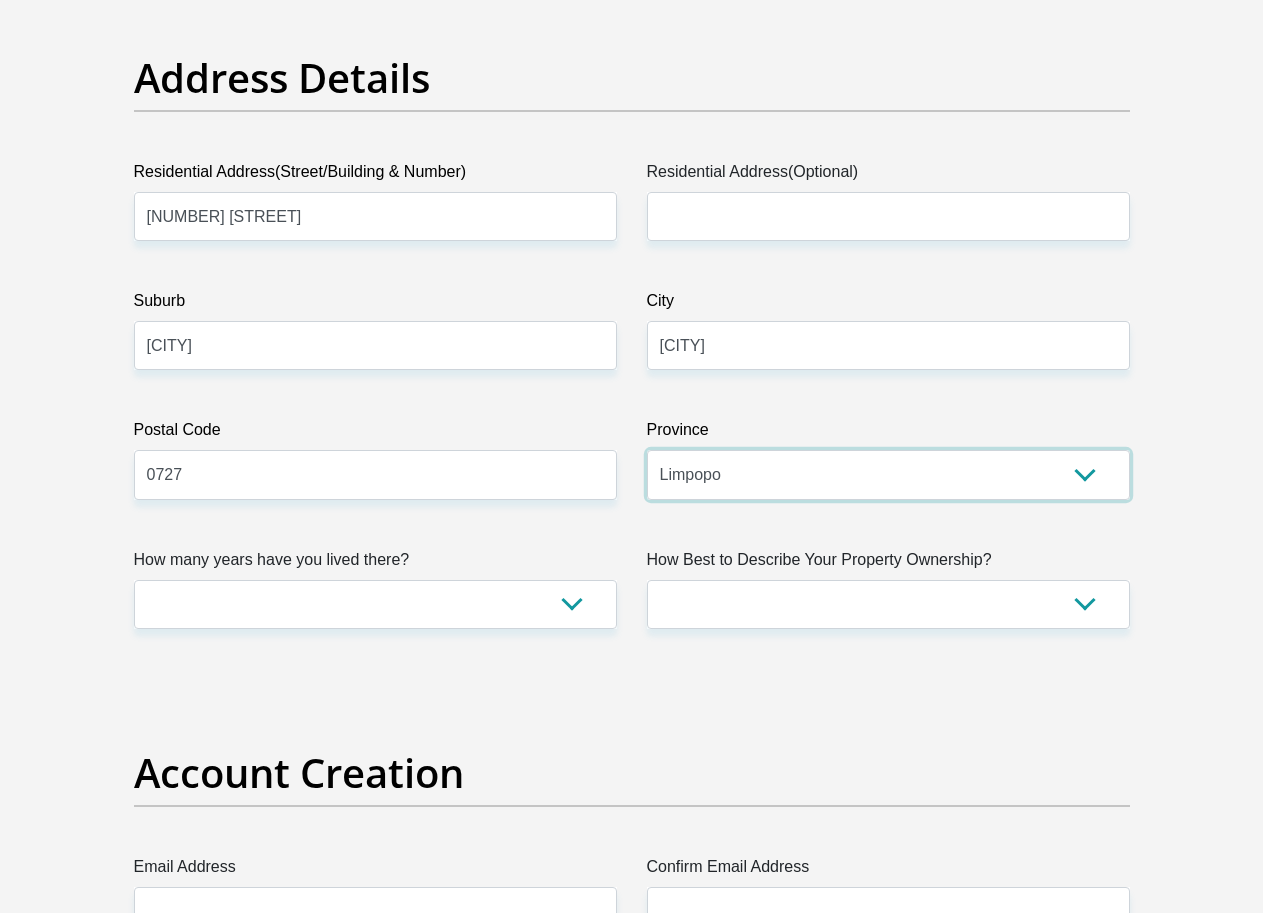 scroll, scrollTop: 1100, scrollLeft: 0, axis: vertical 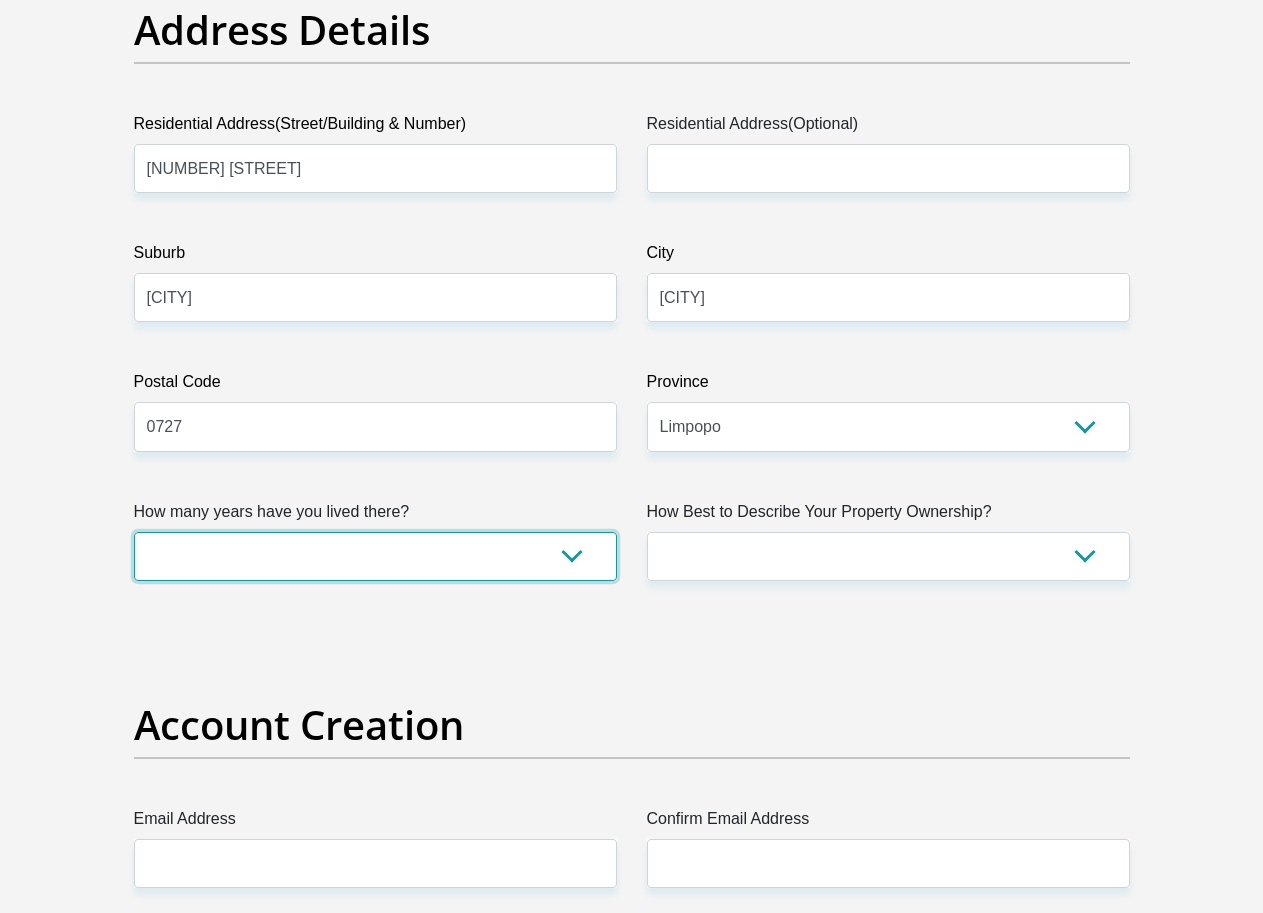 click on "less than 1 year
1-3 years
3-5 years
5+ years" at bounding box center (375, 556) 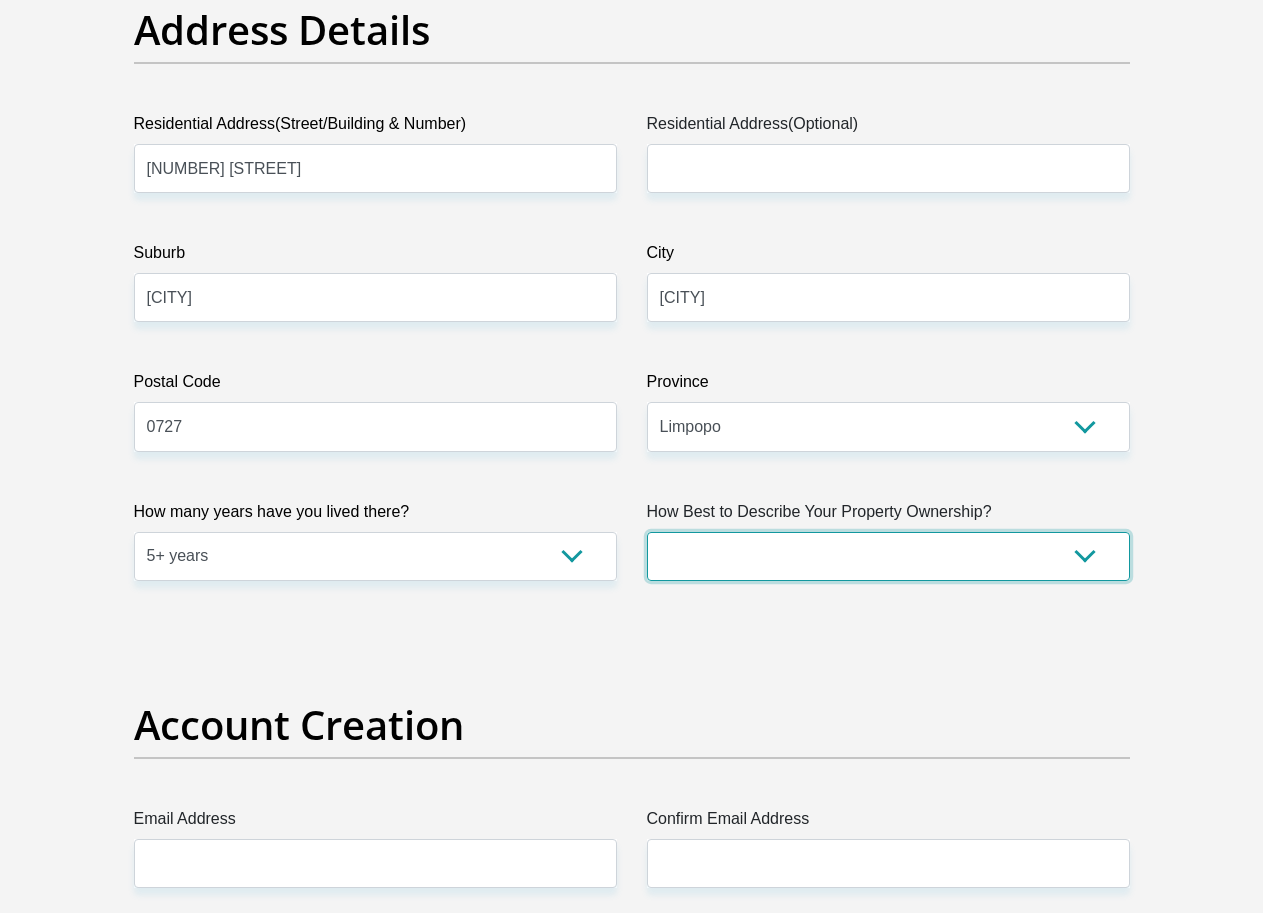 click on "Owned
Rented
Family Owned
Company Dwelling" at bounding box center [888, 556] 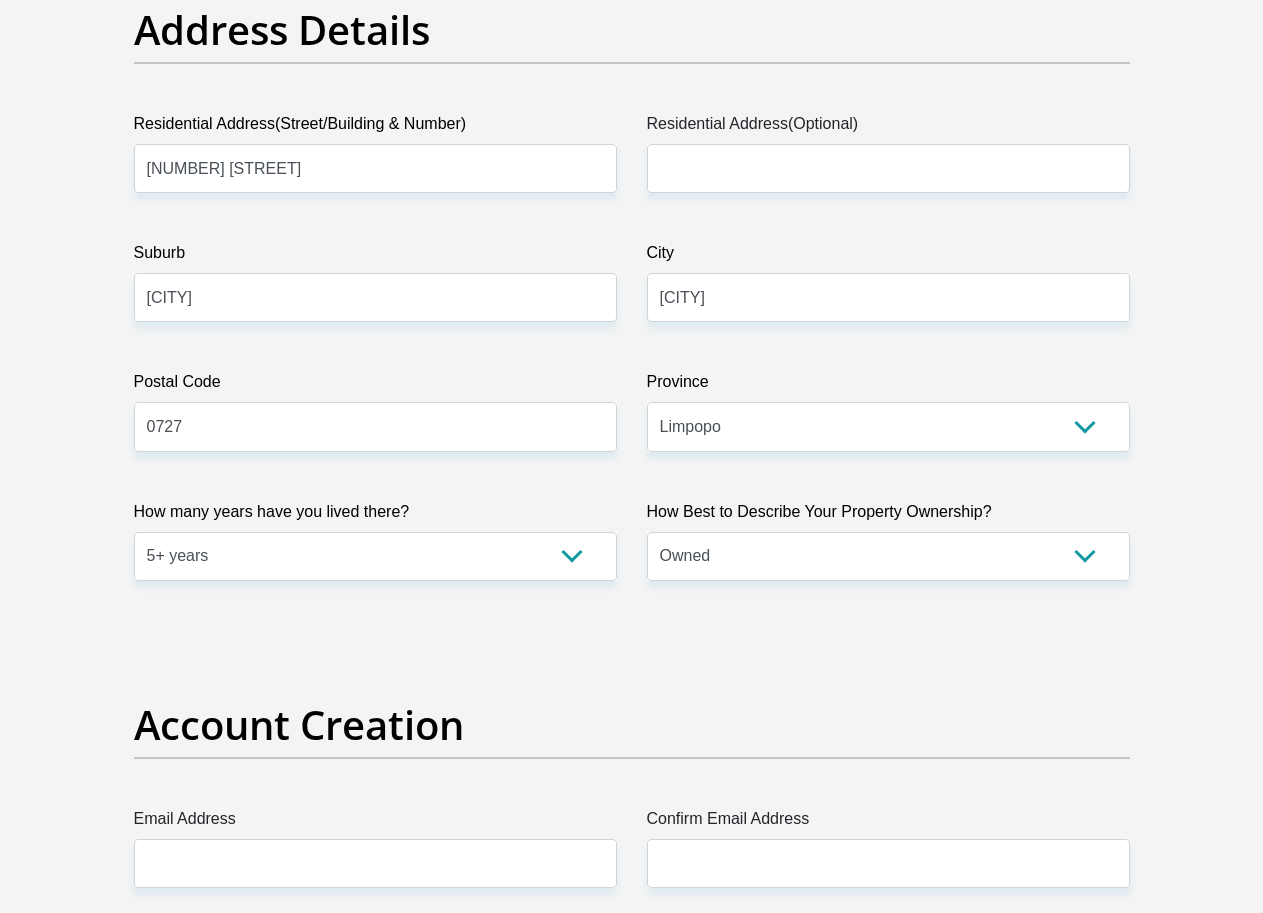 click on "[TITLE]
[TITLE]
[TITLE]
[TITLE]
[TITLE]
[TITLE]
[FIRST NAME]
[LAST]
[SURNAME]
[LAST]
[ID NUMBER]
[ID]
Please input valid ID number
[RACE]
[RACE]
[RACE]
[RACE]
[RACE]
[RACE]
[CONTACT NUMBER]
[PHONE]
Please input valid contact number
[NATIONALITY]
[NATIONALITY]
[NATIONALITY]
[NATIONALITY]  [NATIONALITY]  [NATIONALITY]" at bounding box center (632, 2541) 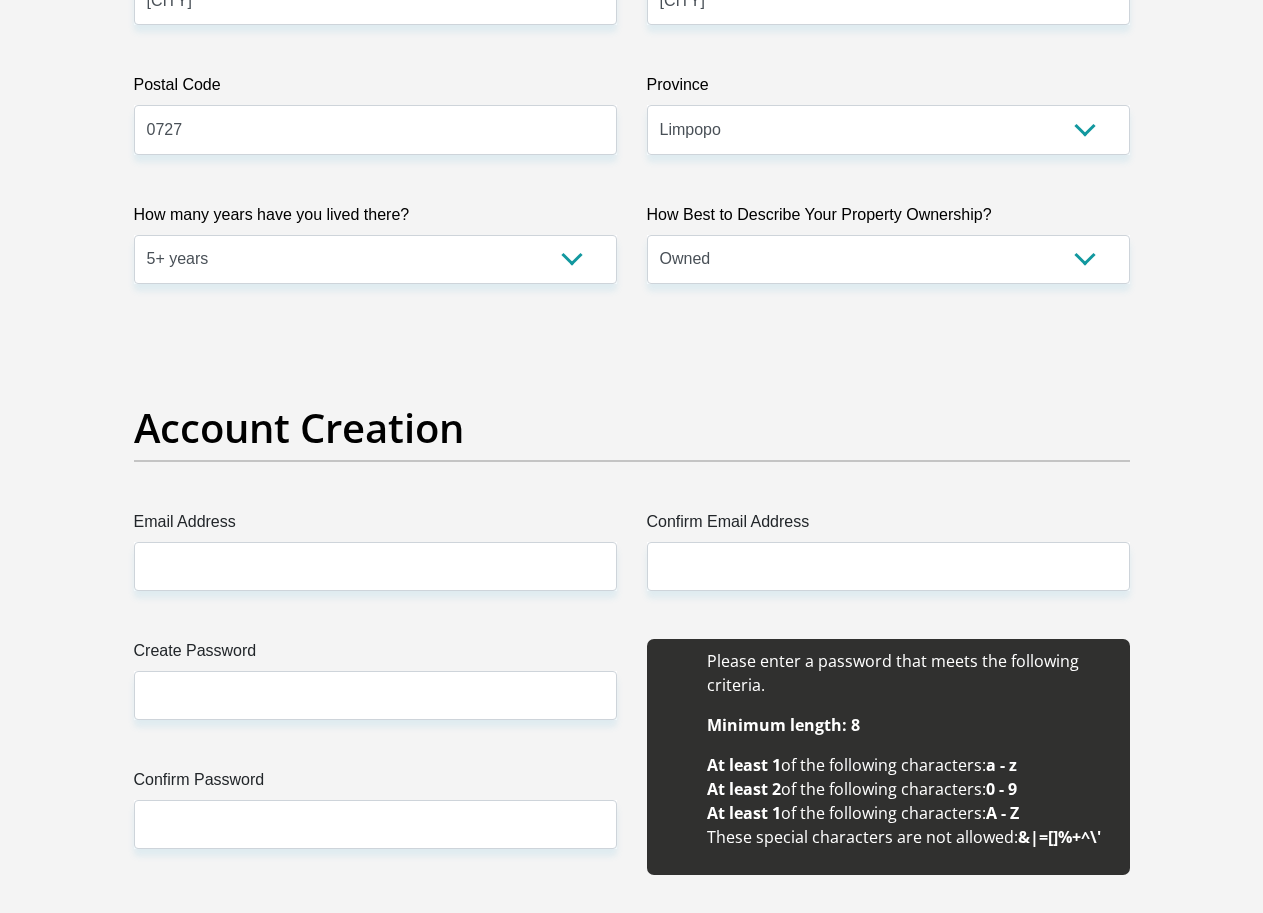 scroll, scrollTop: 1400, scrollLeft: 0, axis: vertical 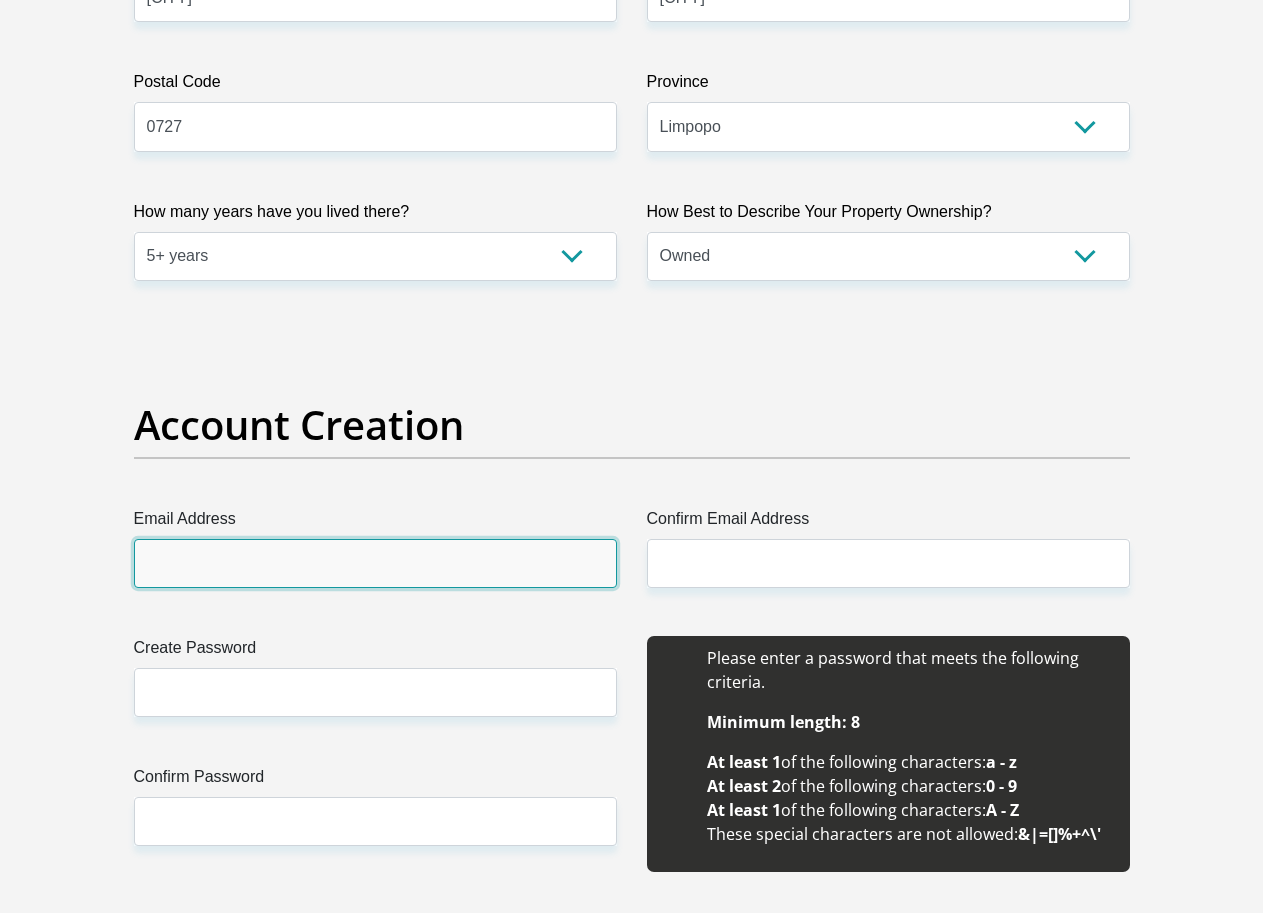 click on "Email Address" at bounding box center (375, 563) 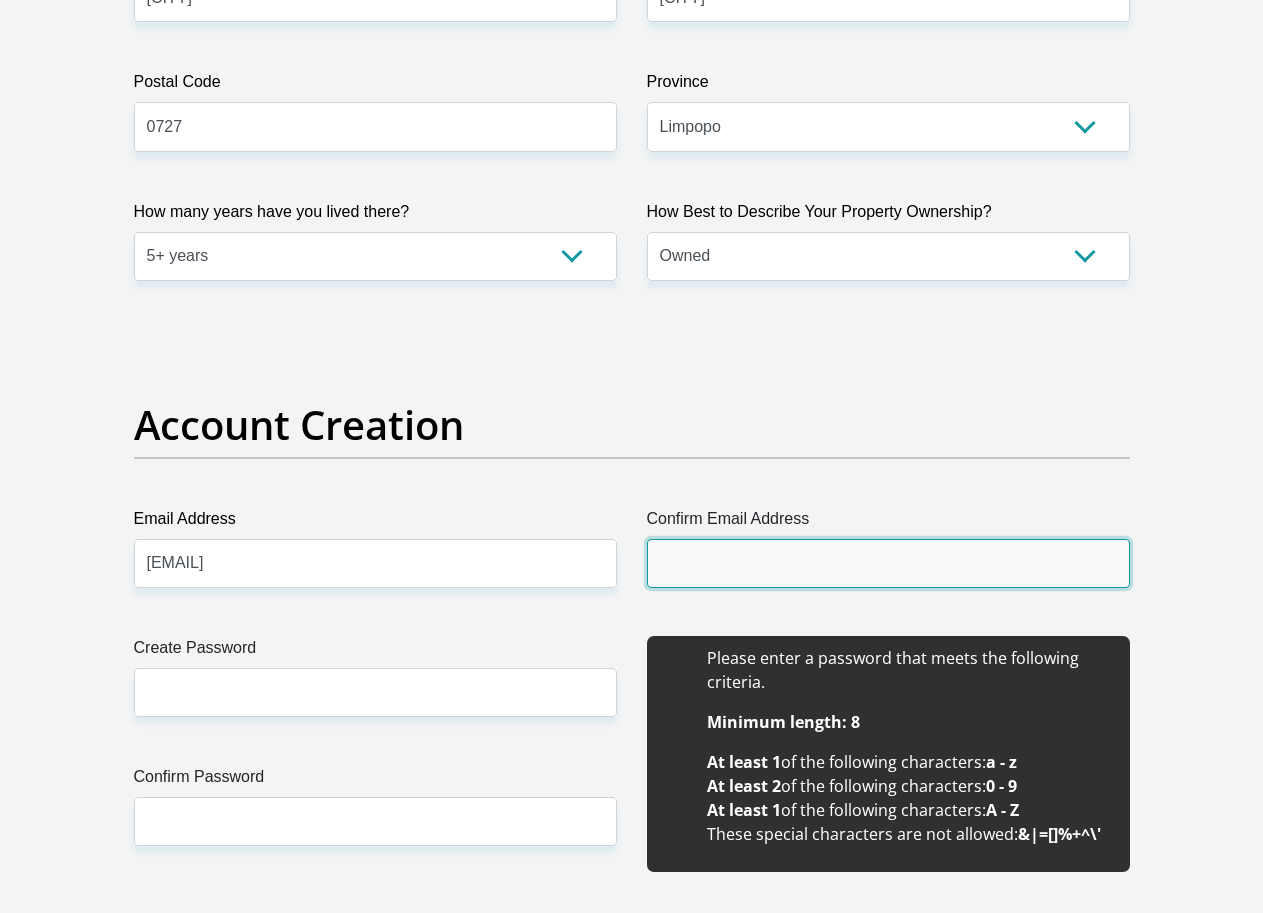 click on "Confirm Email Address" at bounding box center (888, 563) 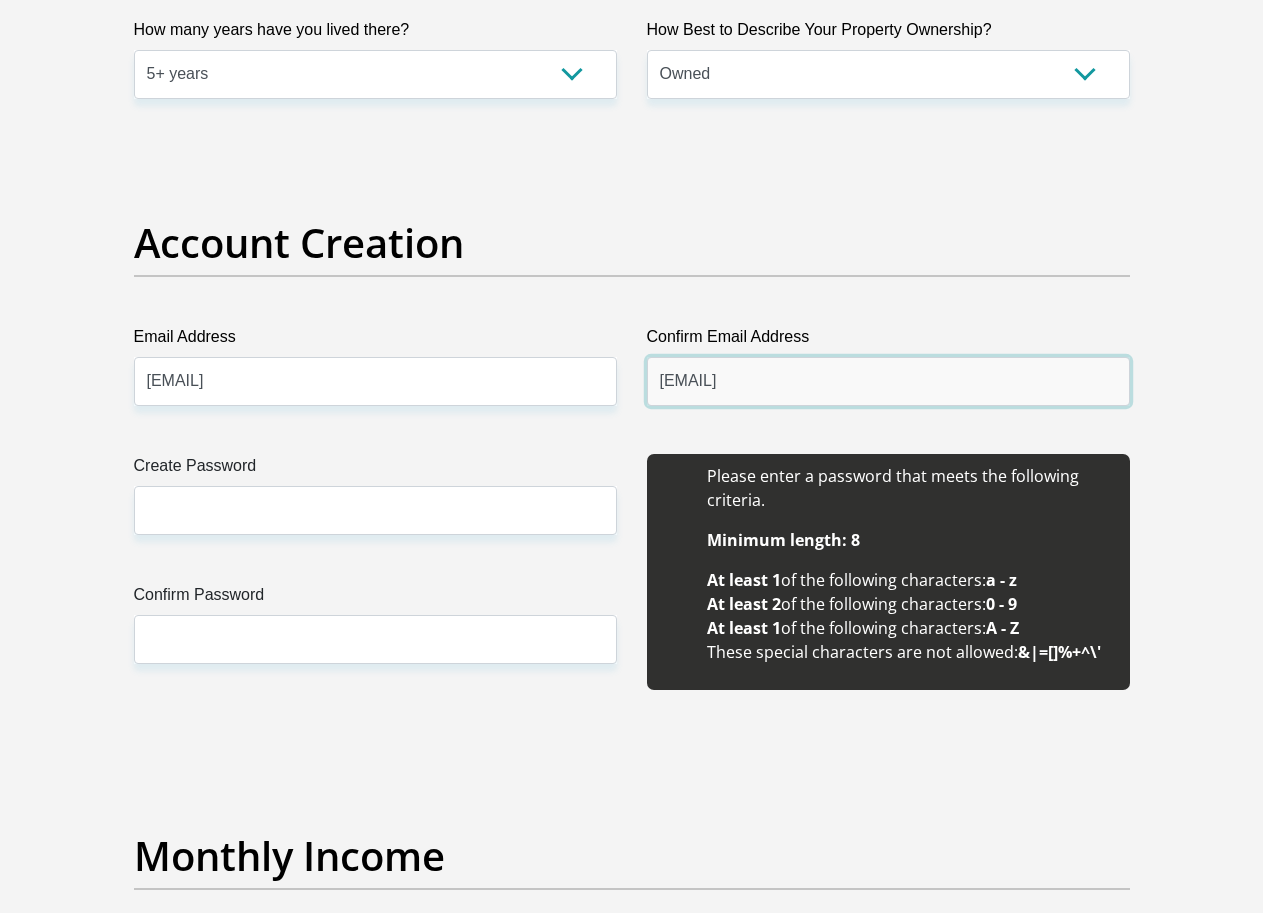 scroll, scrollTop: 1600, scrollLeft: 0, axis: vertical 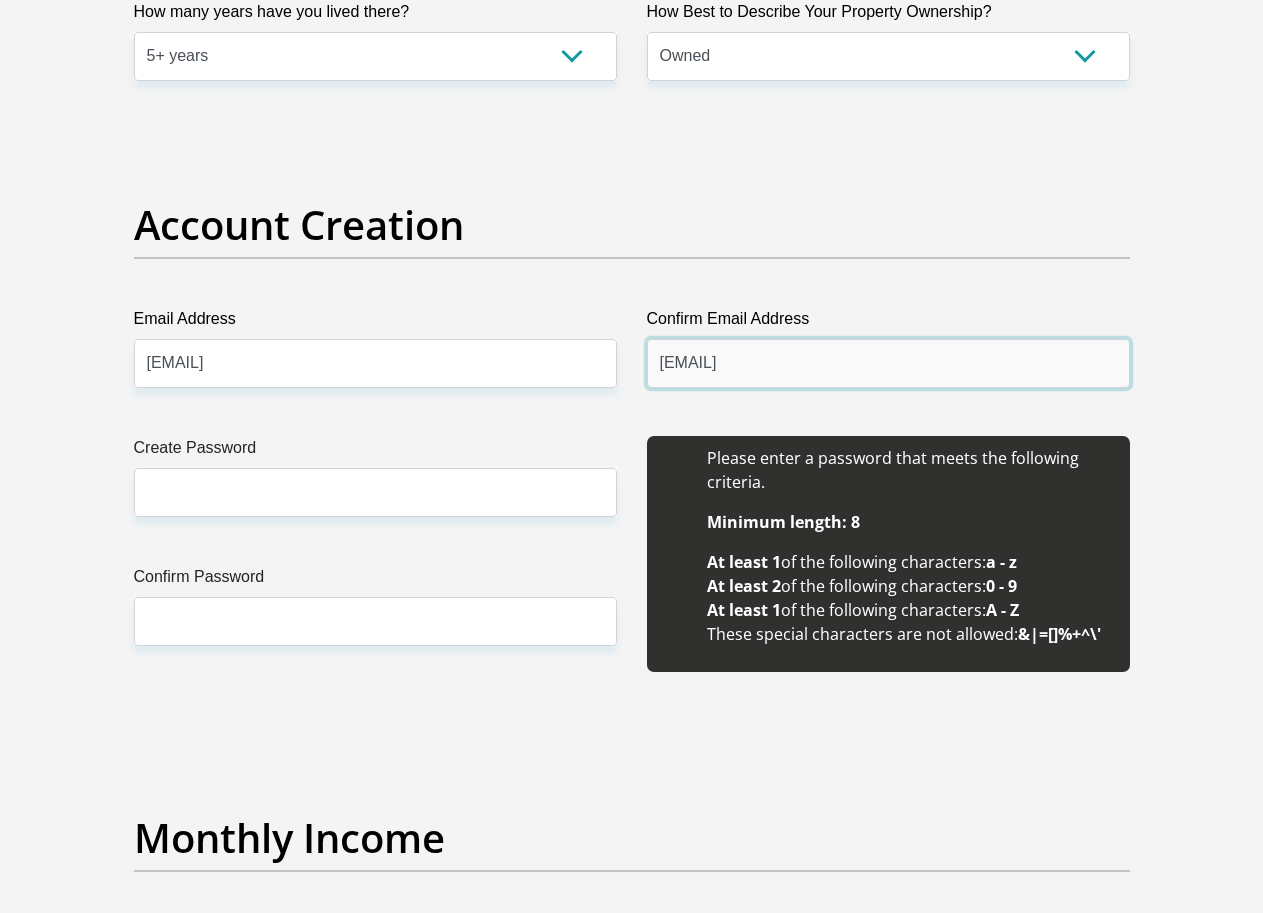 type on "[EMAIL]" 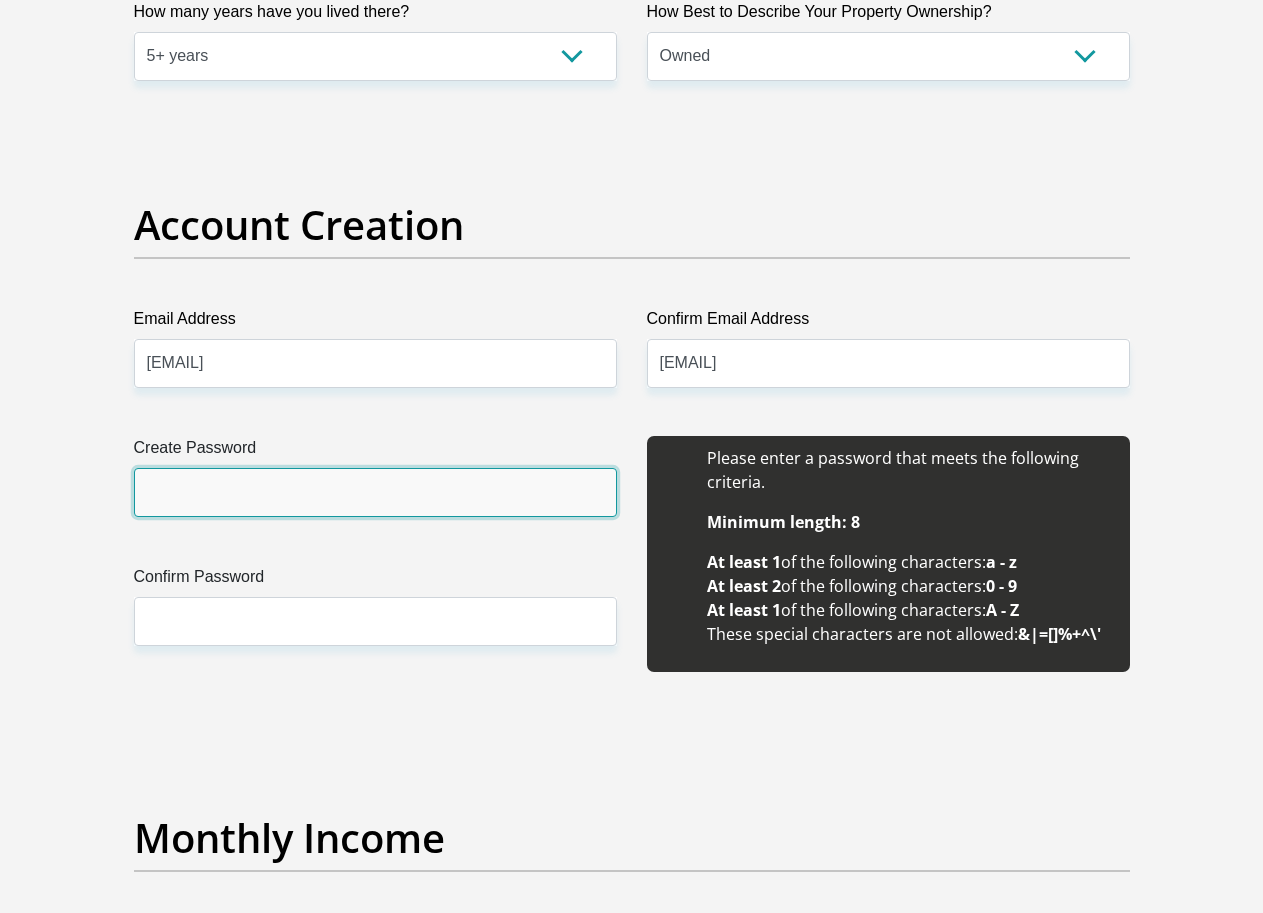 click on "Create Password" at bounding box center (375, 492) 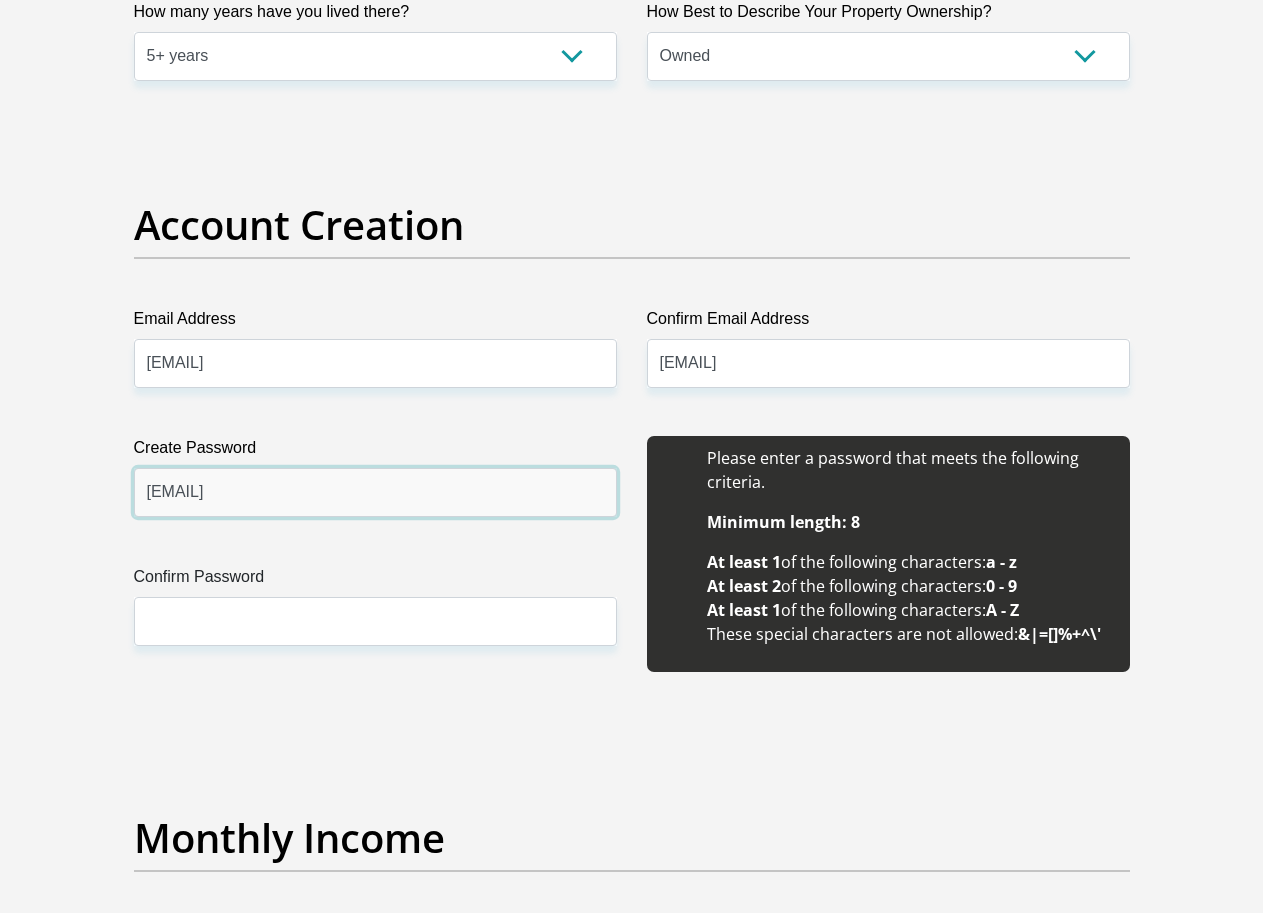 type on "[EMAIL]" 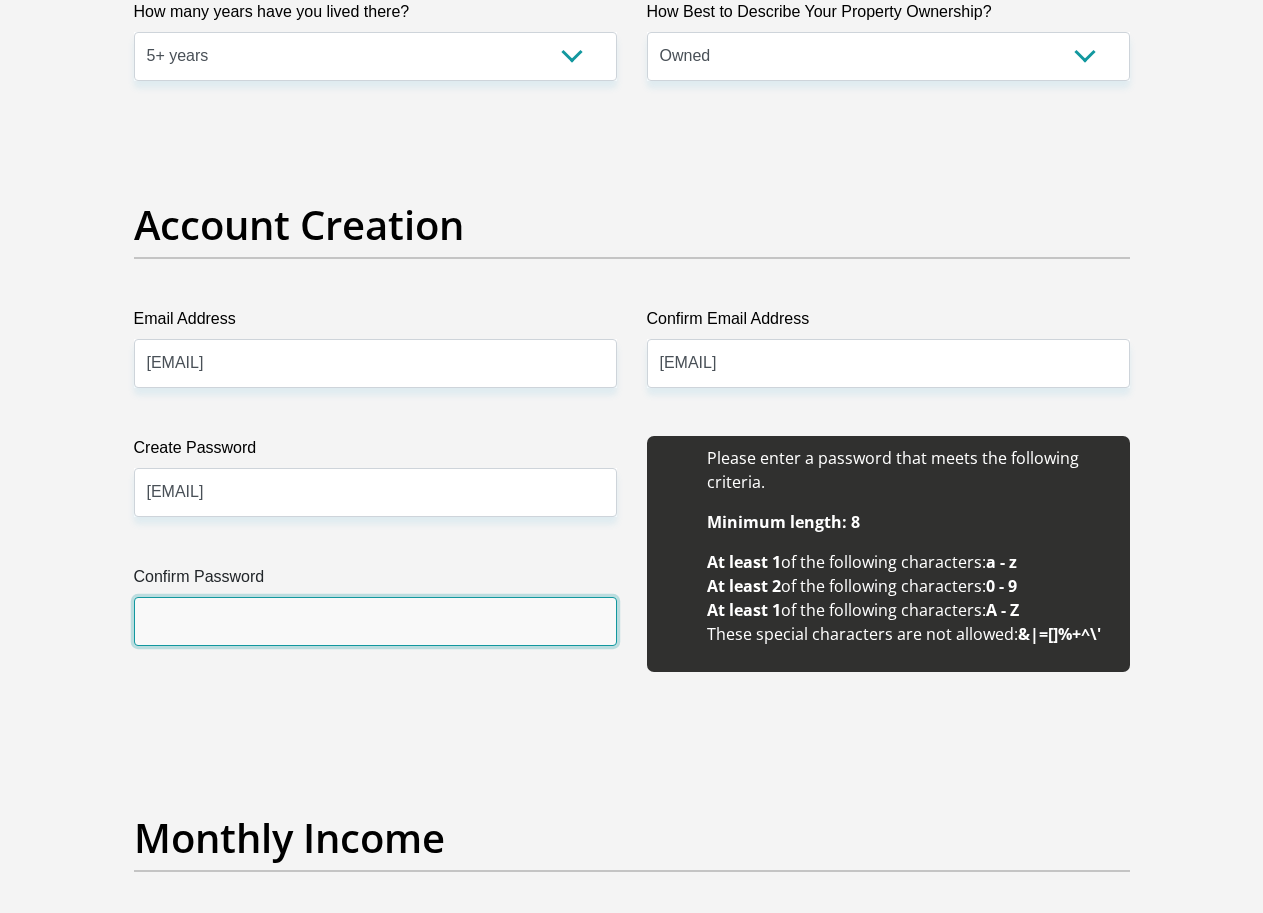 click on "Confirm Password" at bounding box center (375, 621) 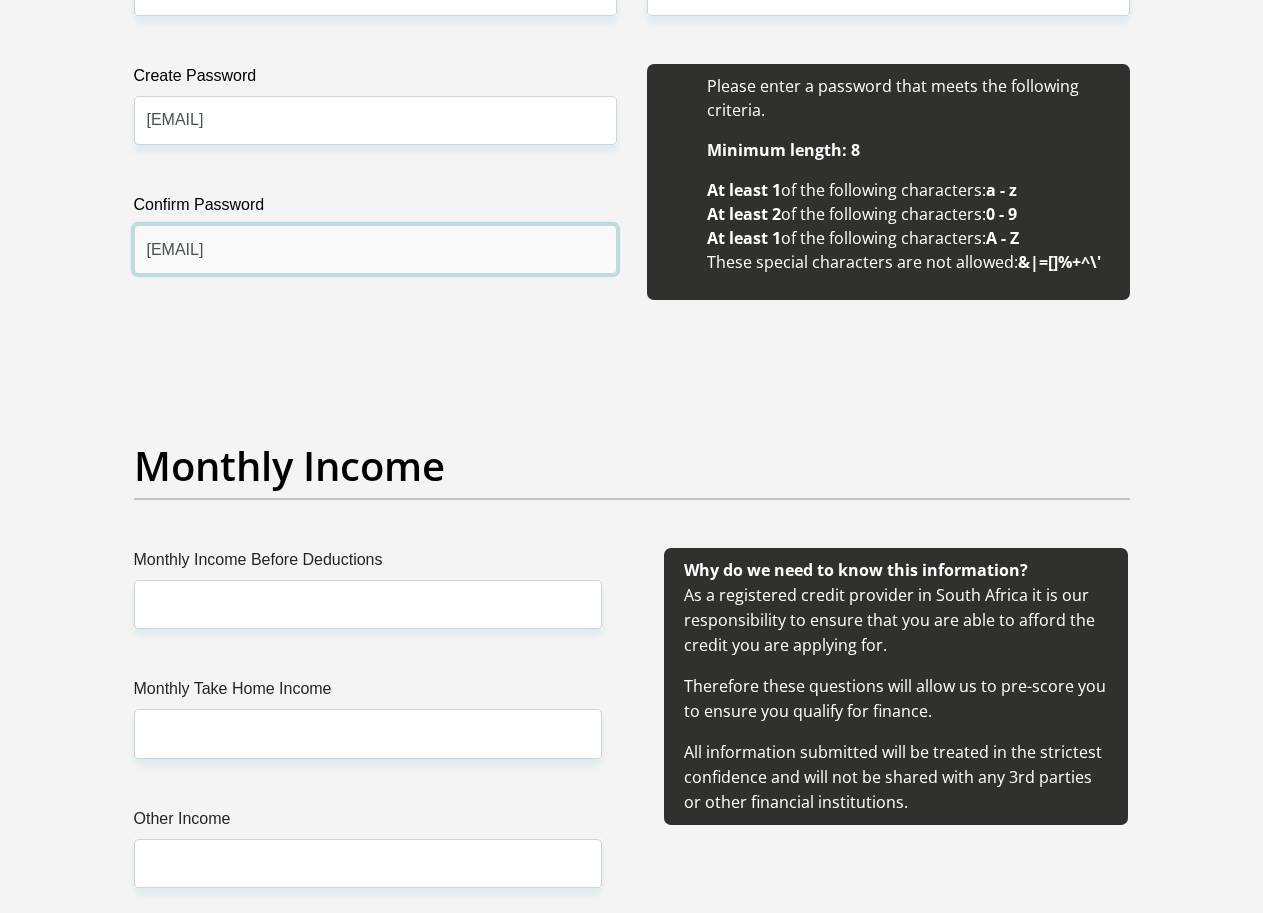 scroll, scrollTop: 2100, scrollLeft: 0, axis: vertical 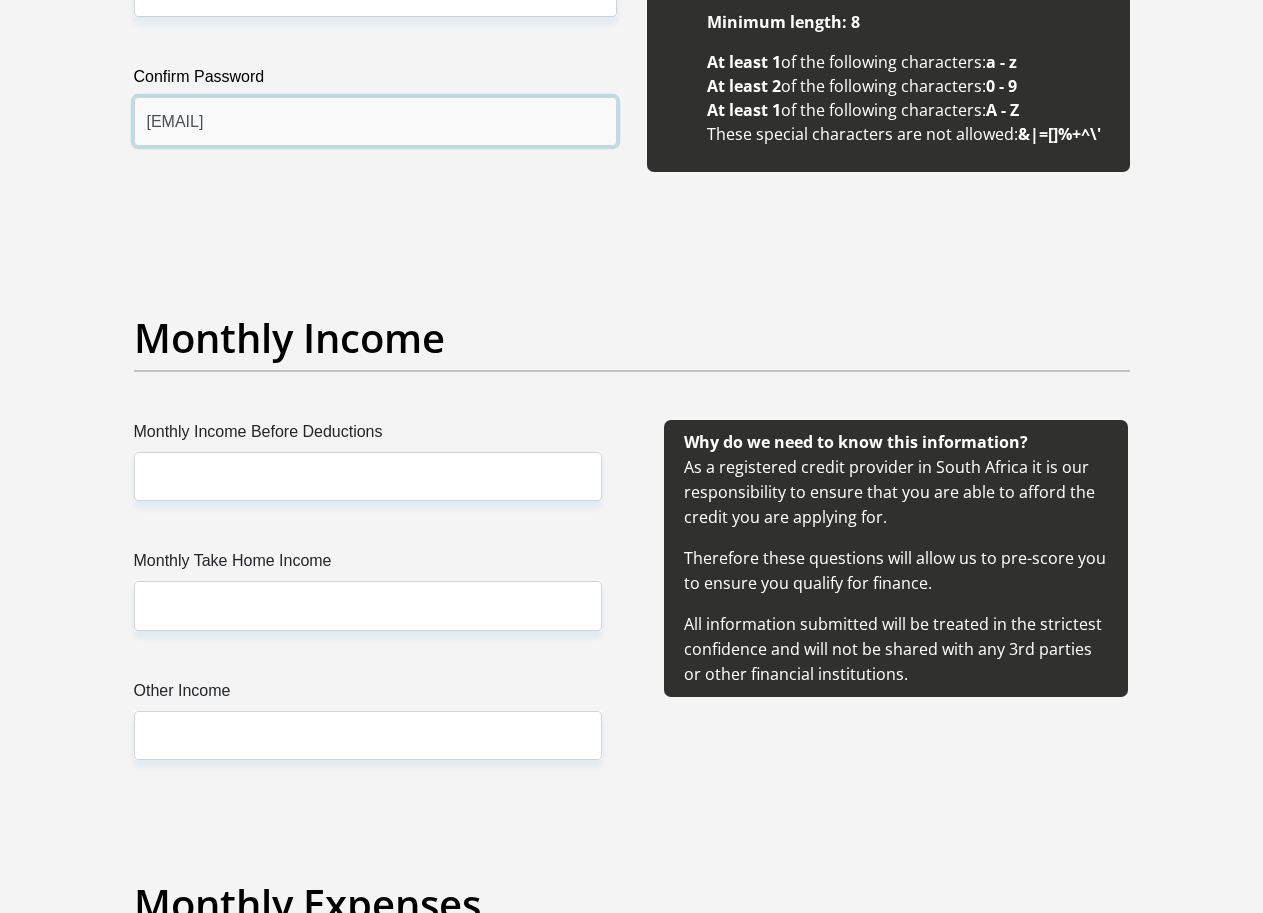 type on "[EMAIL]" 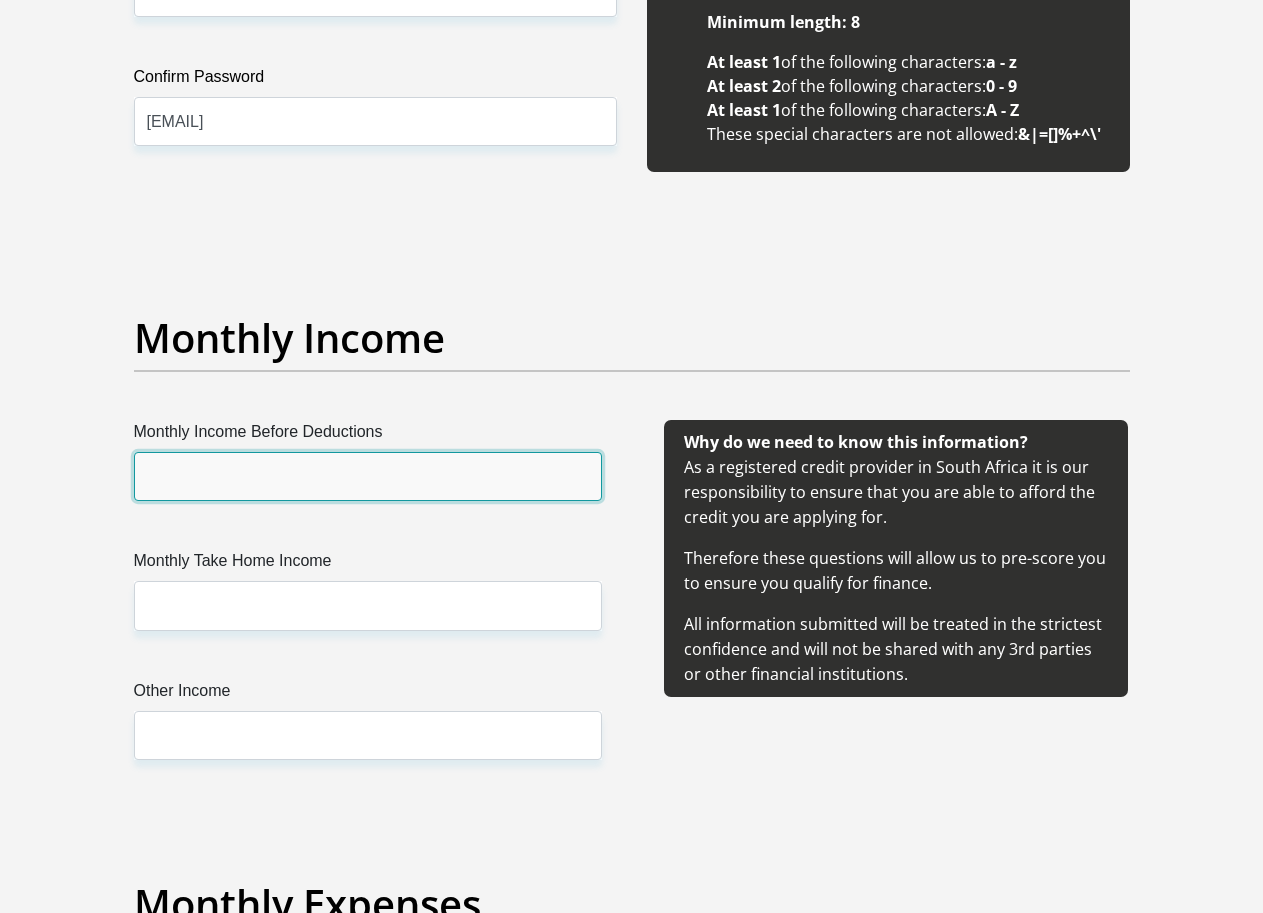 click on "Monthly Income Before Deductions" at bounding box center (368, 476) 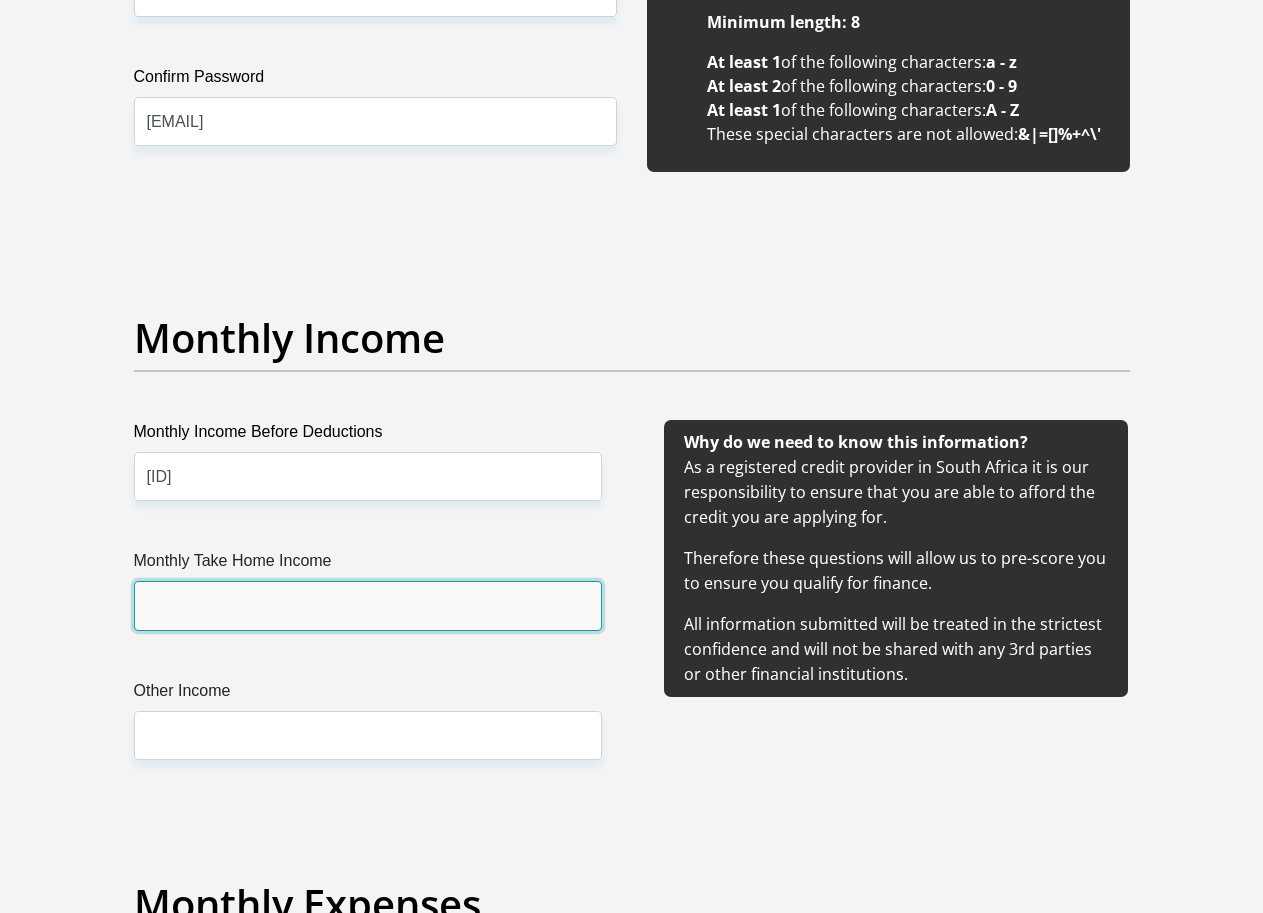 click on "Monthly Take Home Income" at bounding box center [368, 605] 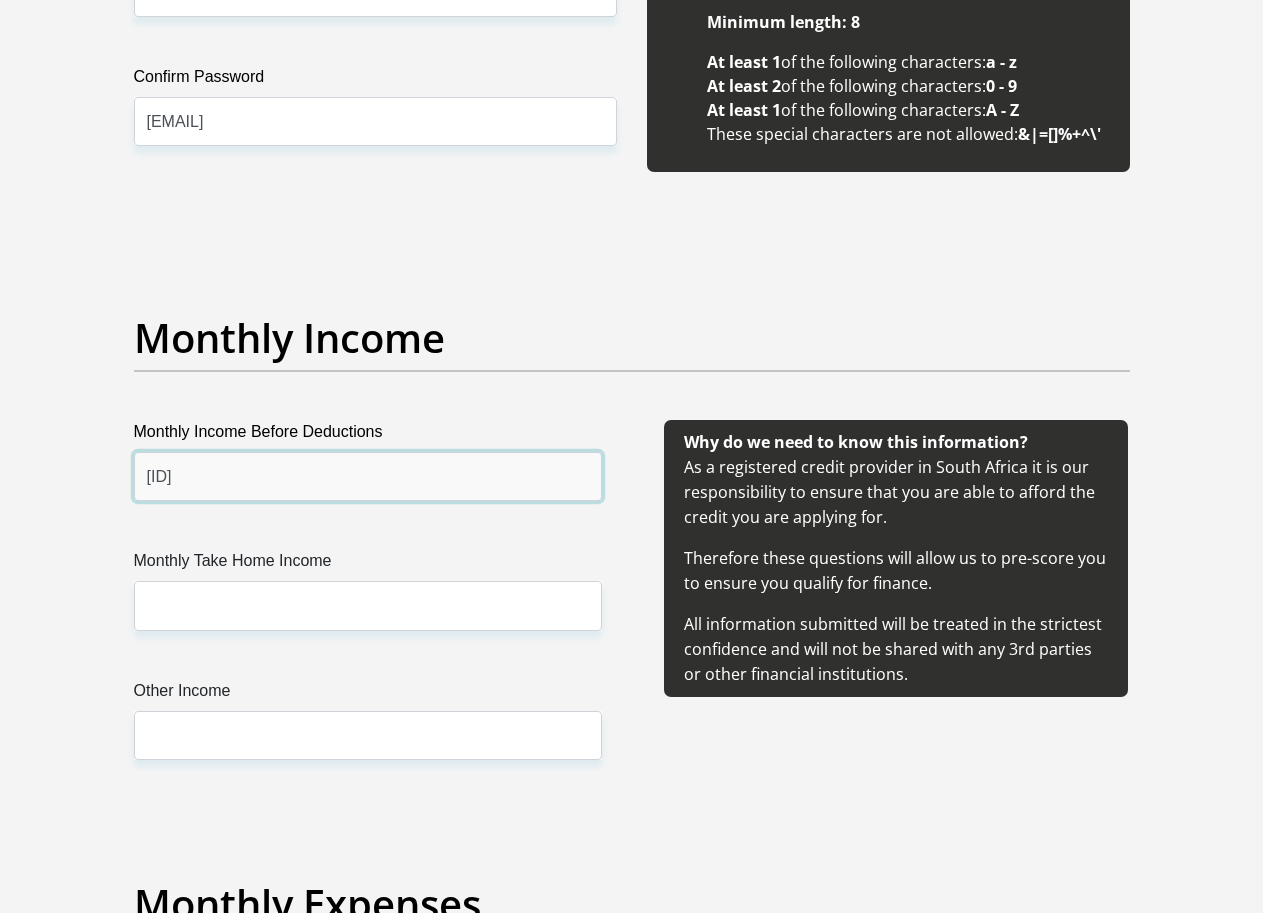 click on "[ID]" at bounding box center (368, 476) 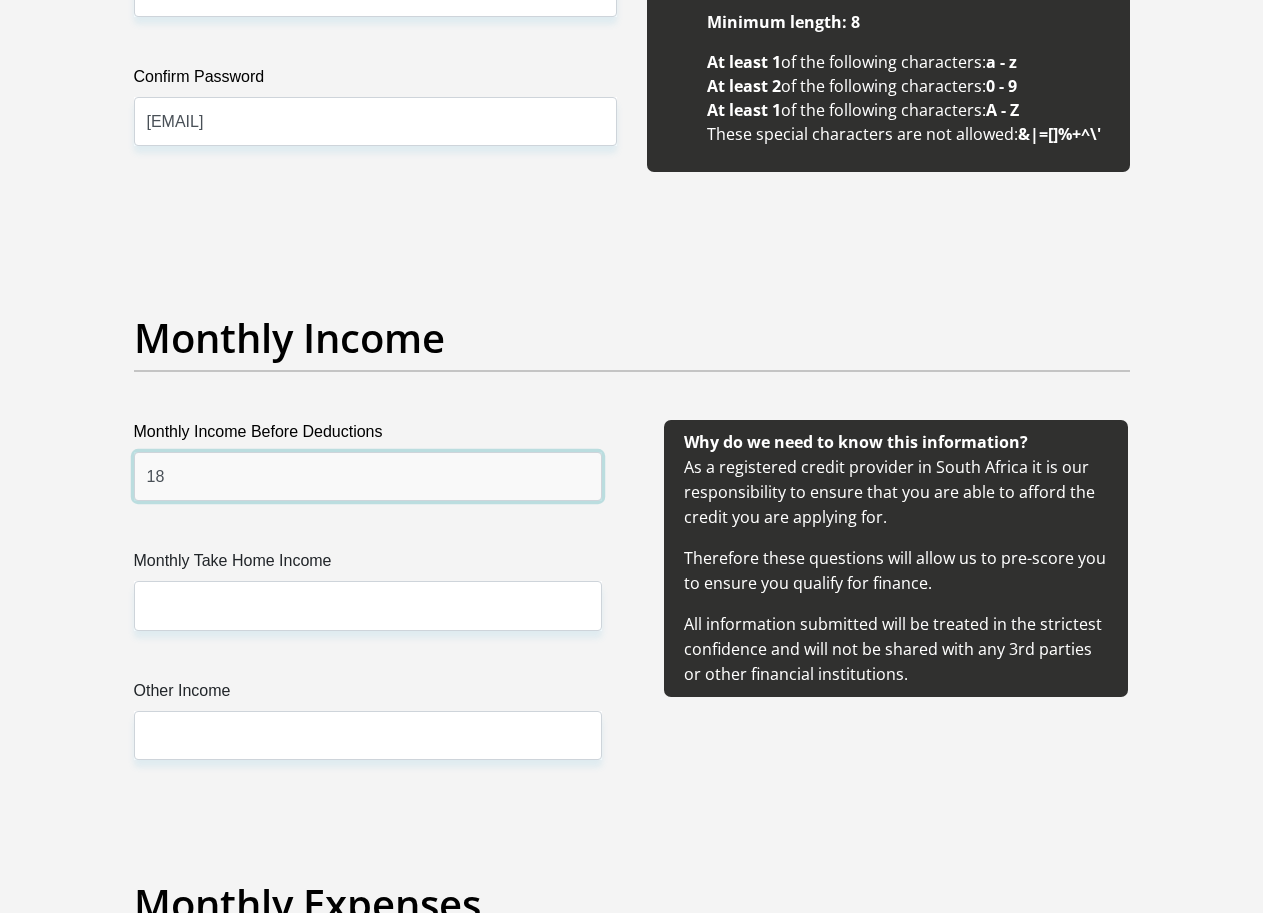 type on "1" 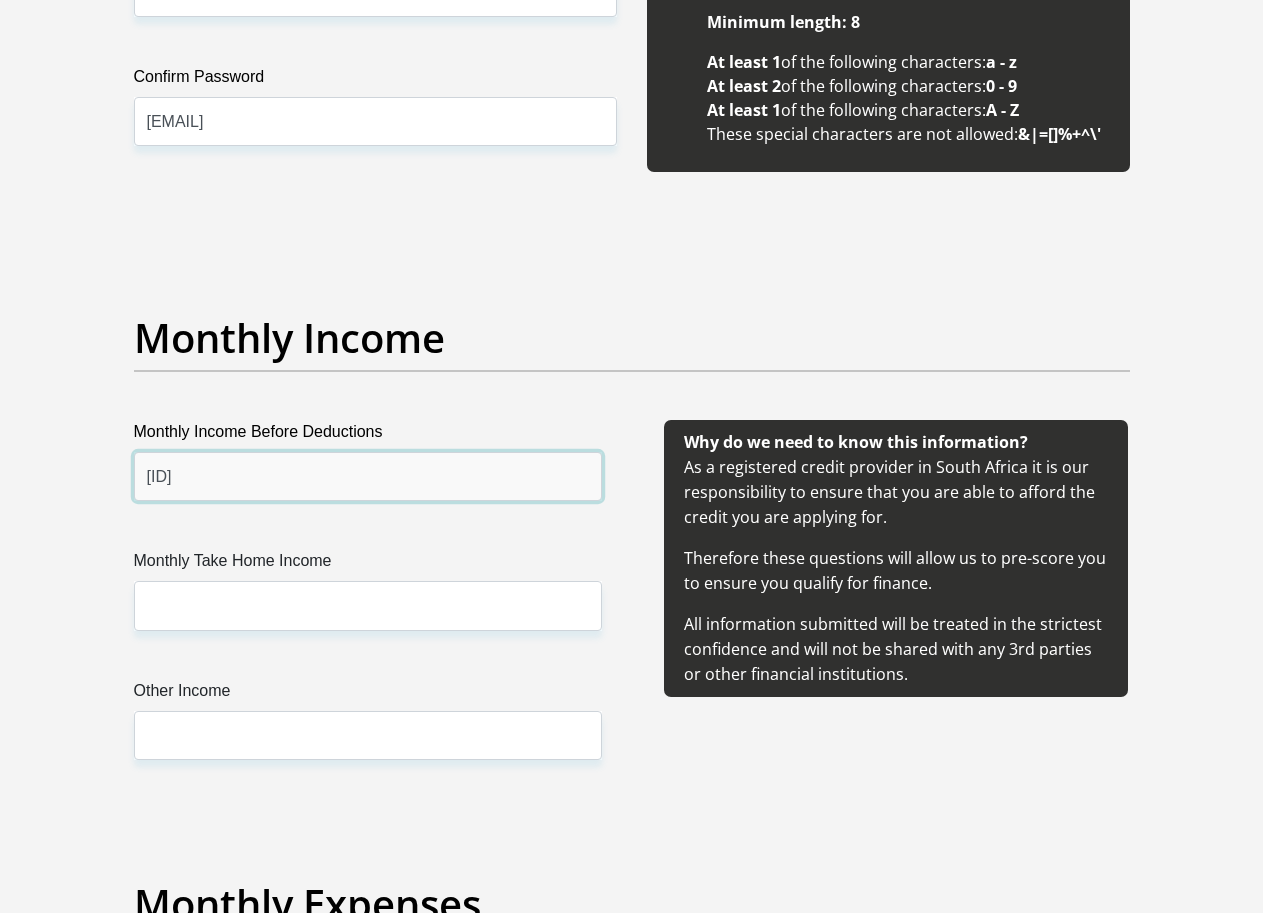 type on "[ID]" 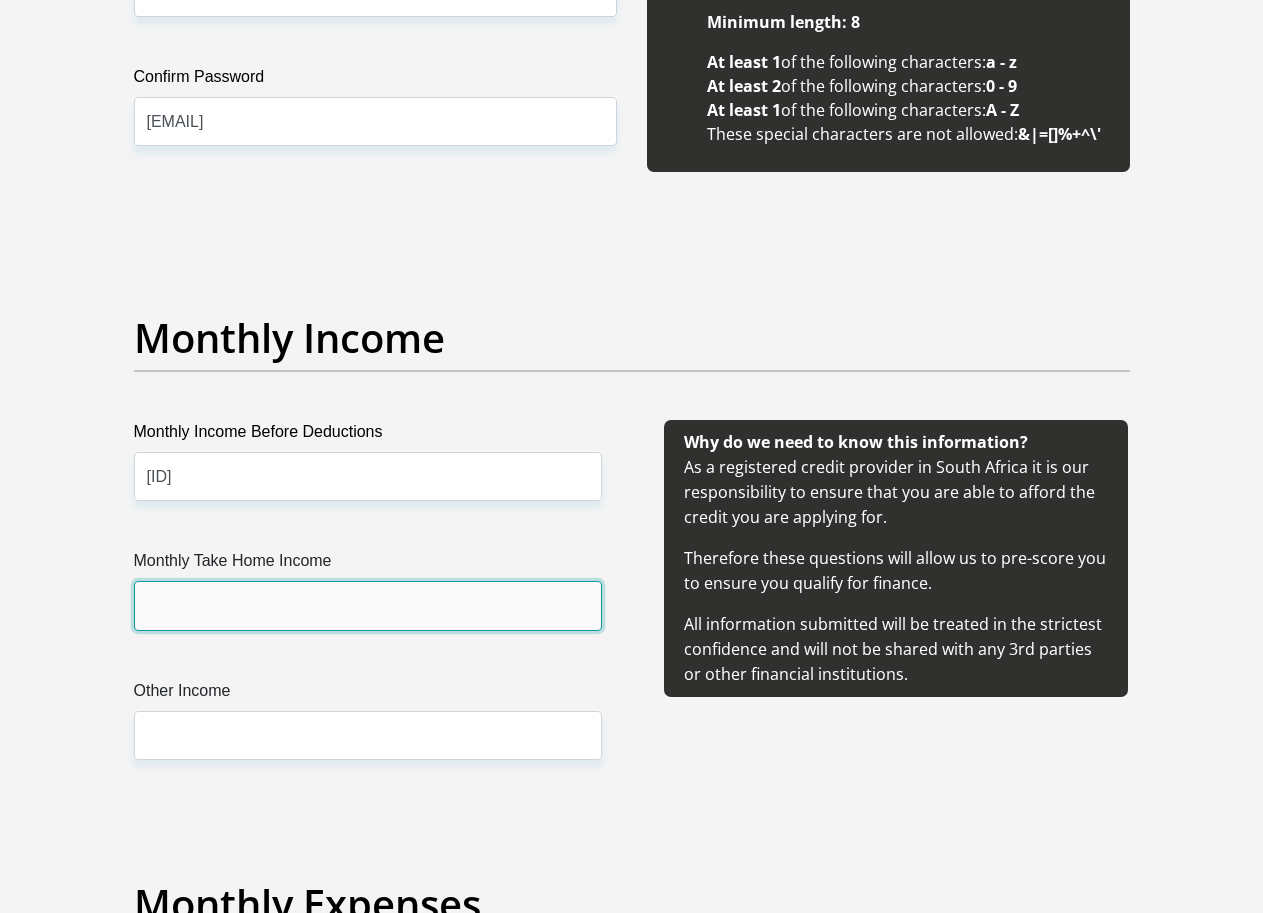 click on "Monthly Take Home Income" at bounding box center [368, 605] 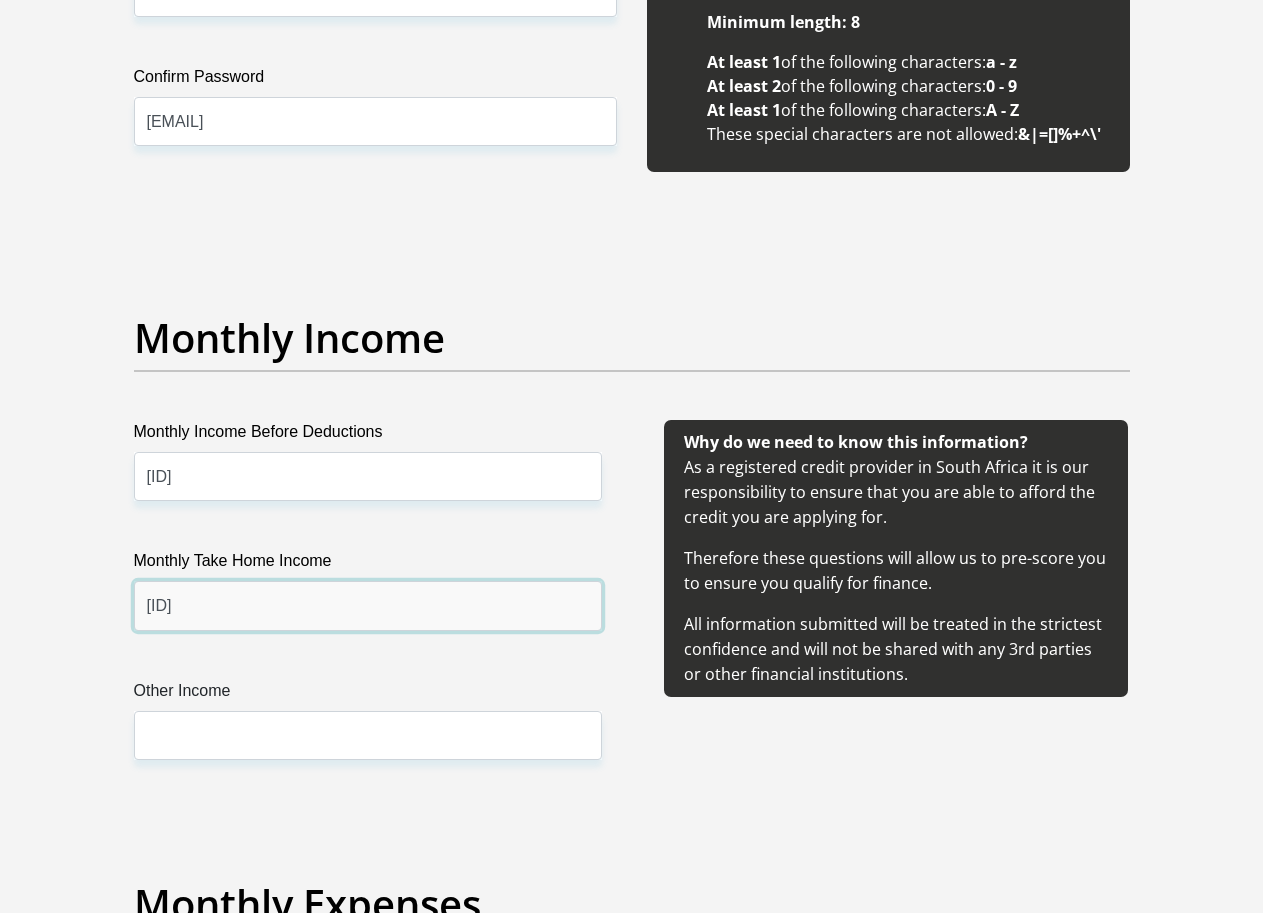 type on "[ID]" 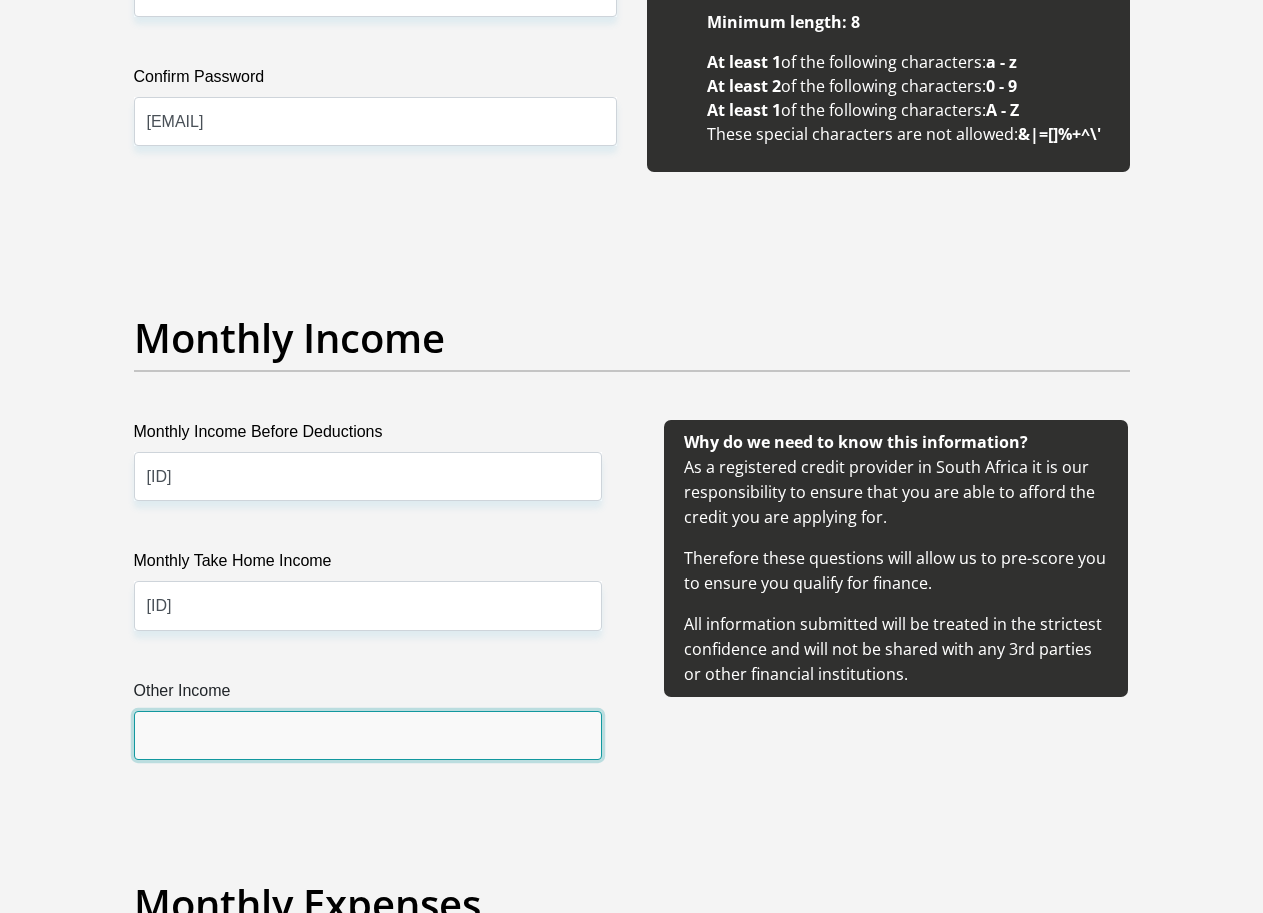 click on "Other Income" at bounding box center [368, 735] 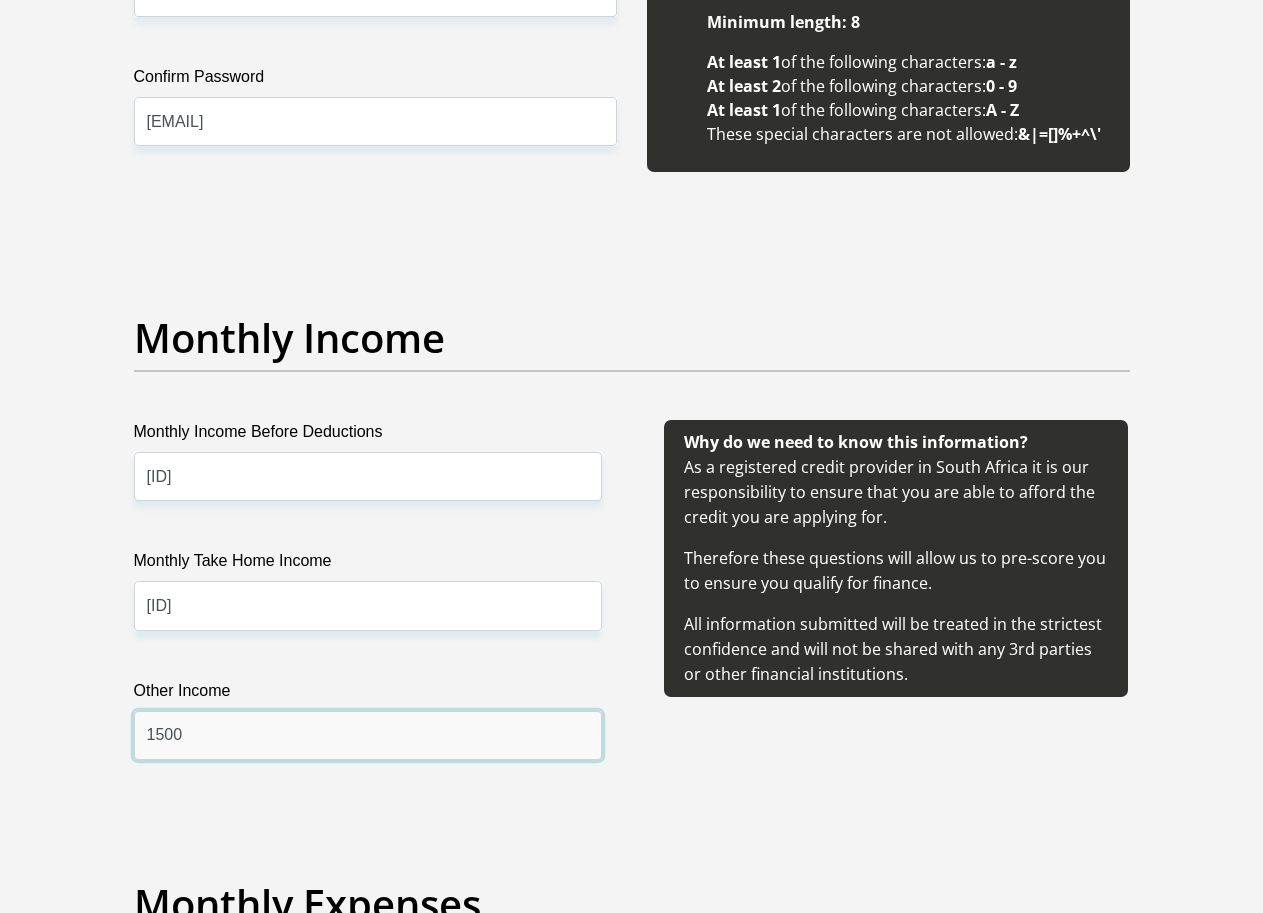 type on "15000" 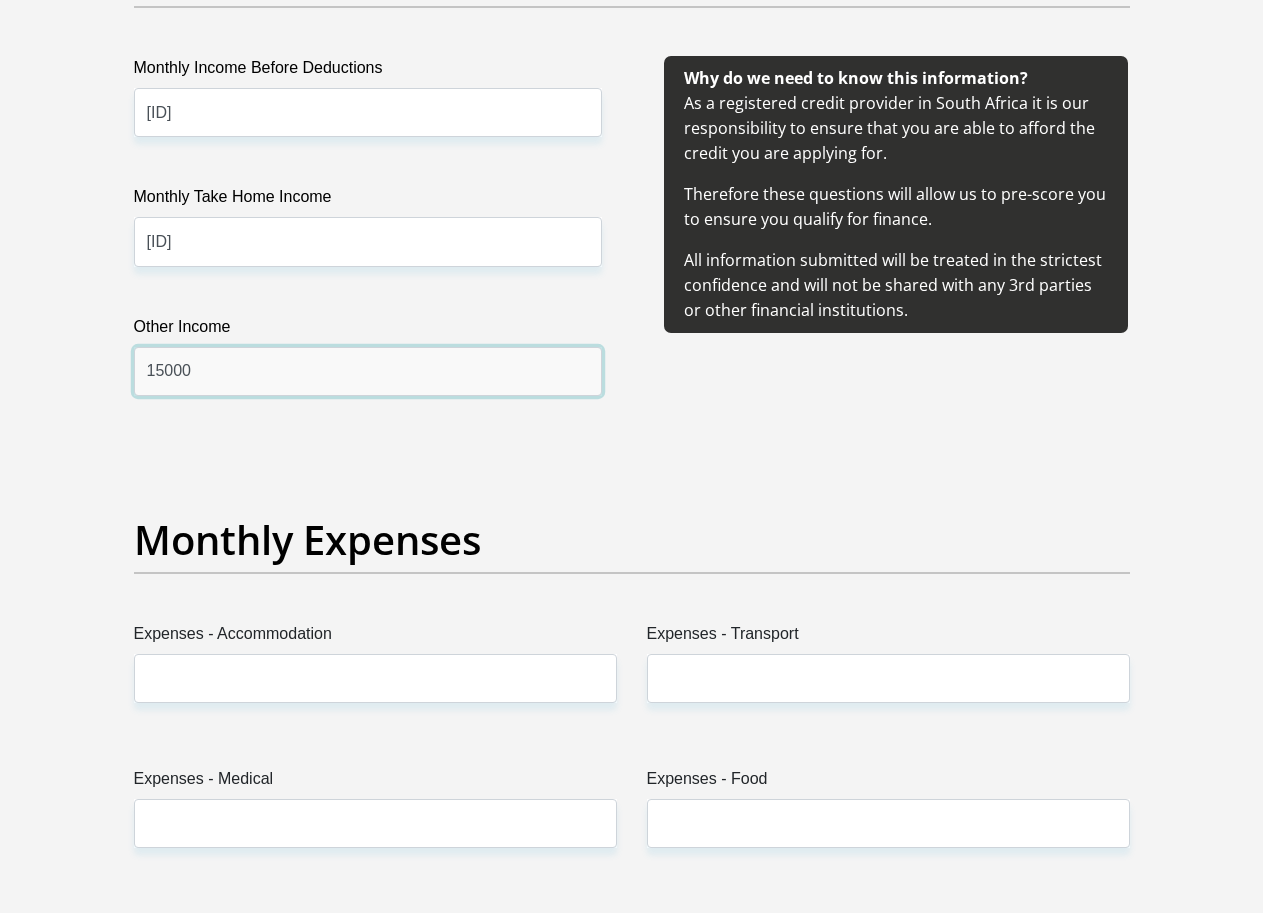 scroll, scrollTop: 2500, scrollLeft: 0, axis: vertical 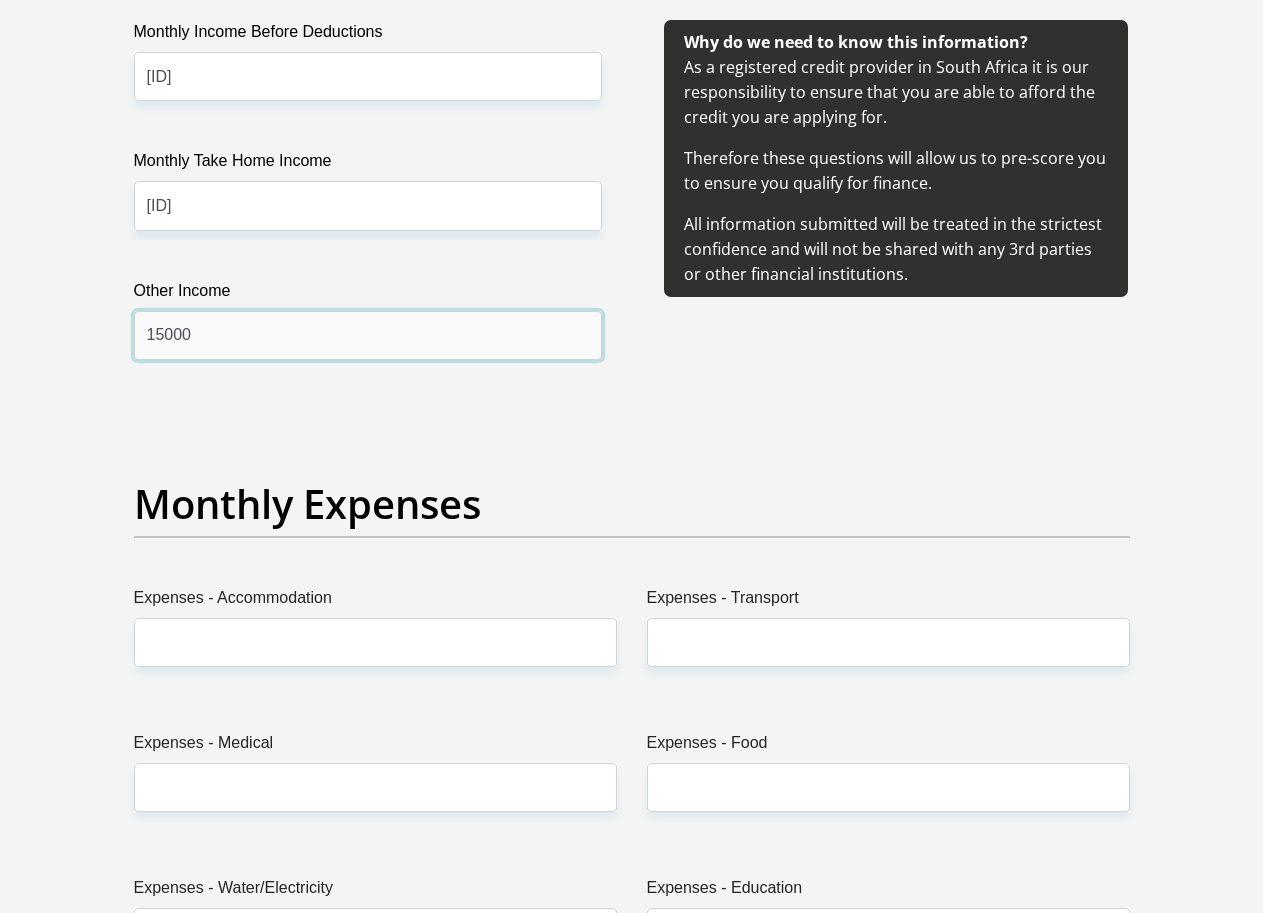 click on "15000" at bounding box center (368, 335) 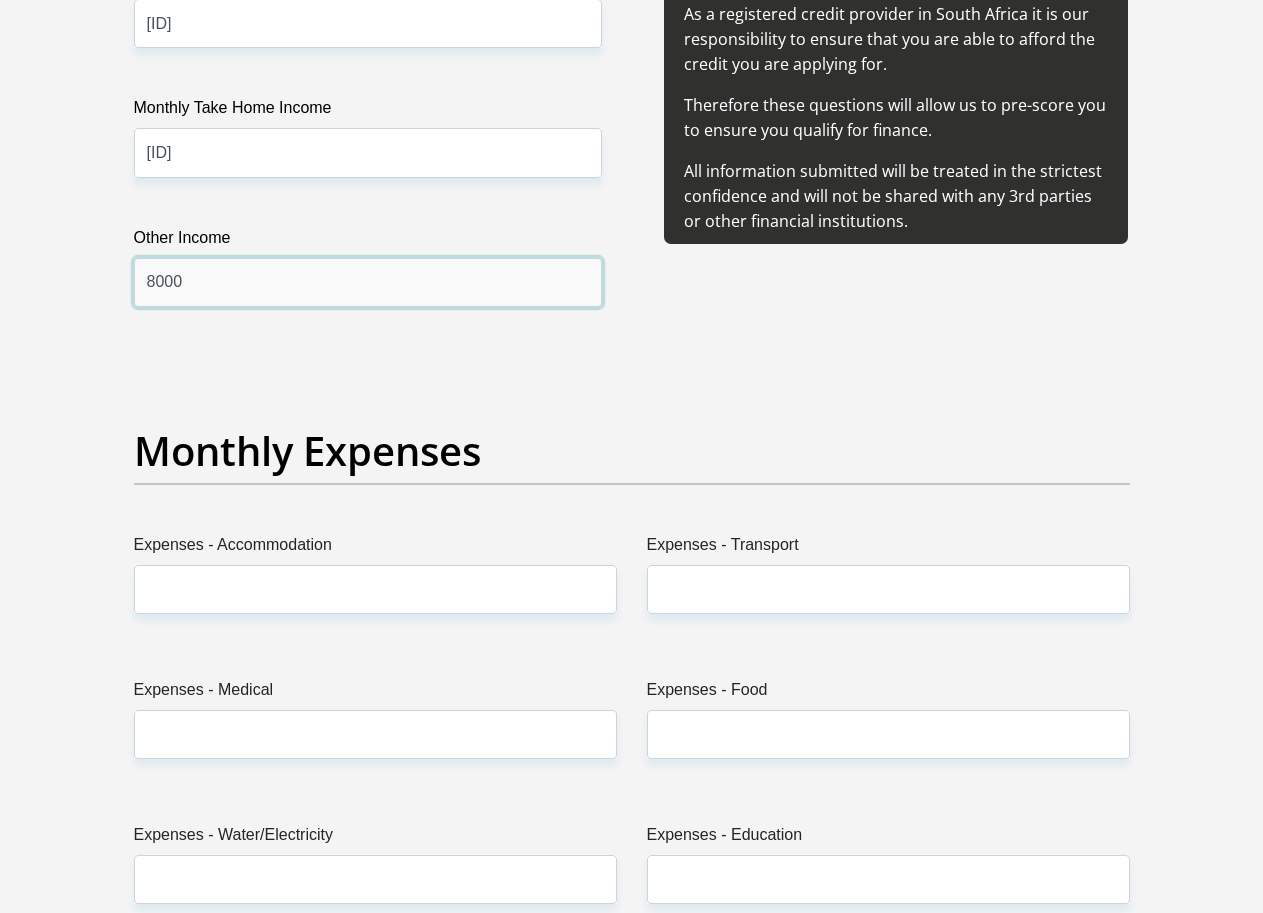 scroll, scrollTop: 2700, scrollLeft: 0, axis: vertical 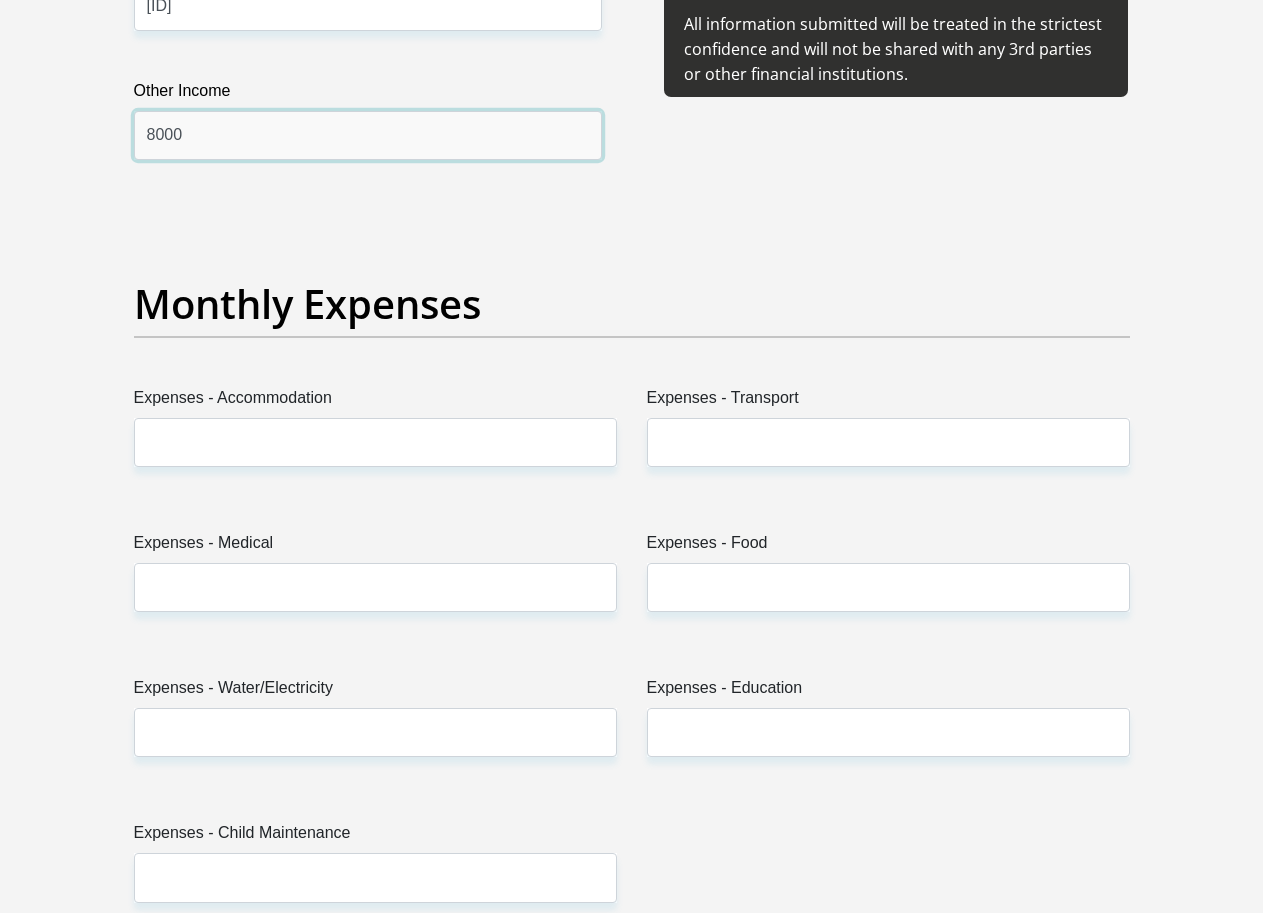 type on "8000" 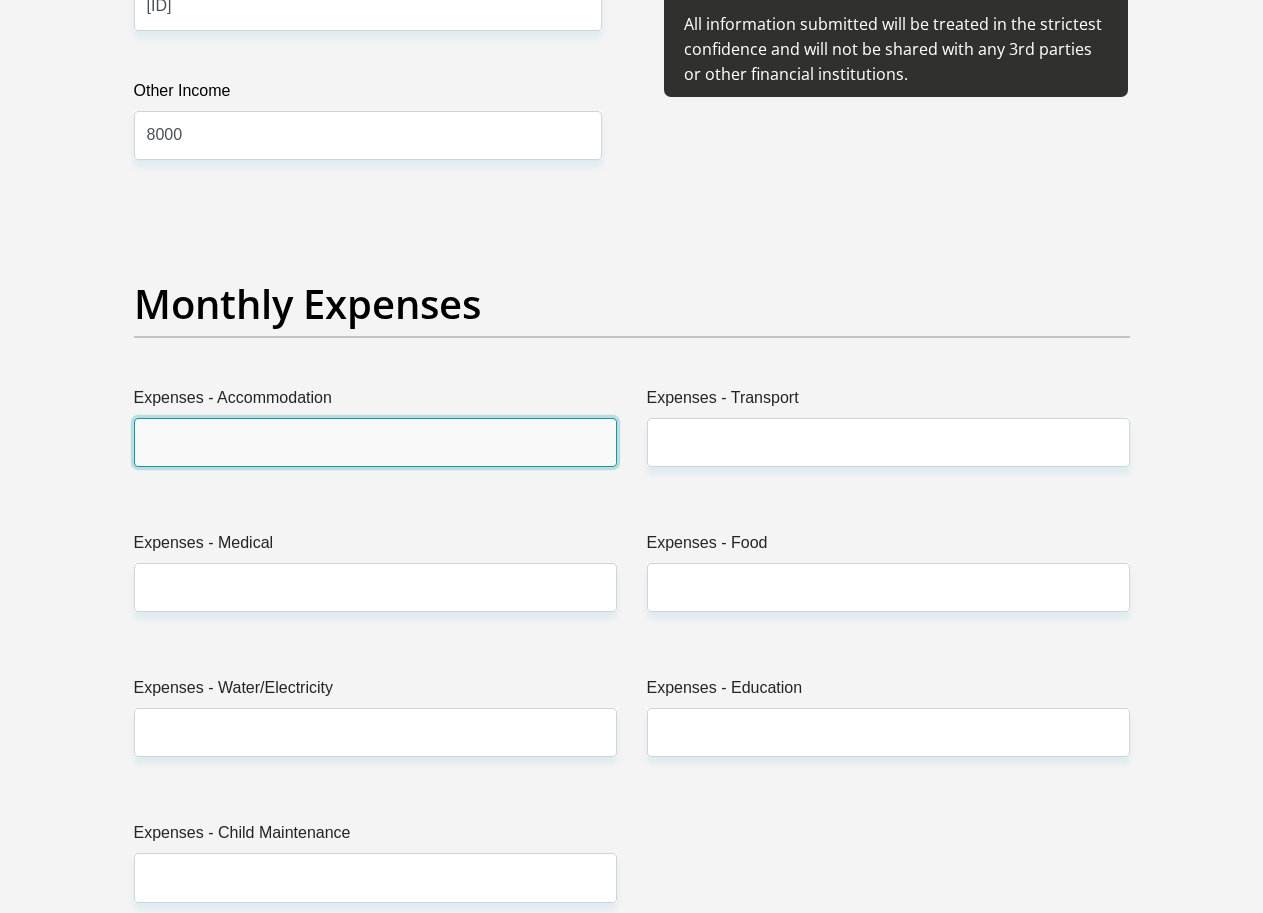 click on "Expenses - Accommodation" at bounding box center [375, 442] 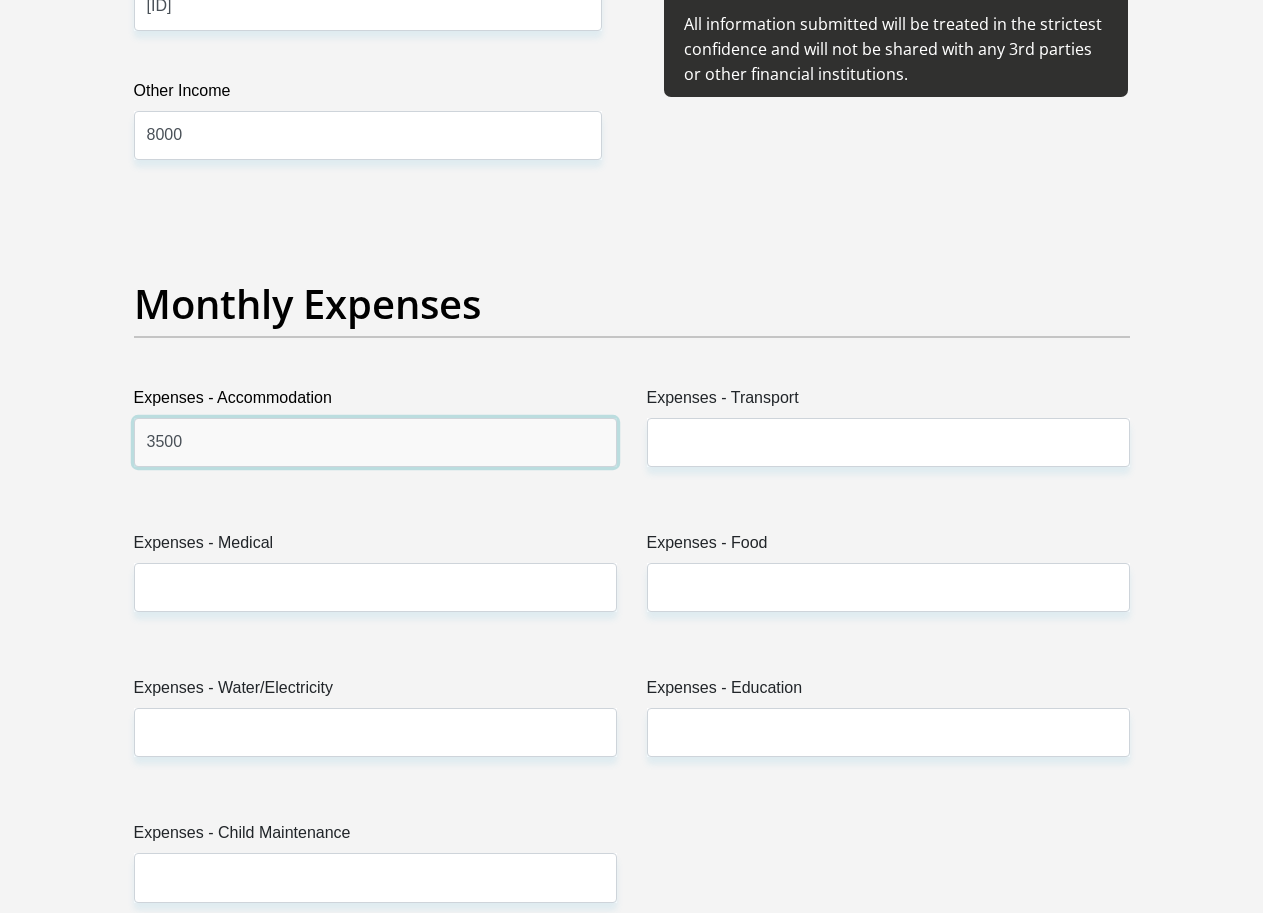 type on "3500" 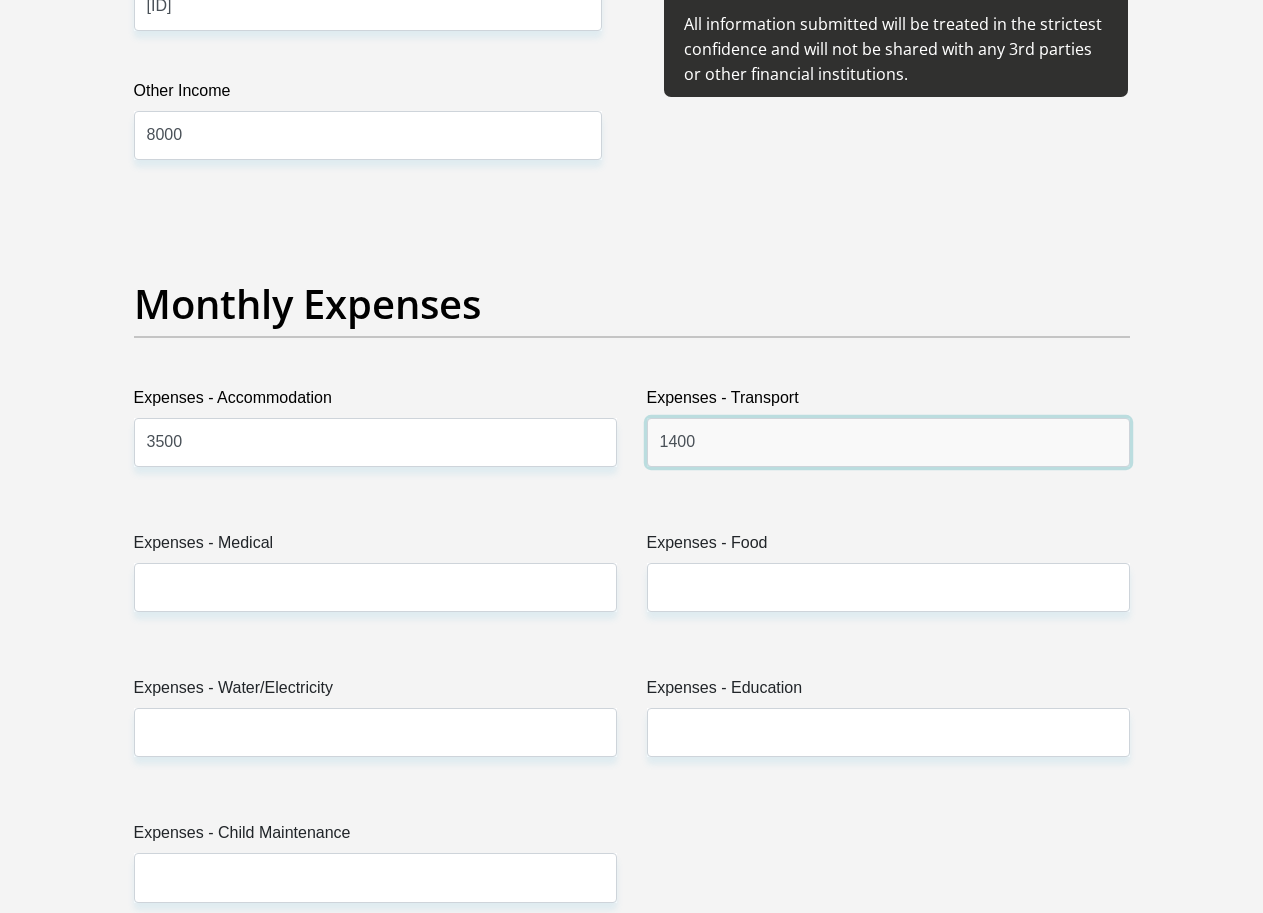 type on "1400" 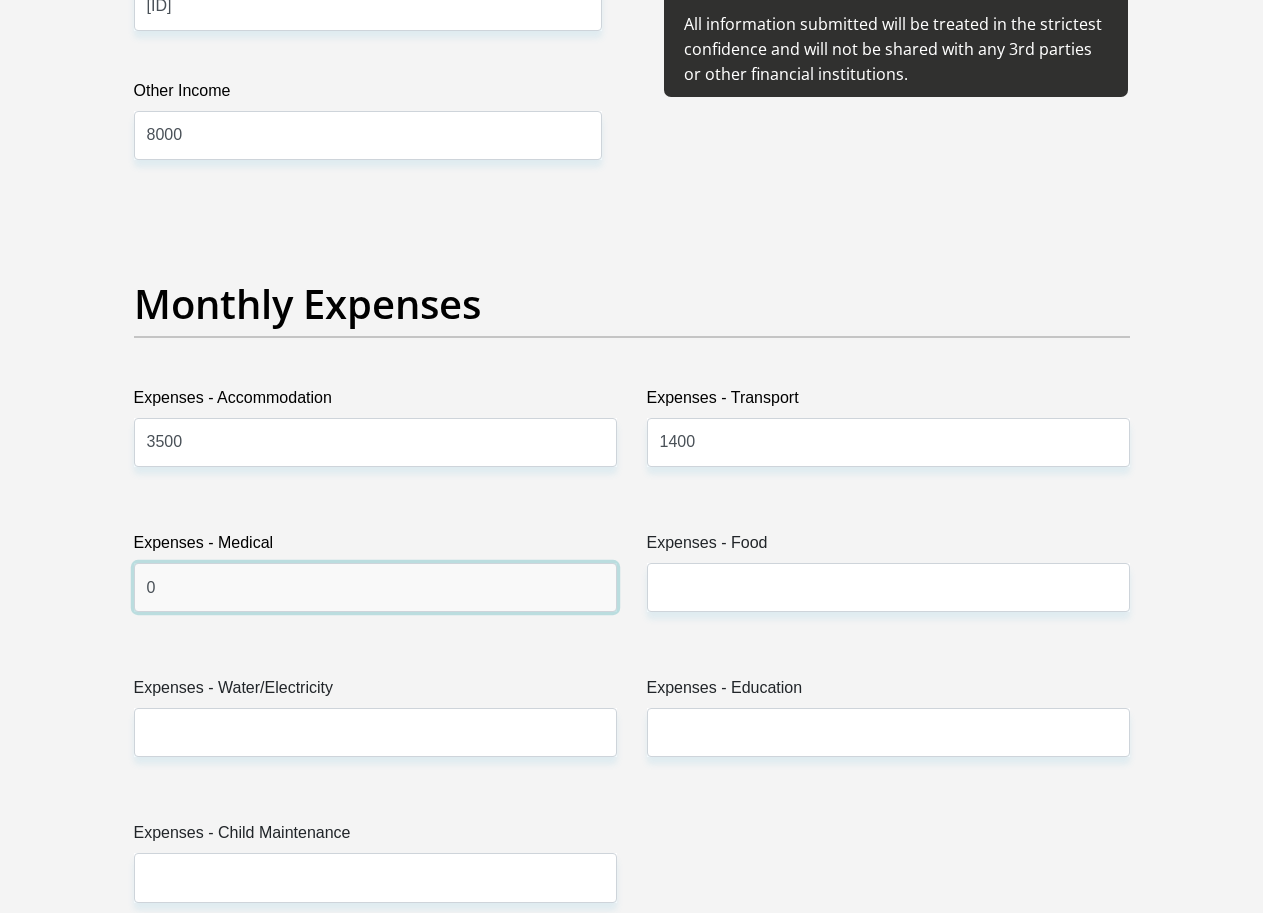 type on "0" 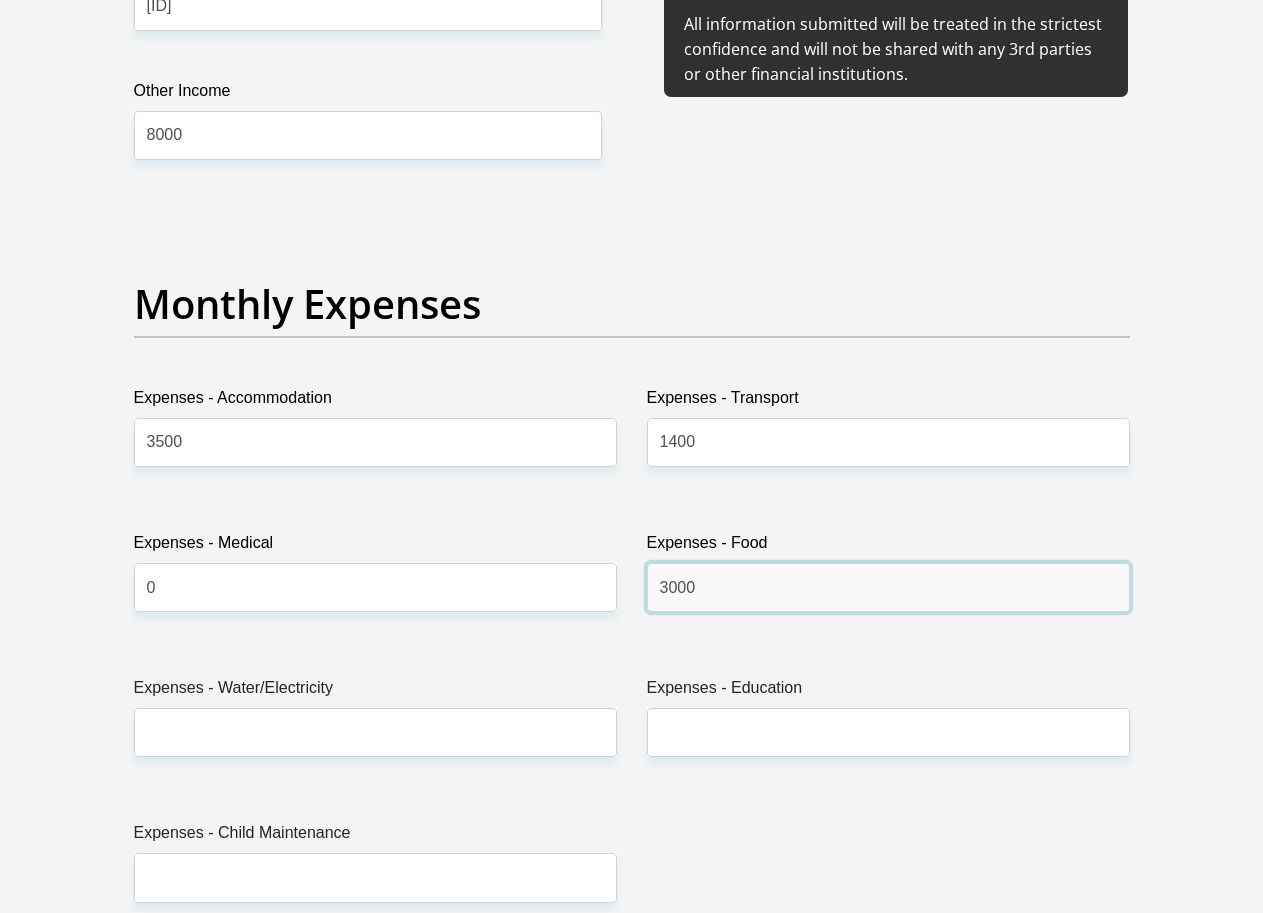 type on "3000" 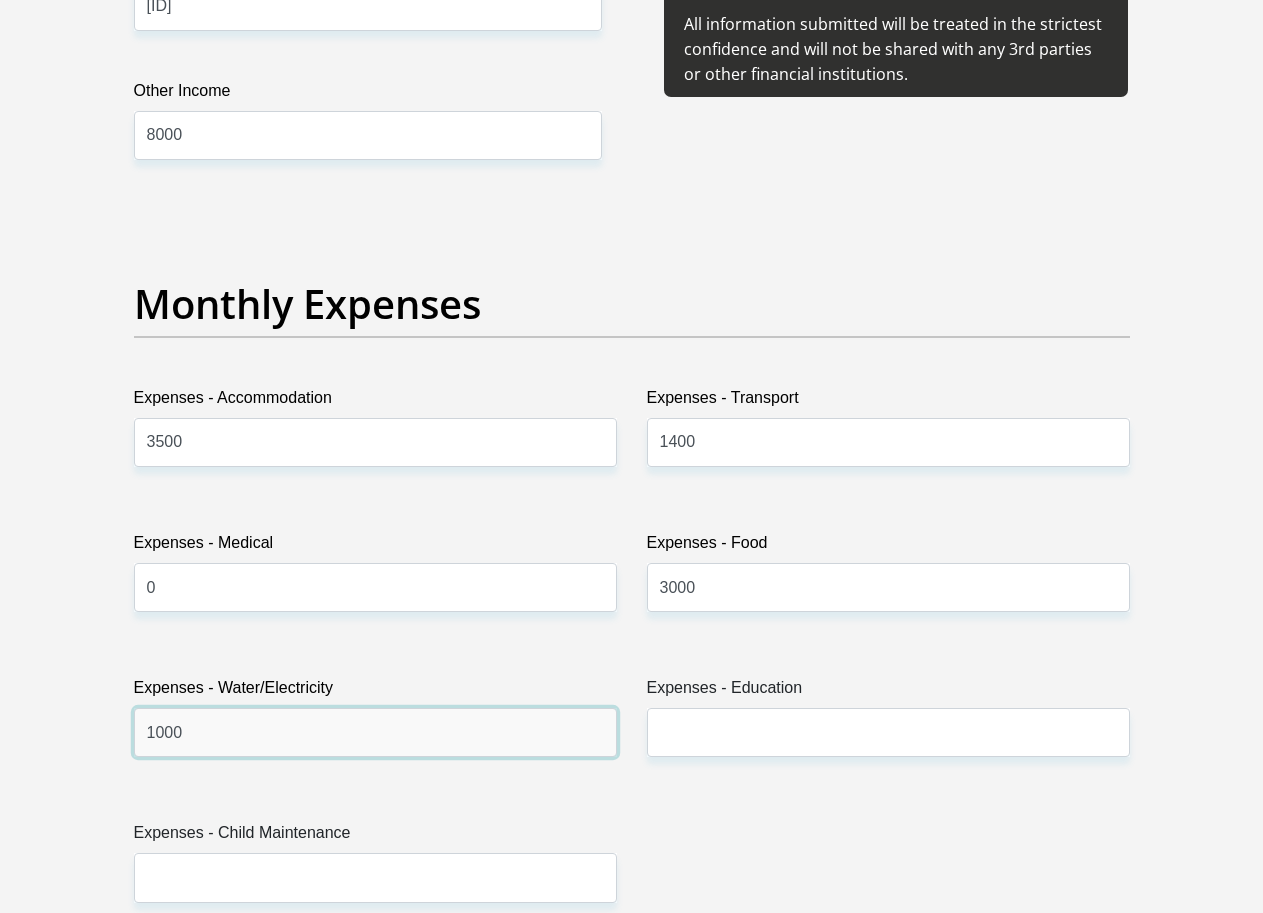 type on "1000" 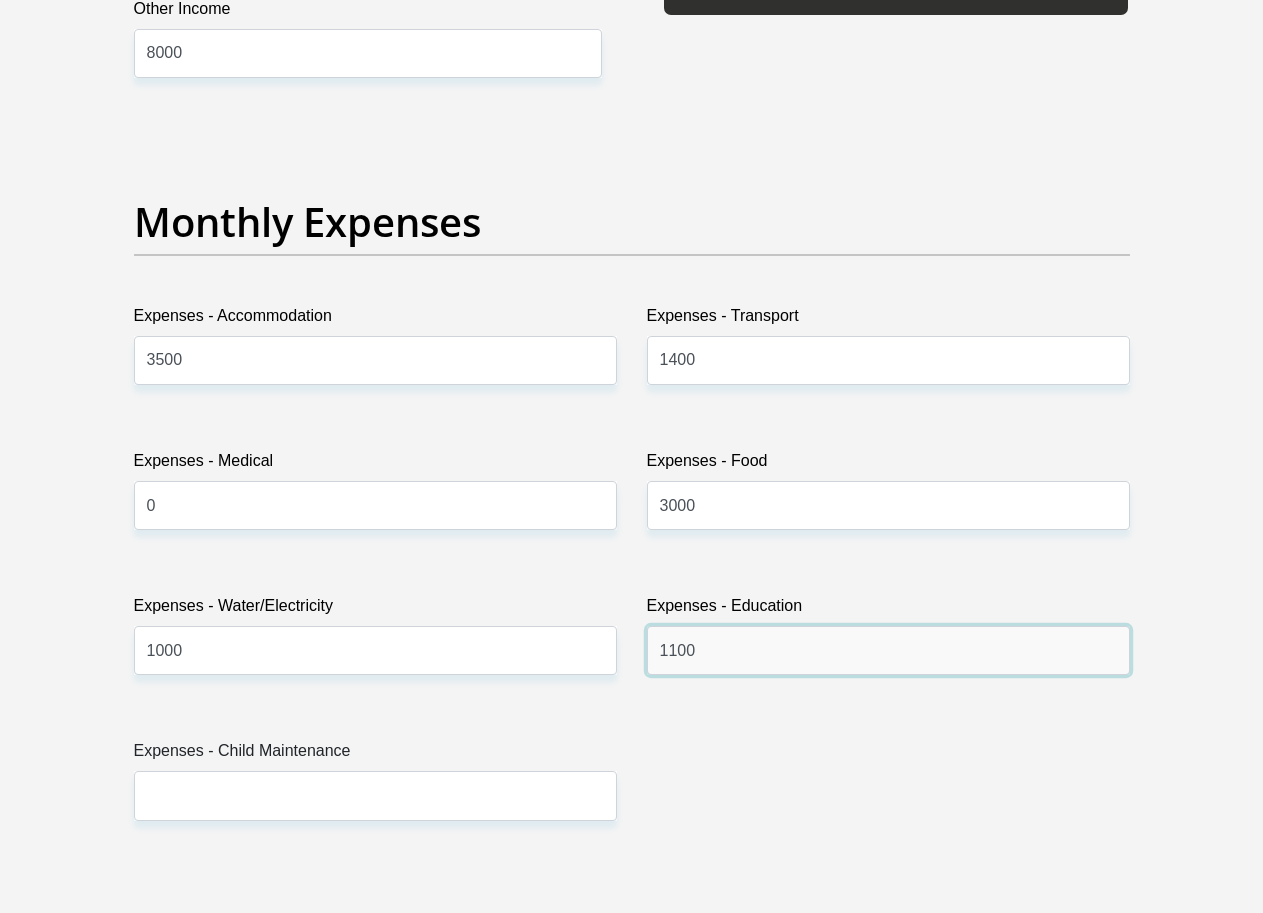 scroll, scrollTop: 3000, scrollLeft: 0, axis: vertical 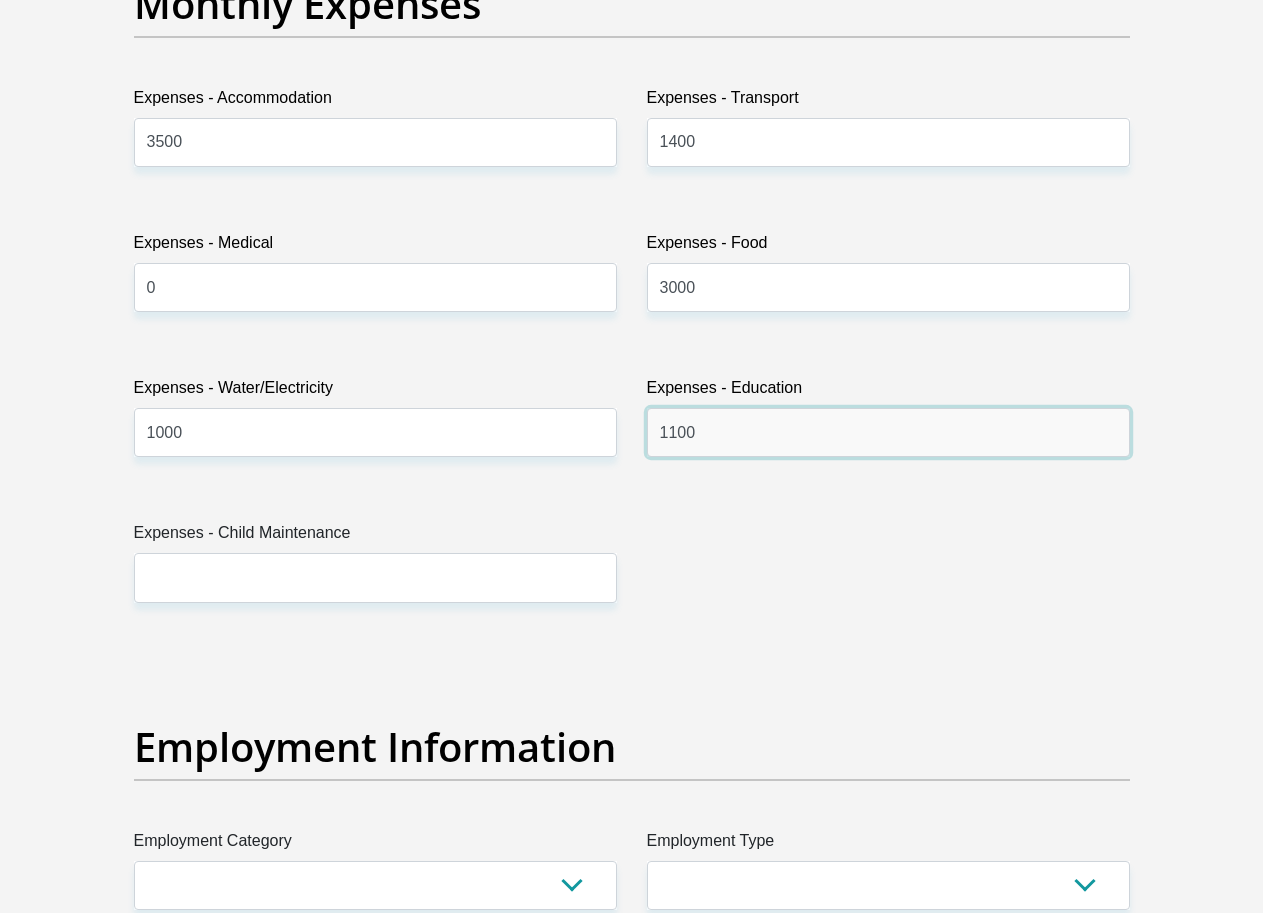 type on "1100" 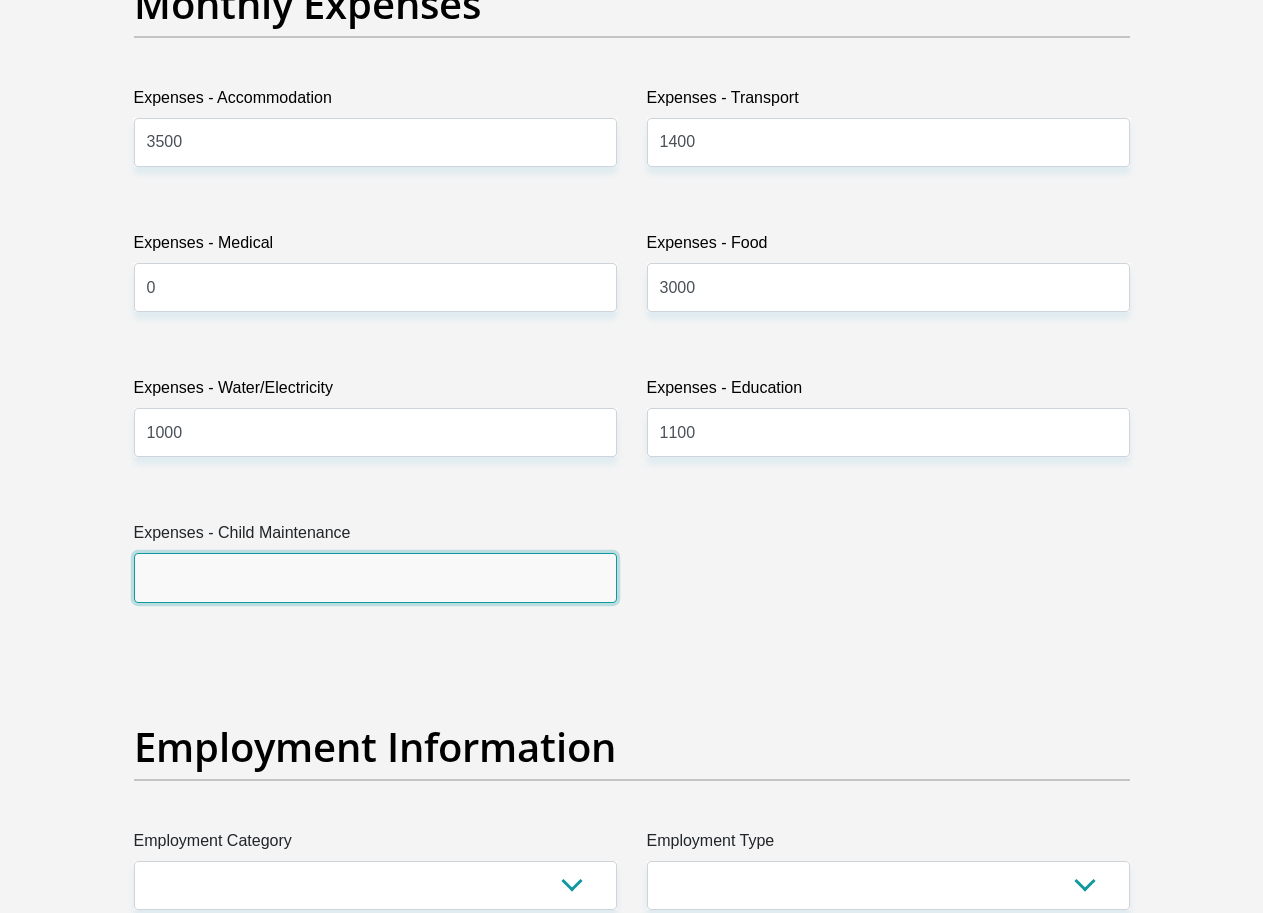 click on "Expenses - Child Maintenance" at bounding box center [375, 577] 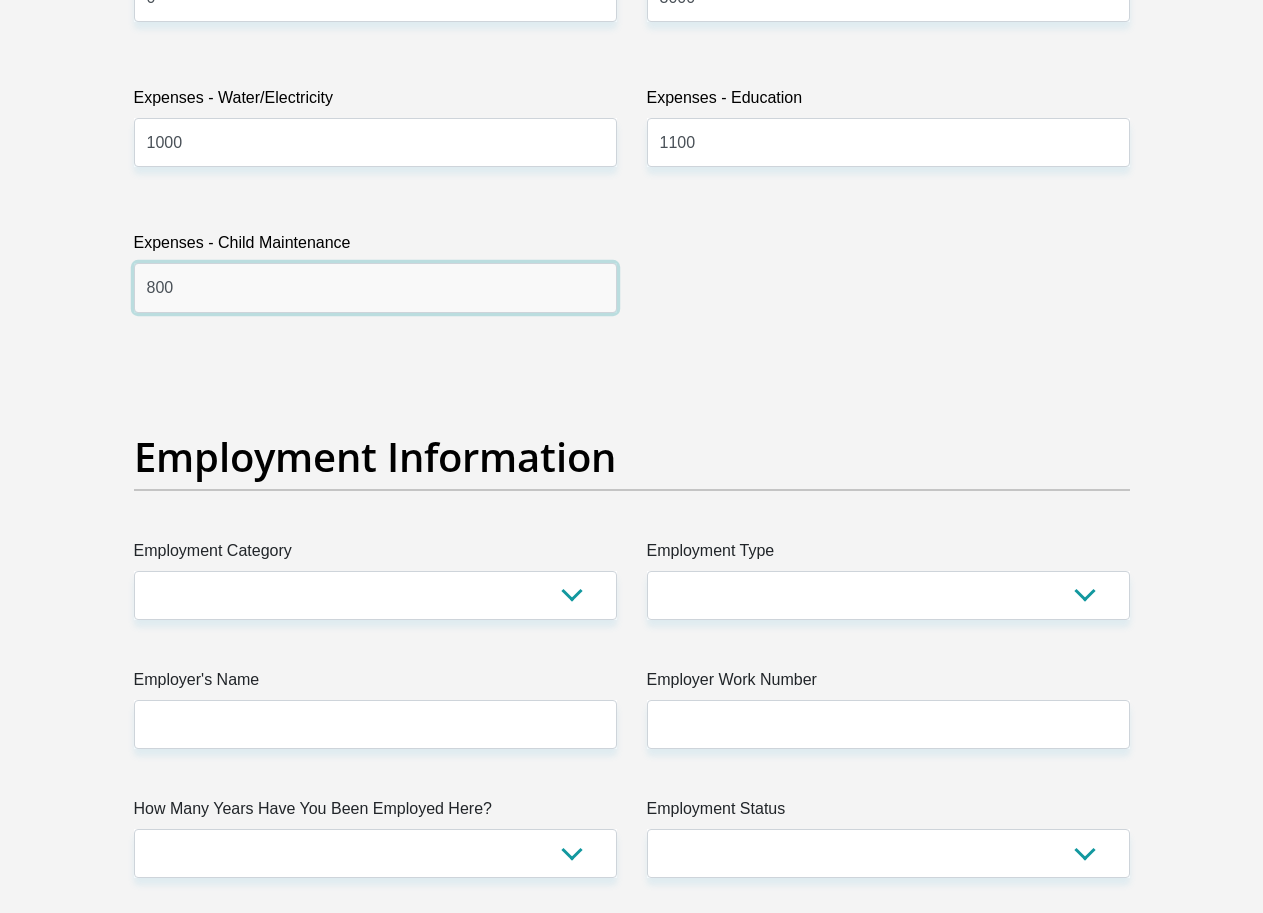 scroll, scrollTop: 3300, scrollLeft: 0, axis: vertical 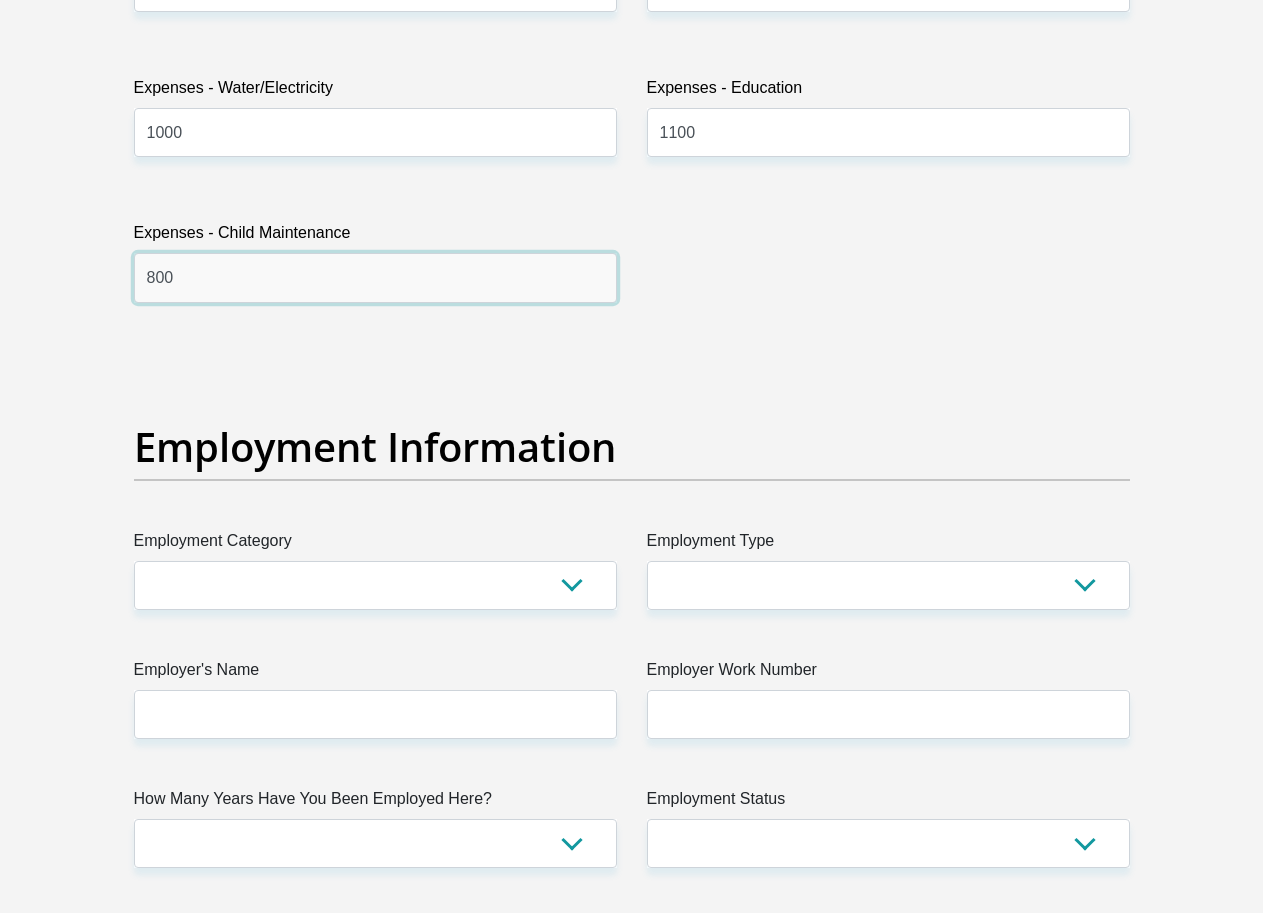 type on "800" 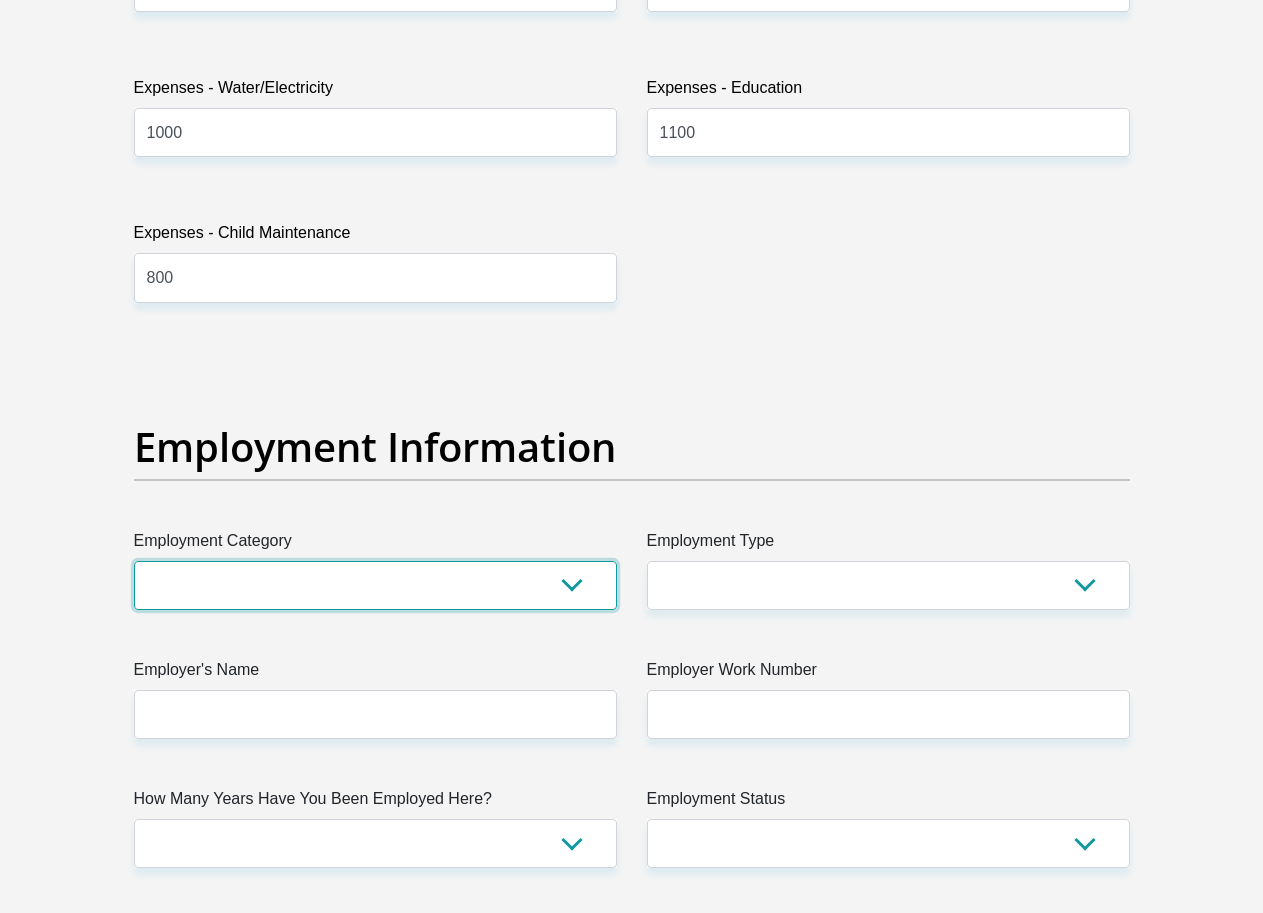 click on "AGRICULTURE
ALCOHOL & TOBACCO
CONSTRUCTION MATERIALS
METALLURGY
EQUIPMENT FOR RENEWABLE ENERGY
SPECIALIZED CONTRACTORS
CAR
GAMING (INCL. INTERNET
OTHER WHOLESALE
UNLICENSED PHARMACEUTICALS
CURRENCY EXCHANGE HOUSES
OTHER FINANCIAL INSTITUTIONS & INSURANCE
REAL ESTATE AGENTS
OIL & GAS
OTHER MATERIALS (E.G. IRON ORE)
PRECIOUS STONES & PRECIOUS METALS
POLITICAL ORGANIZATIONS
RELIGIOUS ORGANIZATIONS(NOT SECTS)
ACTI. HAVING BUSINESS DEAL WITH PUBLIC ADMINISTRATION
LAUNDROMATS" at bounding box center (375, 585) 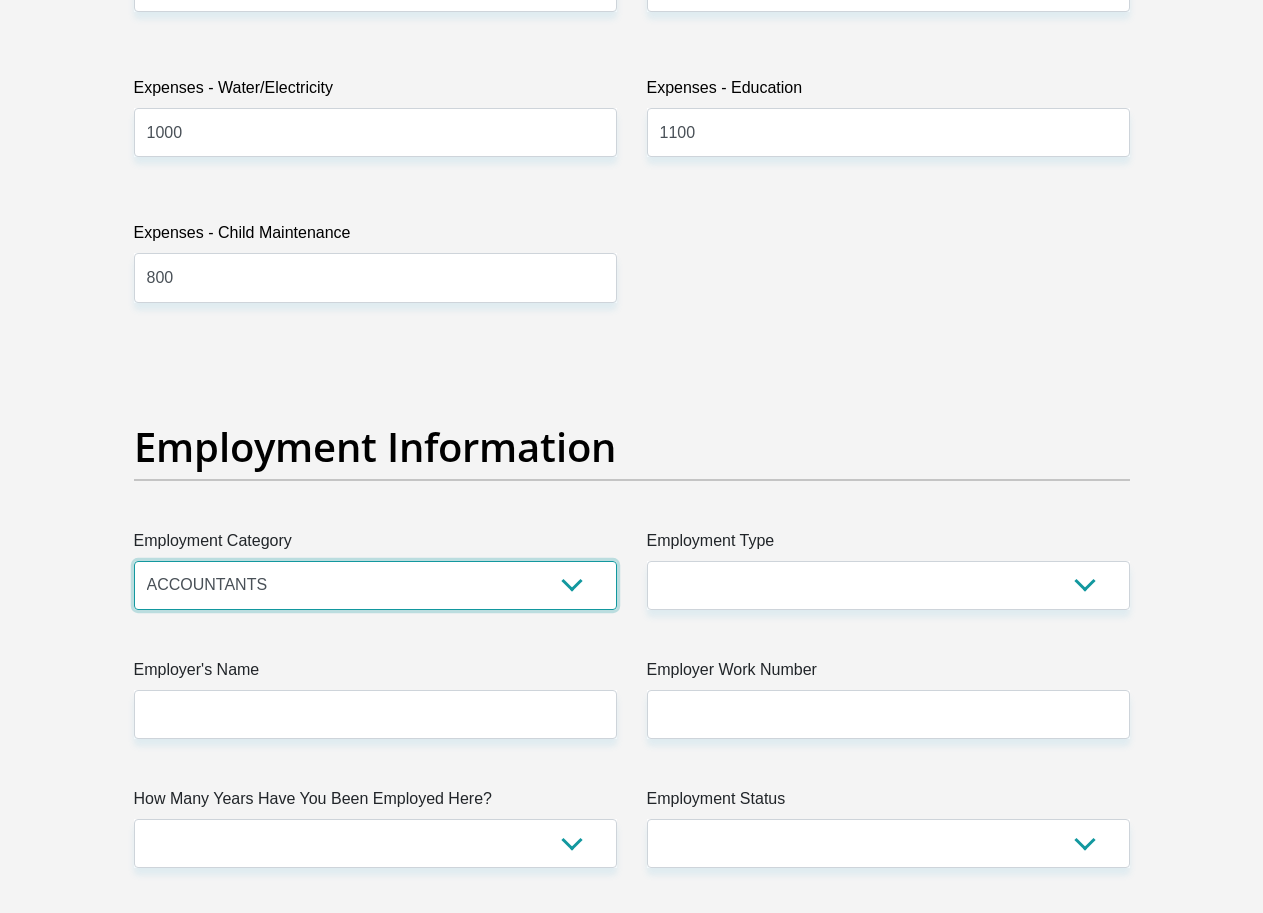 click on "AGRICULTURE
ALCOHOL & TOBACCO
CONSTRUCTION MATERIALS
METALLURGY
EQUIPMENT FOR RENEWABLE ENERGY
SPECIALIZED CONTRACTORS
CAR
GAMING (INCL. INTERNET
OTHER WHOLESALE
UNLICENSED PHARMACEUTICALS
CURRENCY EXCHANGE HOUSES
OTHER FINANCIAL INSTITUTIONS & INSURANCE
REAL ESTATE AGENTS
OIL & GAS
OTHER MATERIALS (E.G. IRON ORE)
PRECIOUS STONES & PRECIOUS METALS
POLITICAL ORGANIZATIONS
RELIGIOUS ORGANIZATIONS(NOT SECTS)
ACTI. HAVING BUSINESS DEAL WITH PUBLIC ADMINISTRATION
LAUNDROMATS" at bounding box center (375, 585) 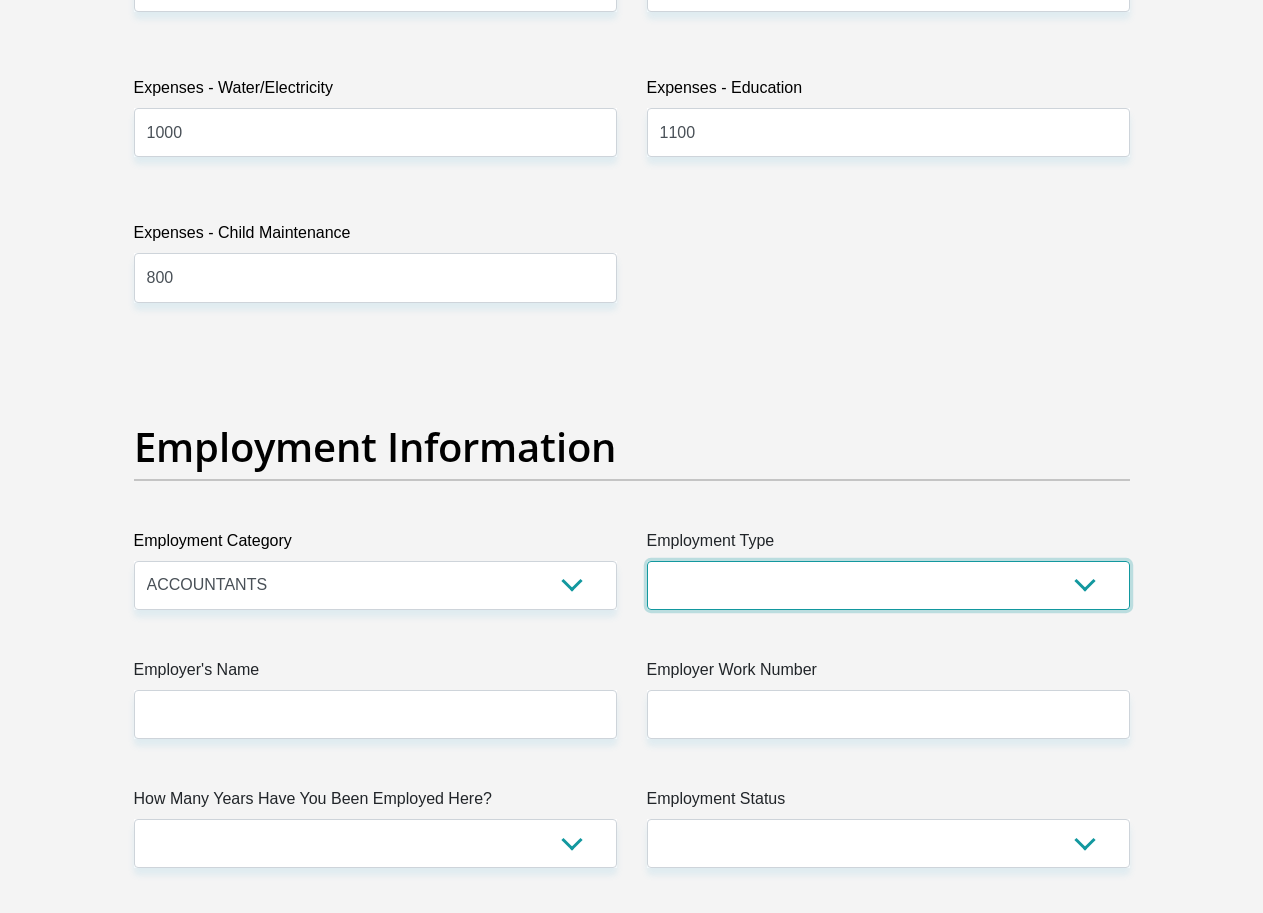 click on "College/Lecturer
Craft Seller
Creative
Driver
Executive
Farmer
Forces - Non Commissioned
Forces - Officer
Hawker
Housewife
Labourer
Licenced Professional
Manager
Miner
Non Licenced Professional
Office Staff/Clerk
Outside Worker
Pensioner
Permanent Teacher
Production/Manufacturing
Sales
Self-Employed
Semi-Professional Worker
Service Industry  Social Worker  Student" at bounding box center (888, 585) 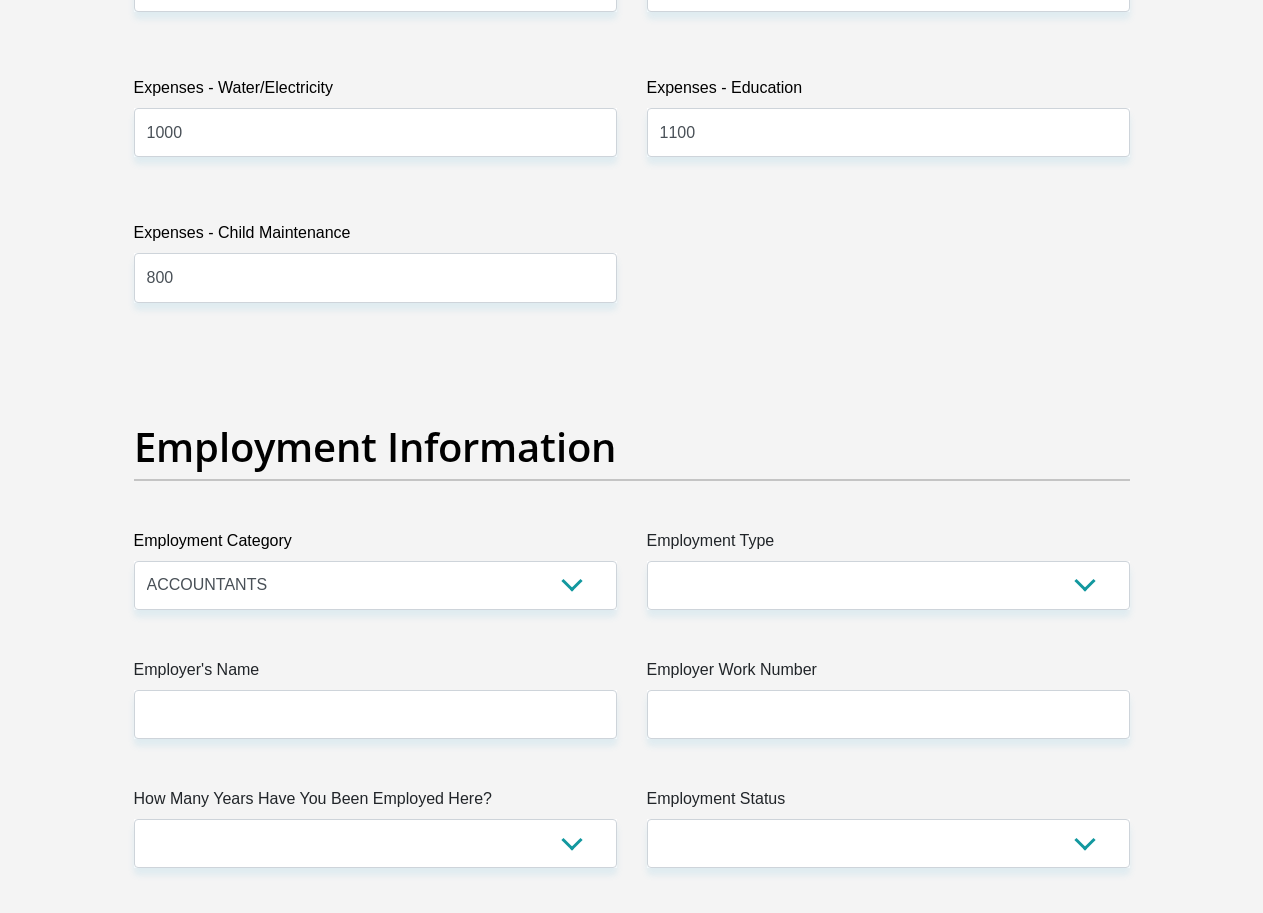 click on "[TITLE]
[TITLE]
[TITLE]
[TITLE]
[TITLE]
[TITLE]
[FIRST NAME]
[LAST]
[SURNAME]
[LAST]
[ID NUMBER]
[ID]
Please input valid ID number
[RACE]
[RACE]
[RACE]
[RACE]
[RACE]
[RACE]
[CONTACT NUMBER]
[PHONE]
Please input valid contact number
[NATIONALITY]
[NATIONALITY]
[NATIONALITY]
[NATIONALITY]  [NATIONALITY]  [NATIONALITY]" at bounding box center [632, 341] 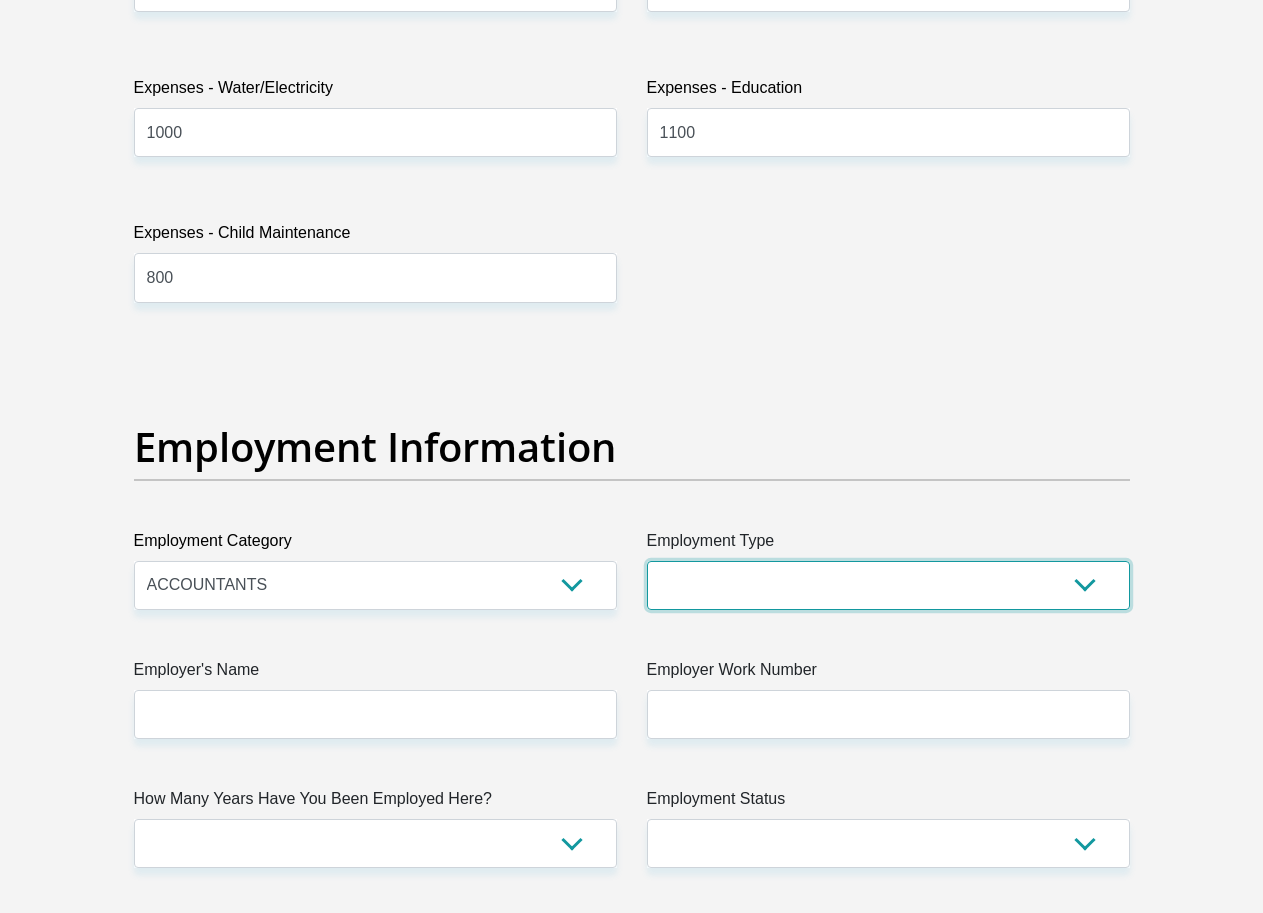 click on "College/Lecturer
Craft Seller
Creative
Driver
Executive
Farmer
Forces - Non Commissioned
Forces - Officer
Hawker
Housewife
Labourer
Licenced Professional
Manager
Miner
Non Licenced Professional
Office Staff/Clerk
Outside Worker
Pensioner
Permanent Teacher
Production/Manufacturing
Sales
Self-Employed
Semi-Professional Worker
Service Industry  Social Worker  Student" at bounding box center [888, 585] 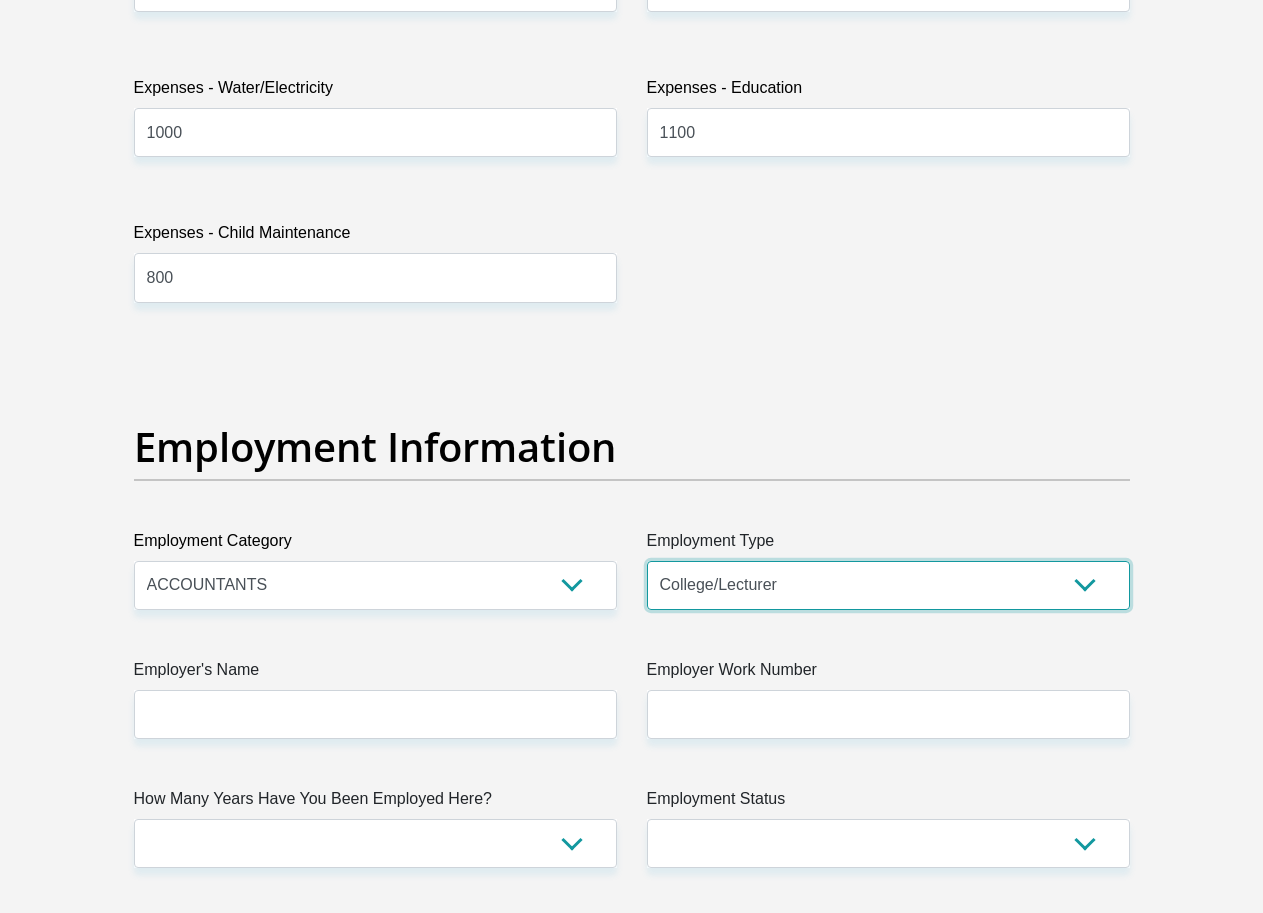 click on "College/Lecturer
Craft Seller
Creative
Driver
Executive
Farmer
Forces - Non Commissioned
Forces - Officer
Hawker
Housewife
Labourer
Licenced Professional
Manager
Miner
Non Licenced Professional
Office Staff/Clerk
Outside Worker
Pensioner
Permanent Teacher
Production/Manufacturing
Sales
Self-Employed
Semi-Professional Worker
Service Industry  Social Worker  Student" at bounding box center [888, 585] 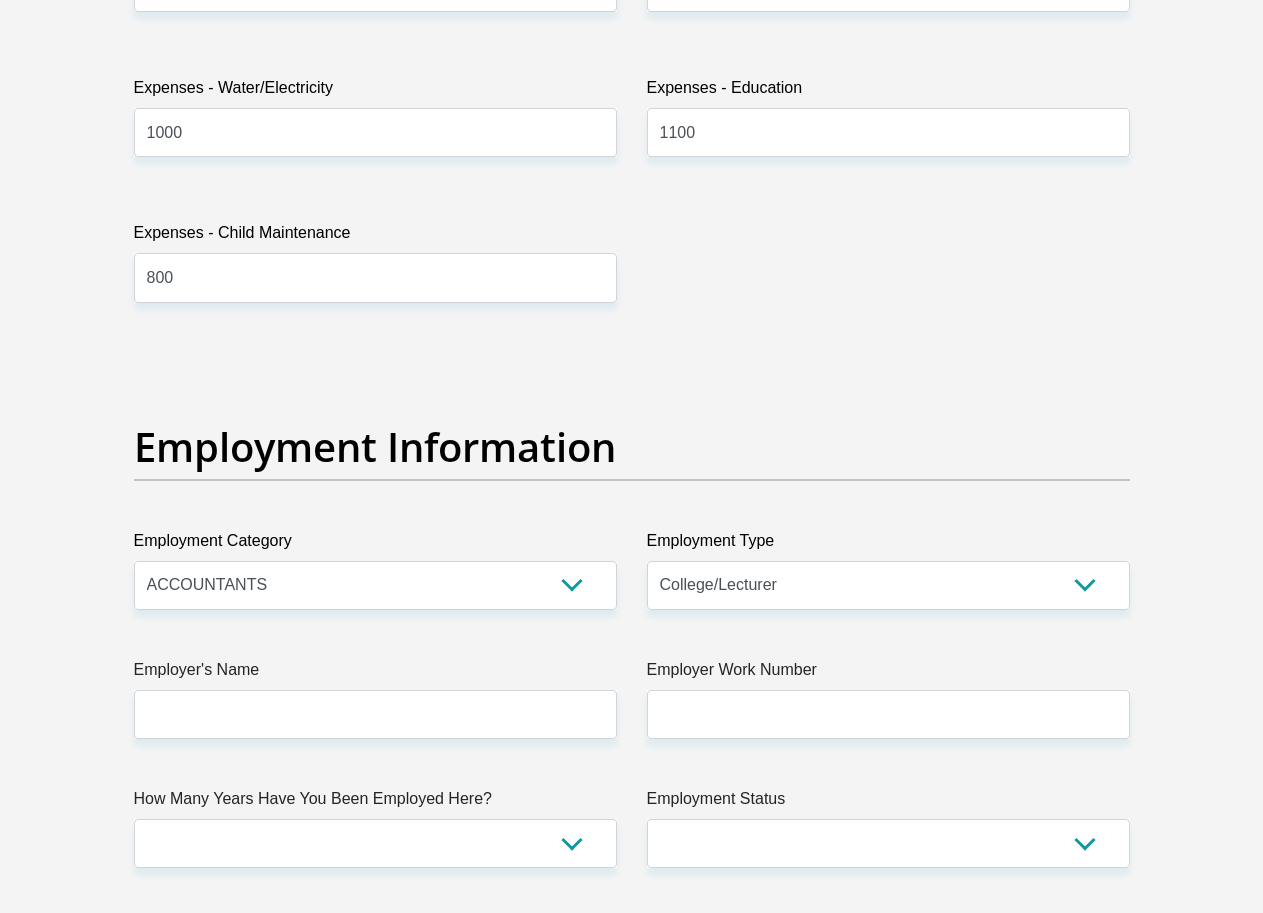 click on "Employer's Name" at bounding box center [375, 674] 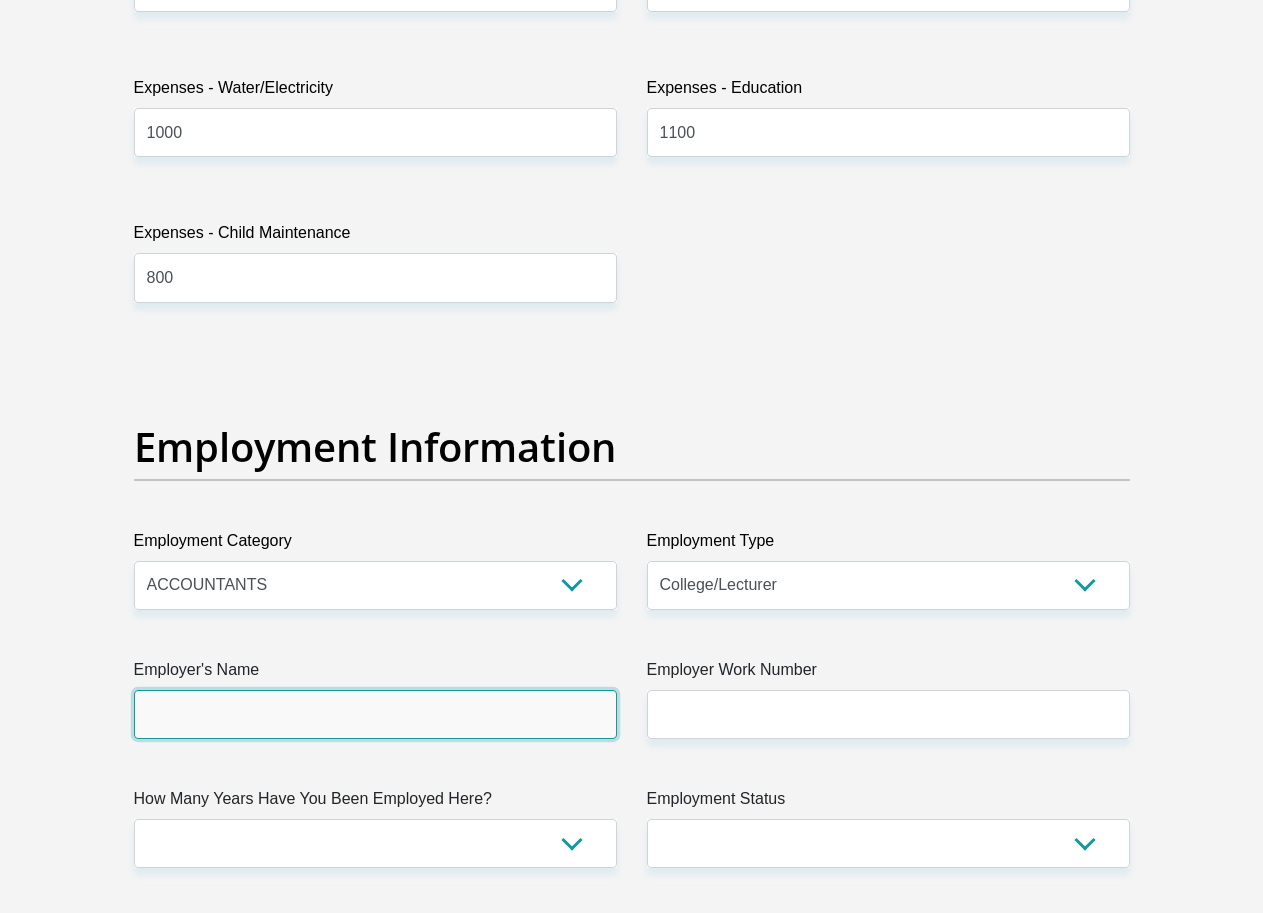 click on "Employer's Name" at bounding box center (375, 714) 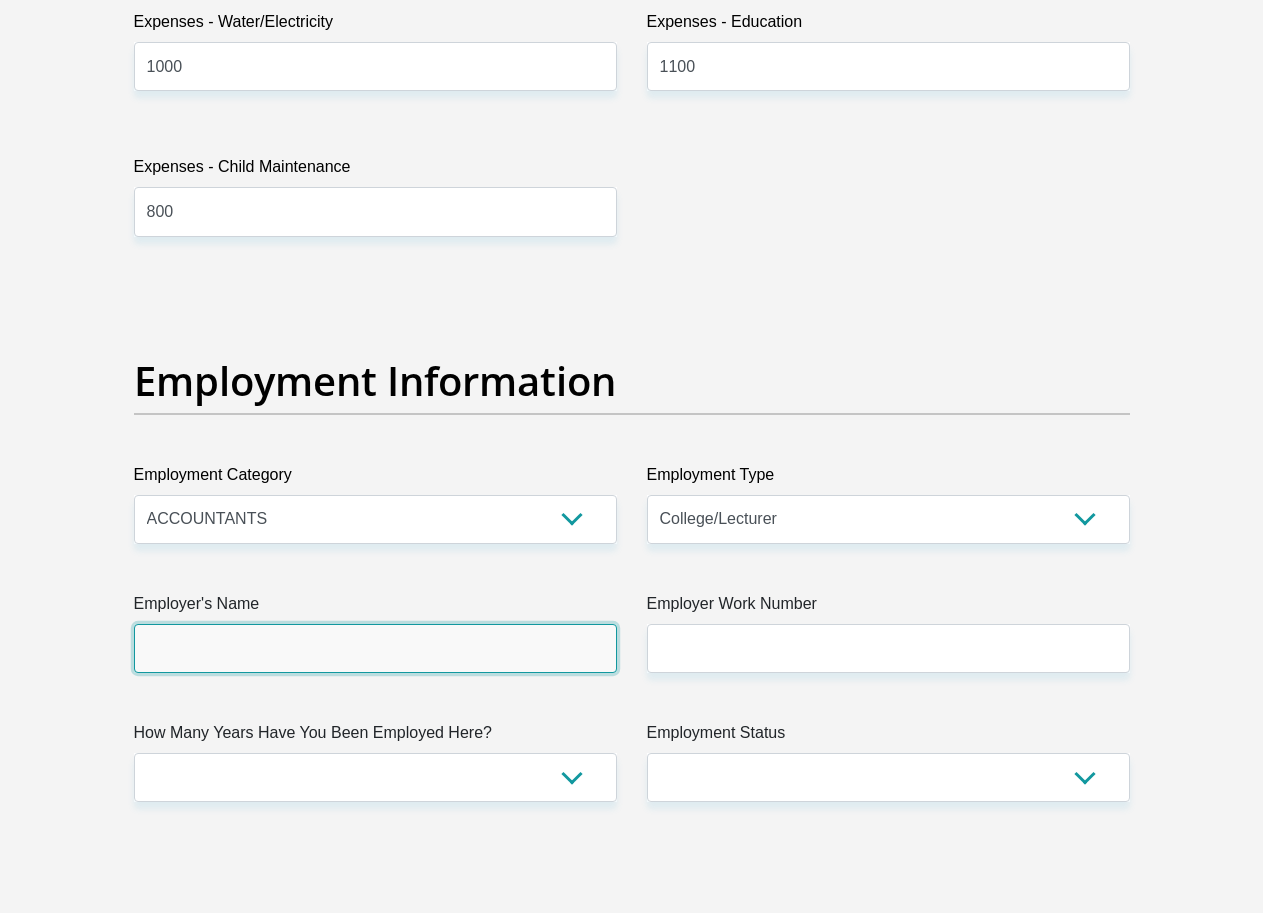 scroll, scrollTop: 3500, scrollLeft: 0, axis: vertical 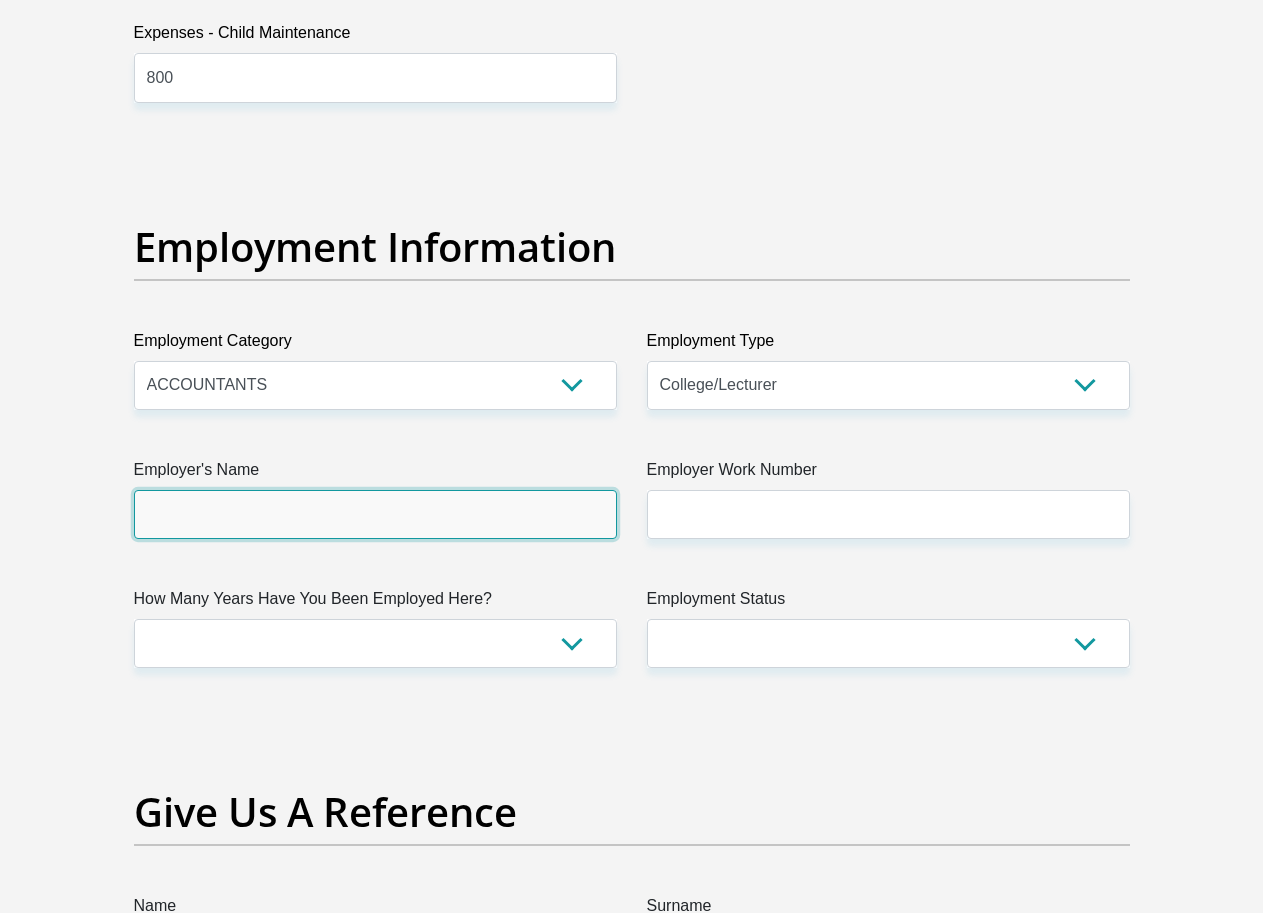 click on "Employer's Name" at bounding box center [375, 514] 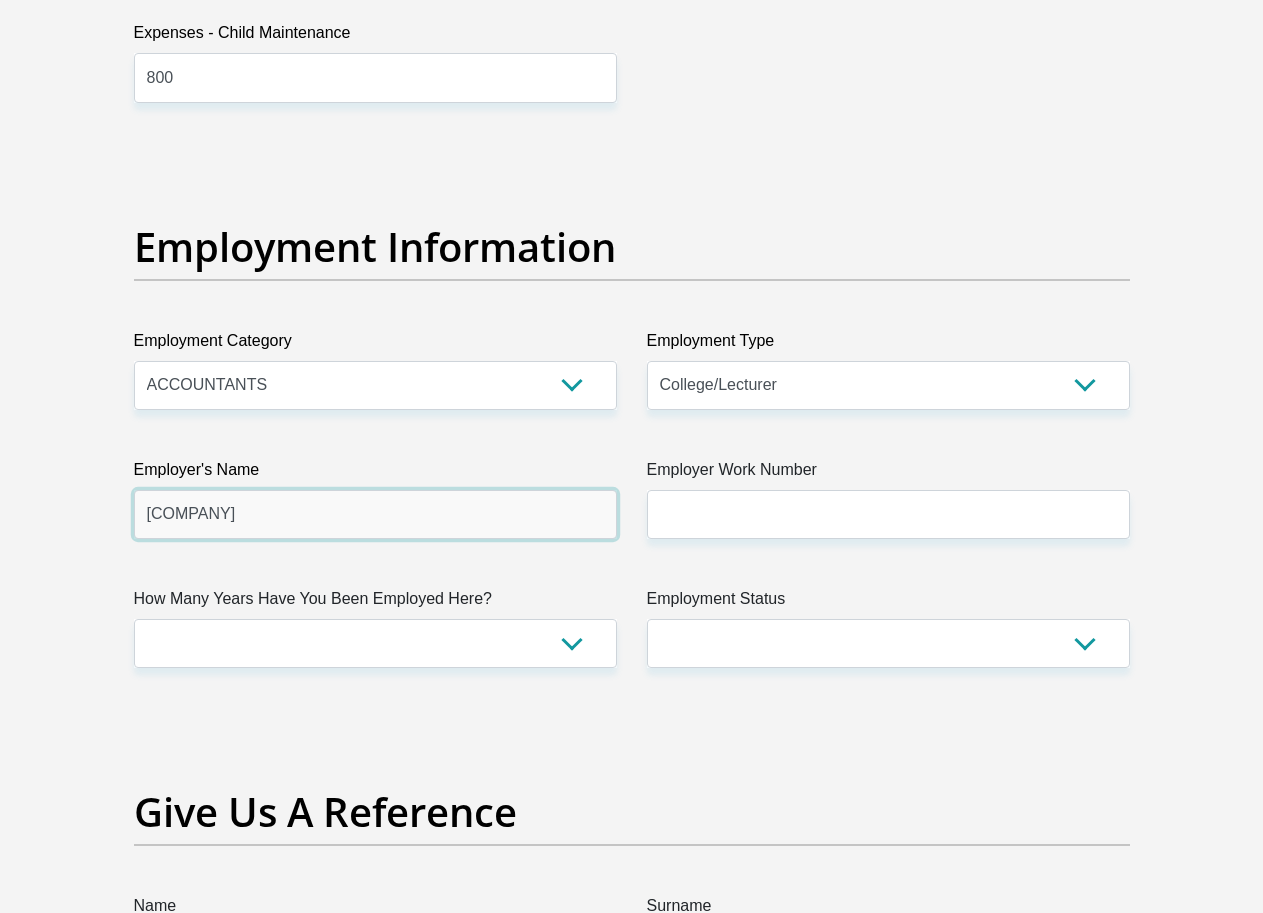 type on "[COMPANY]" 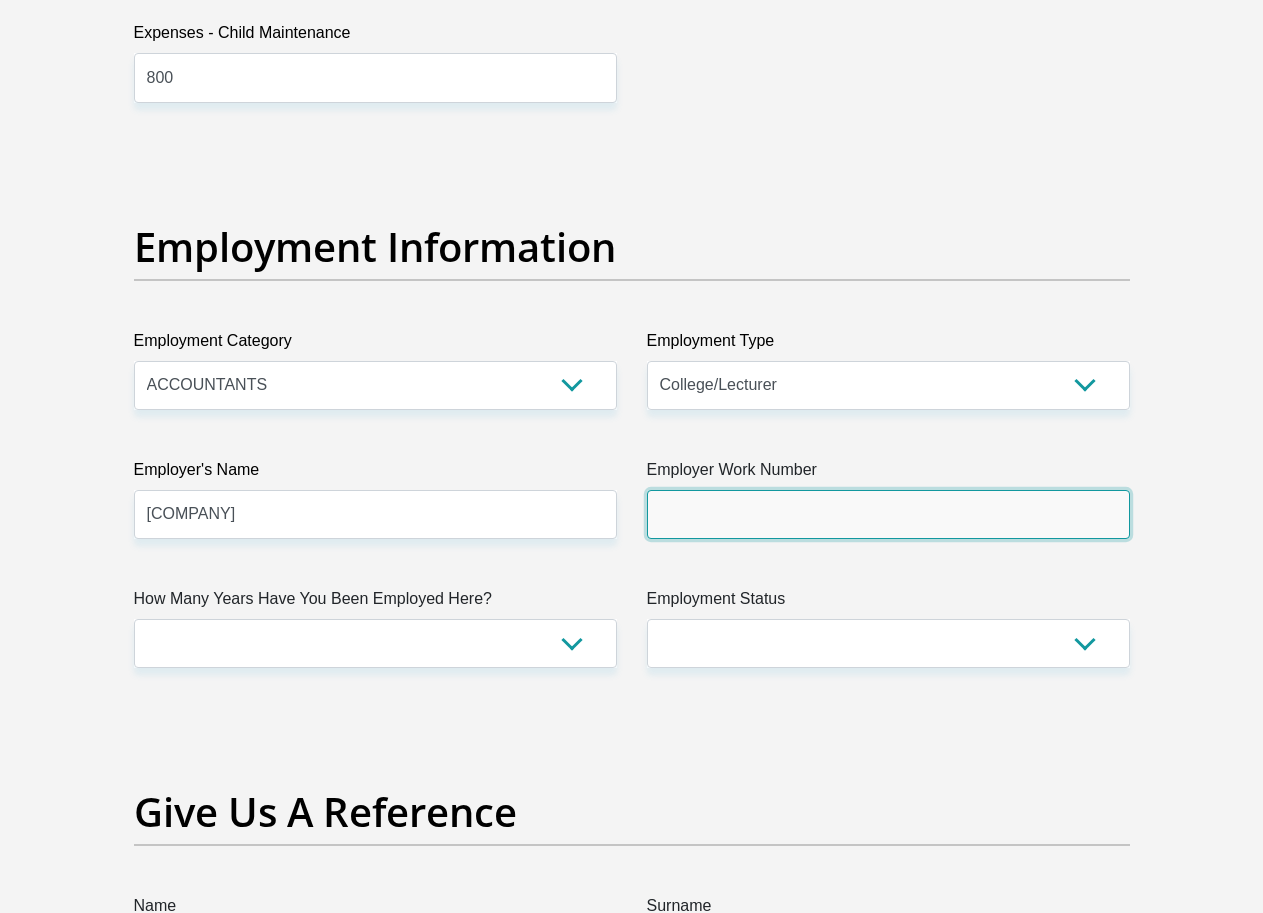 click on "Employer Work Number" at bounding box center (888, 514) 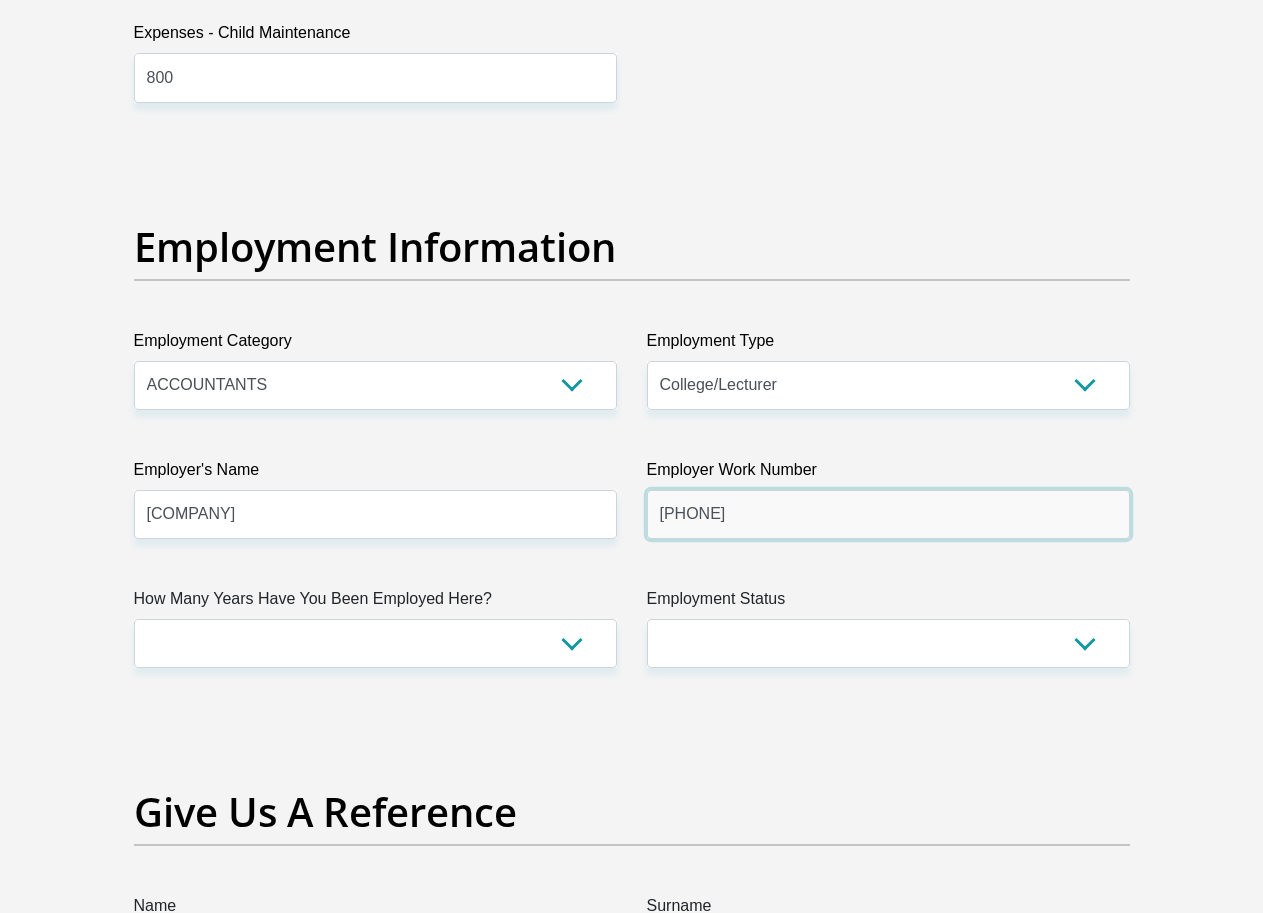 type on "[PHONE]" 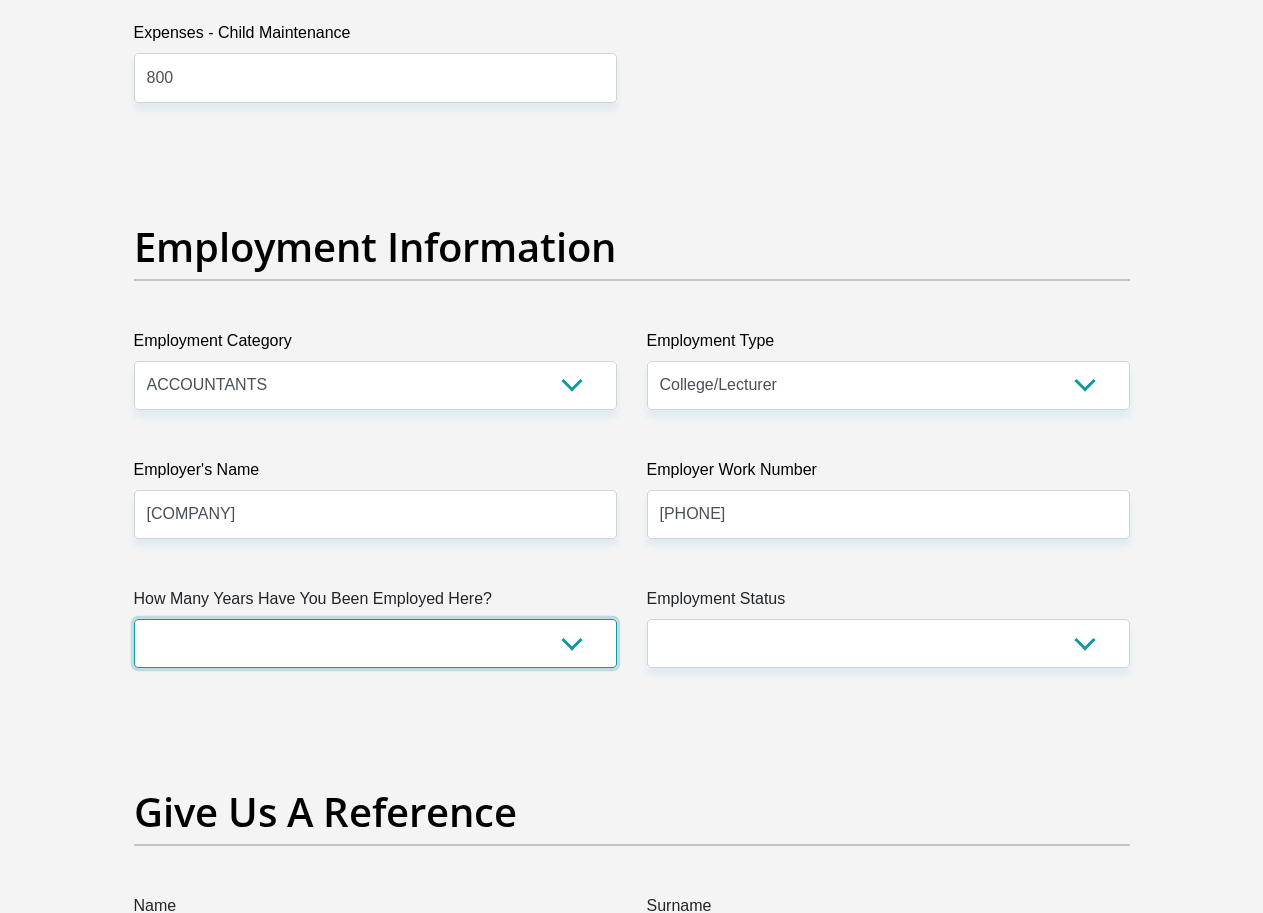 click on "less than 1 year
1-3 years
3-5 years
5+ years" at bounding box center [375, 643] 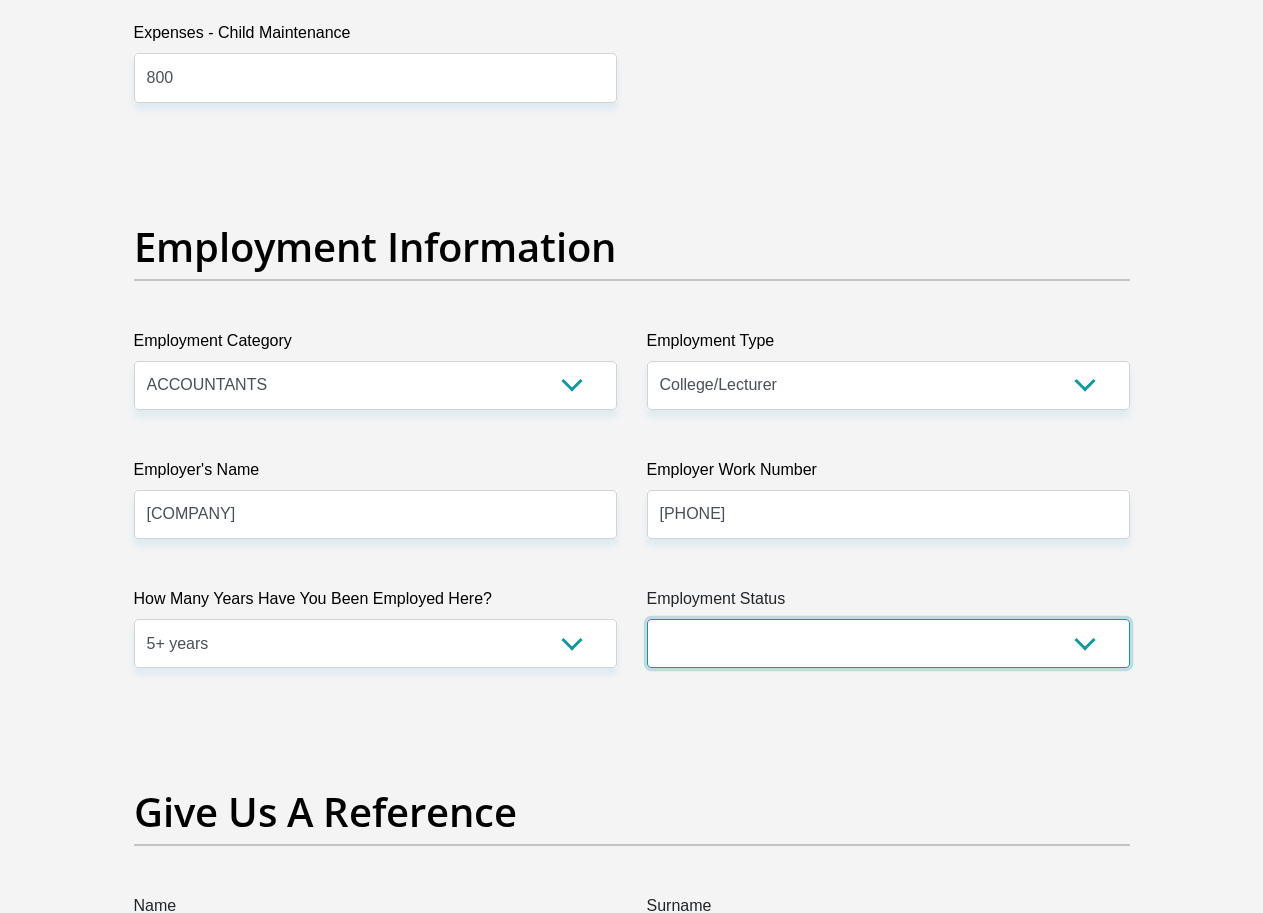 click on "Permanent/Full-time
Part-time/Casual
Contract Worker
Self-Employed
Housewife
Retired
Student
Medically Boarded
Disability
Unemployed" at bounding box center [888, 643] 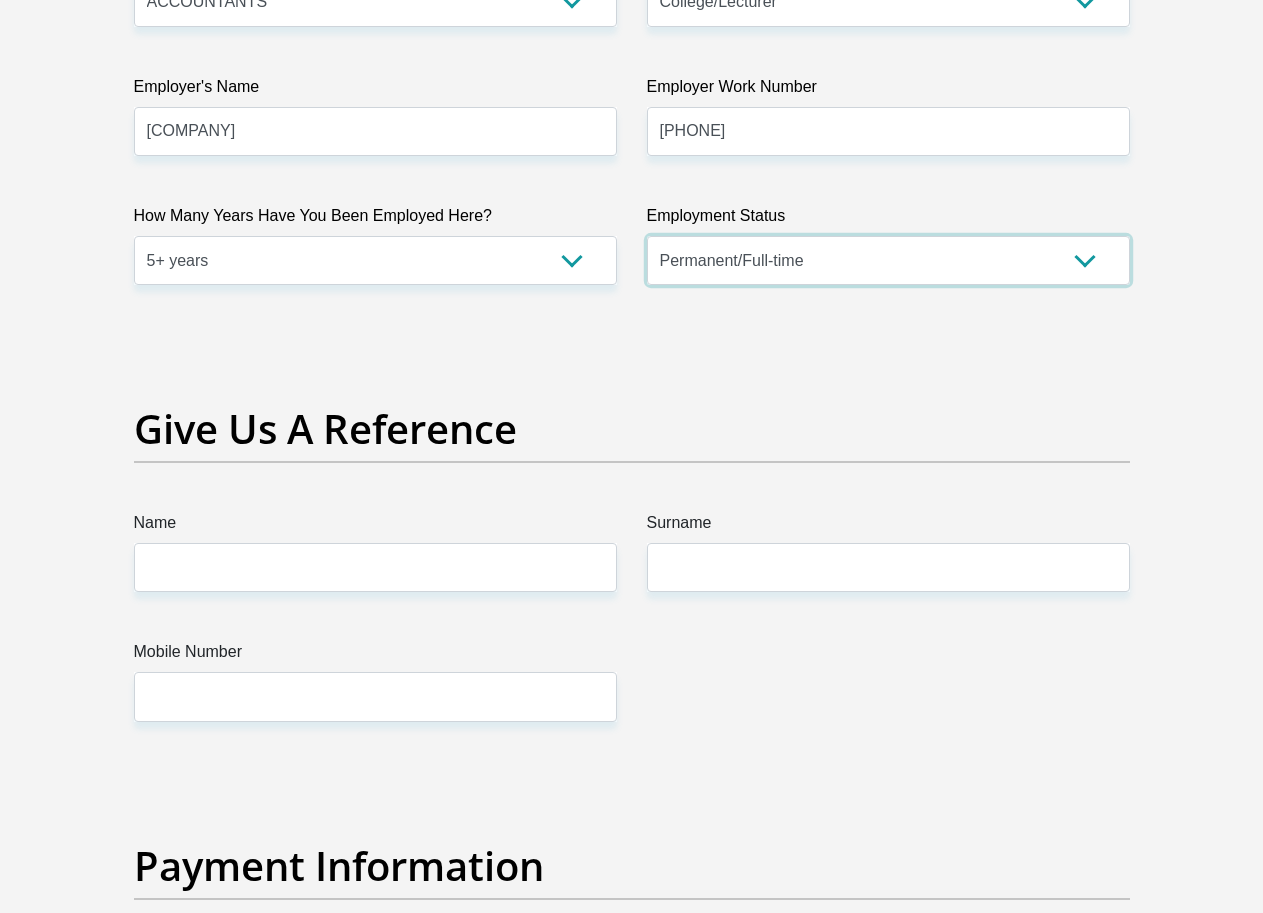 scroll, scrollTop: 3900, scrollLeft: 0, axis: vertical 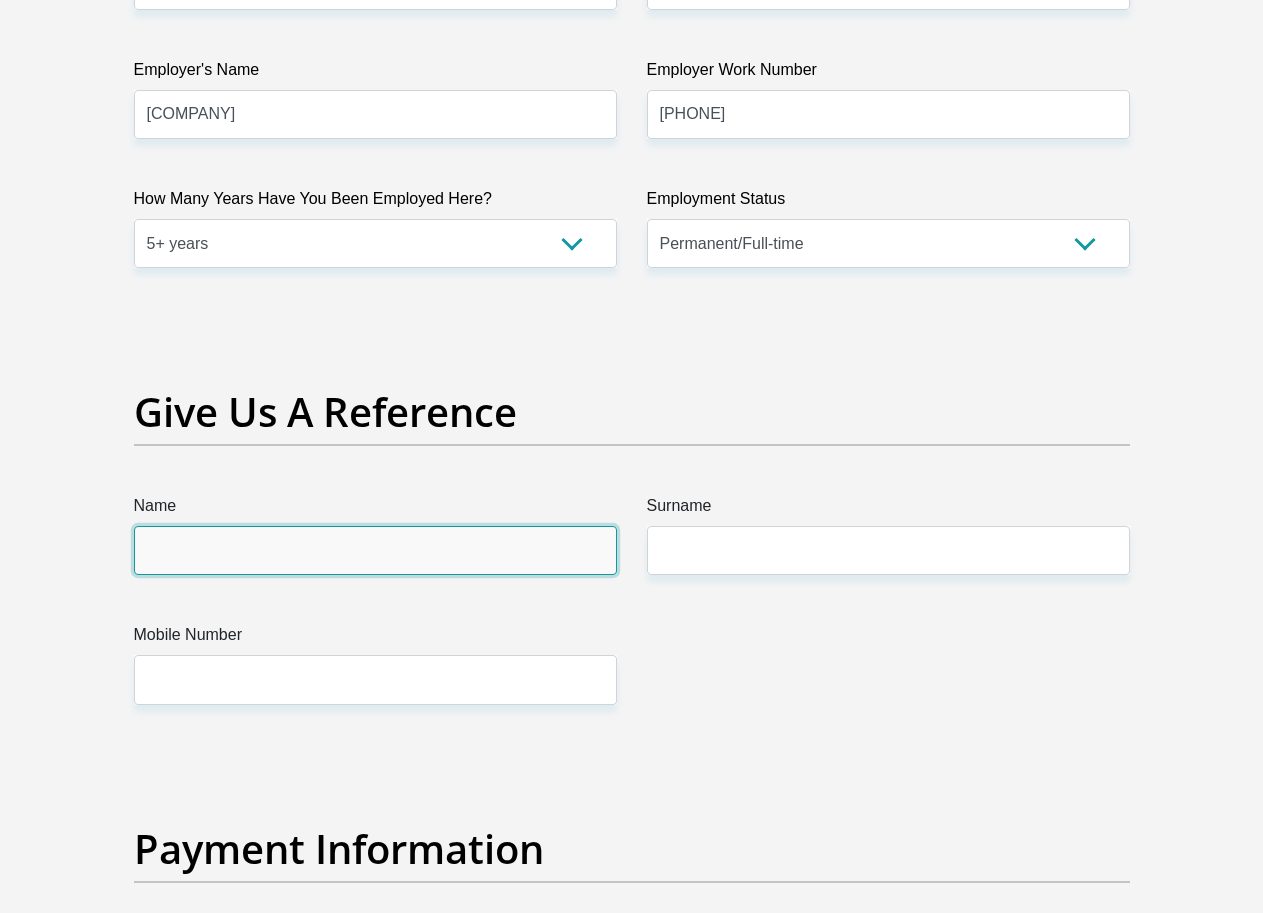 click on "Name" at bounding box center [375, 550] 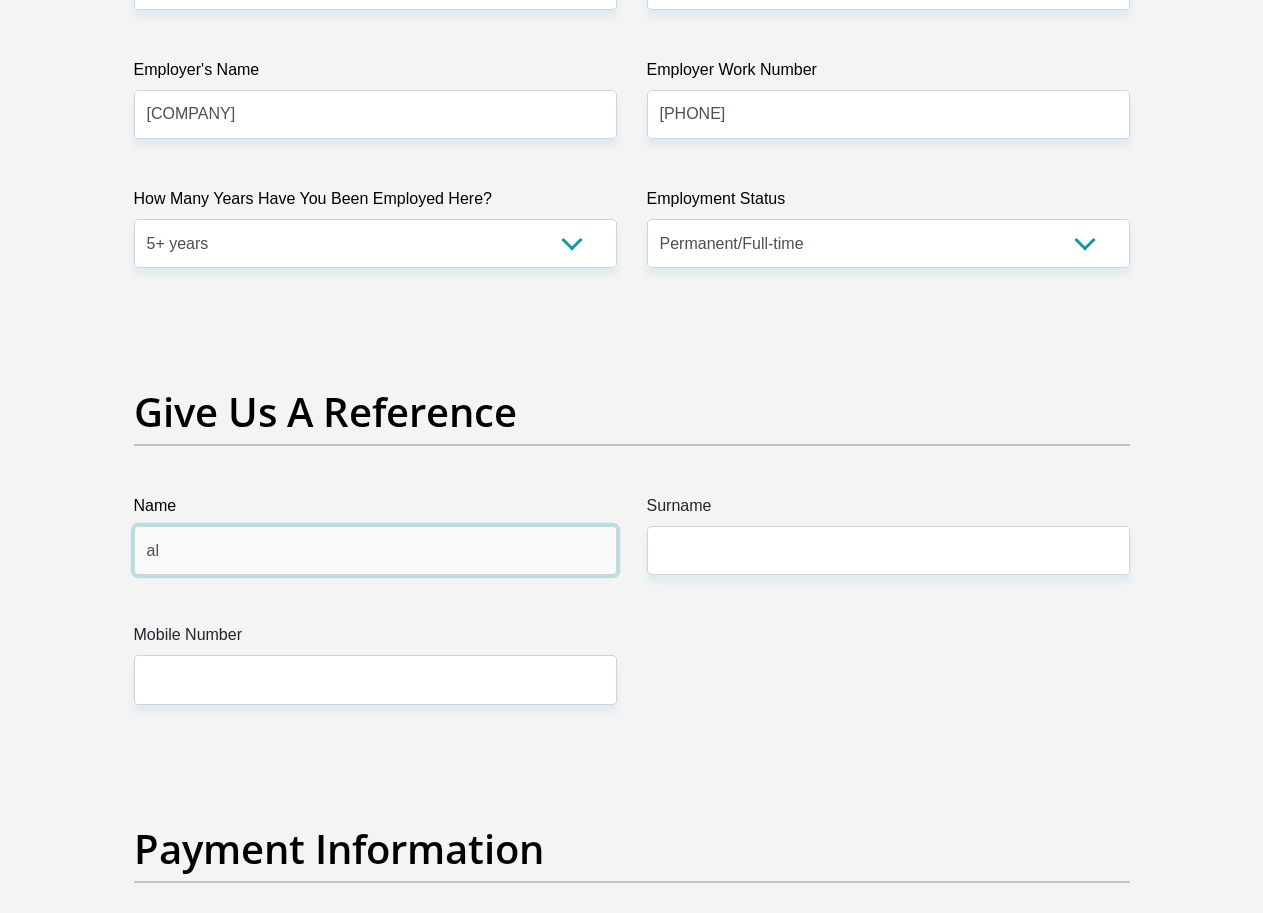 type on "a" 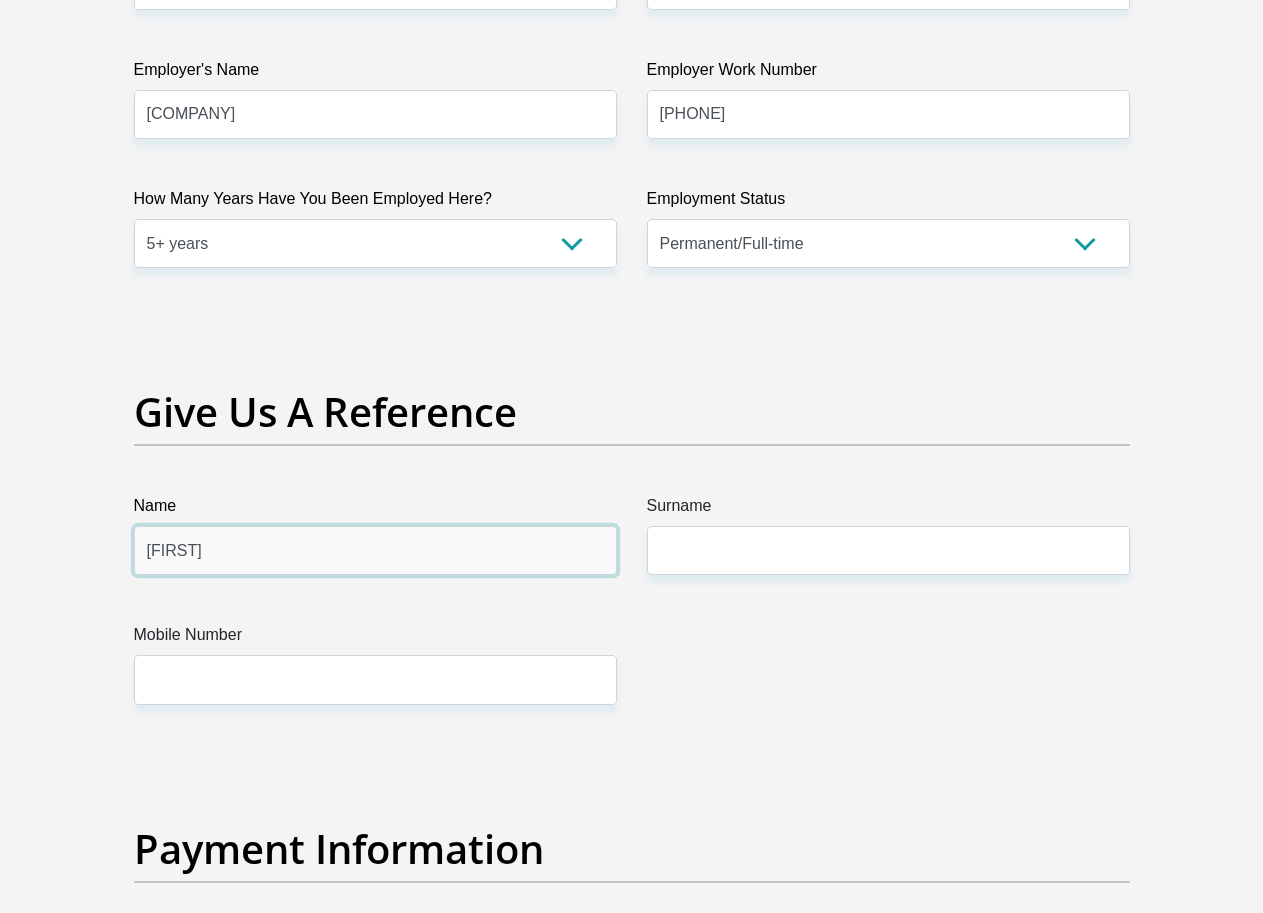 type on "[FIRST]" 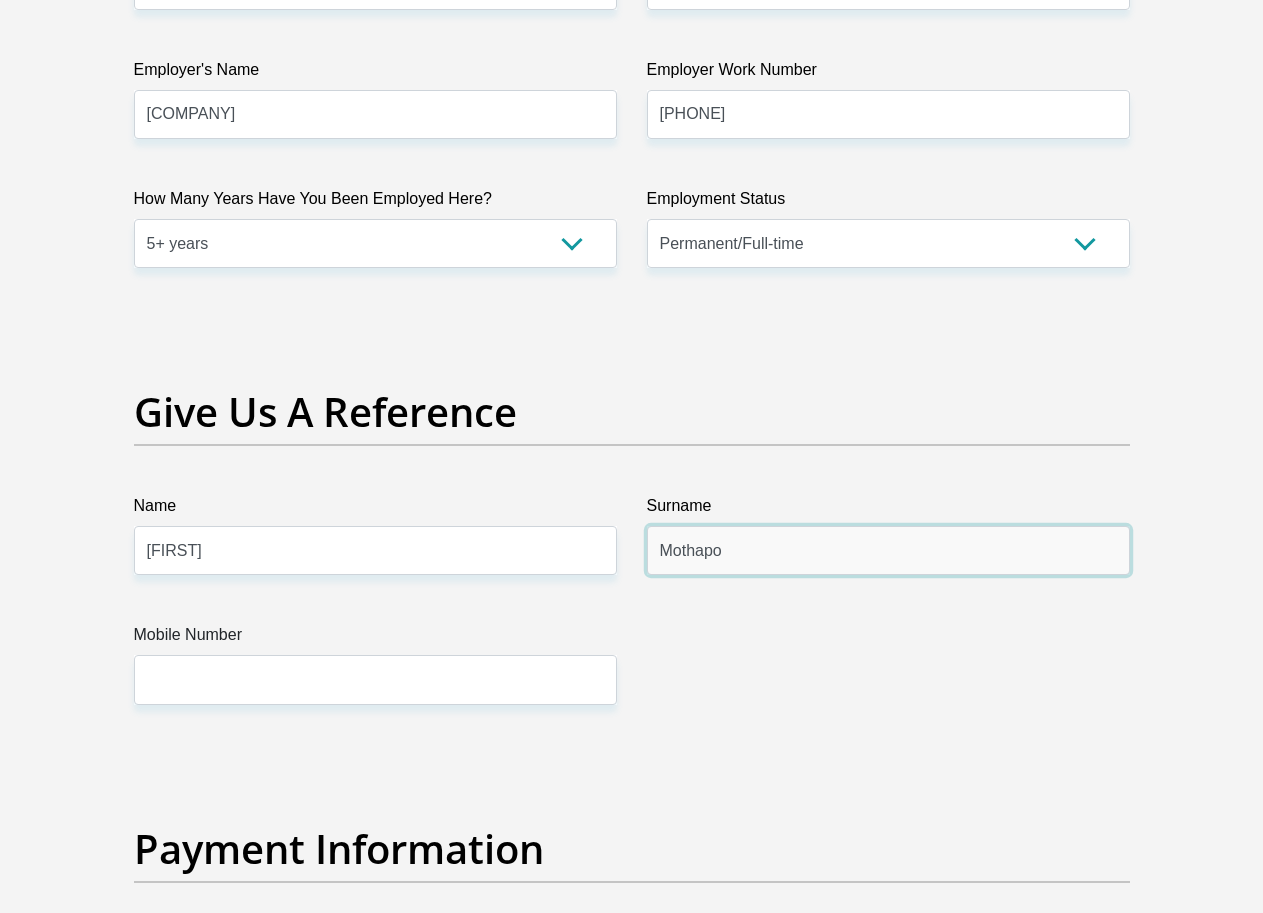 type on "Mothapo" 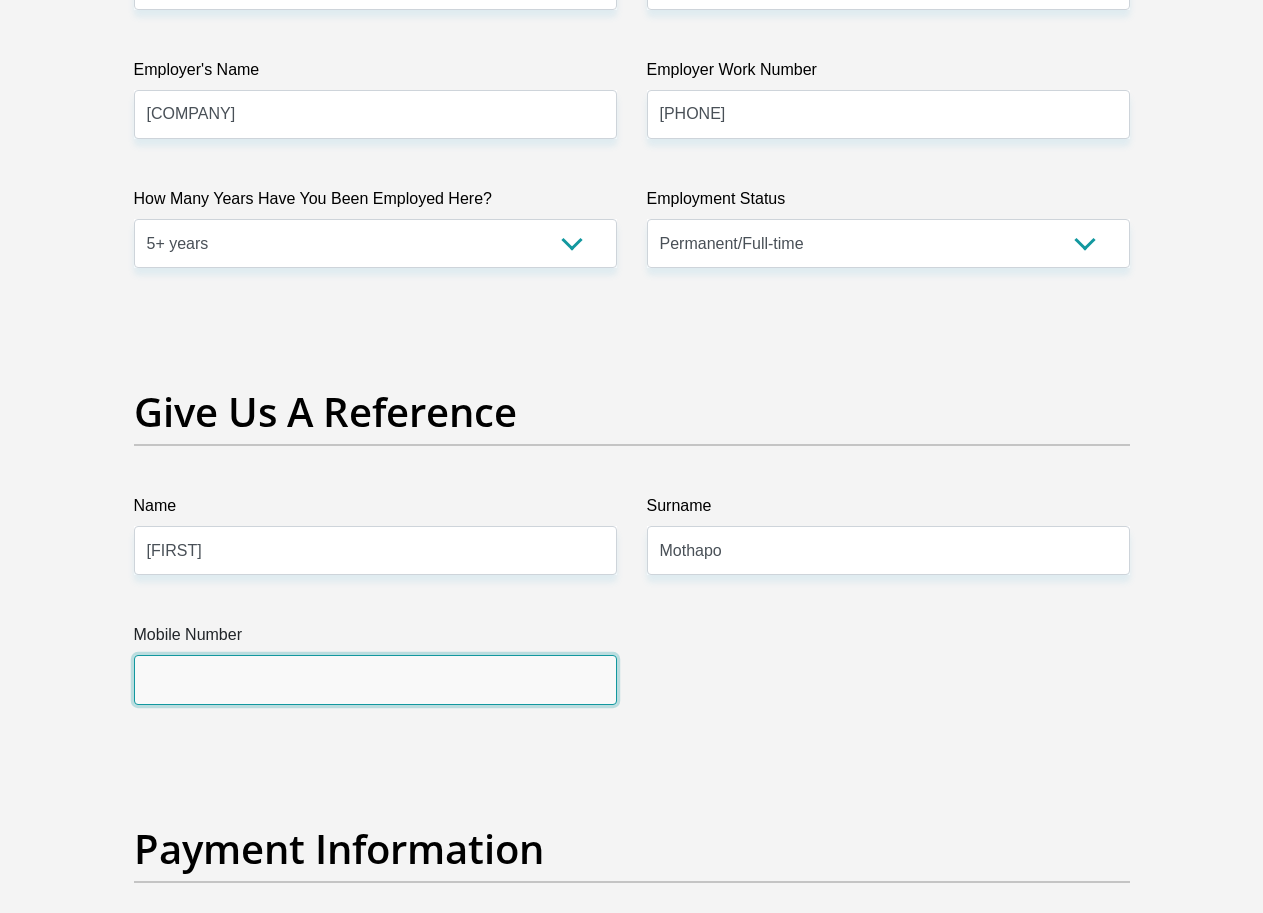 click on "Mobile Number" at bounding box center [375, 679] 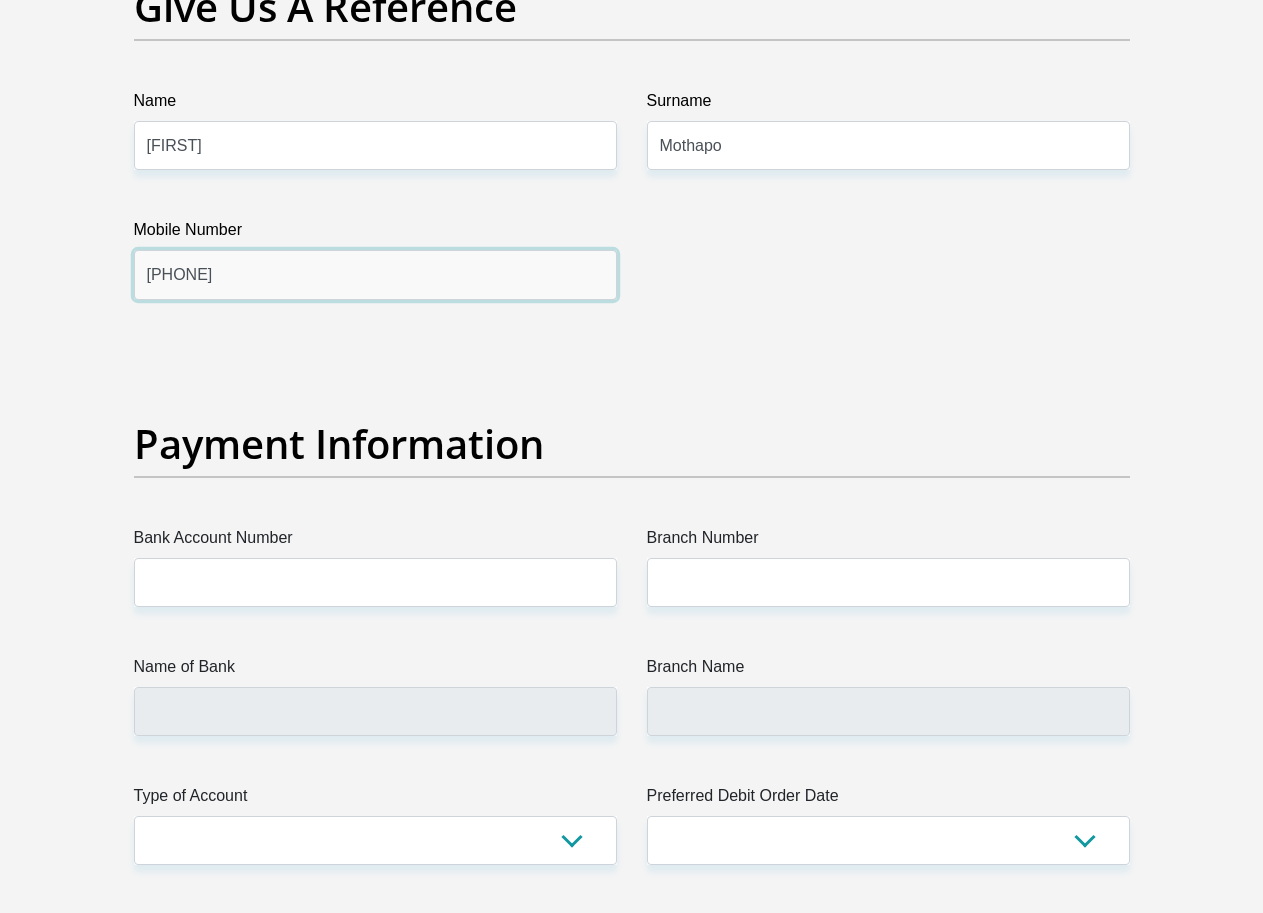 scroll, scrollTop: 4400, scrollLeft: 0, axis: vertical 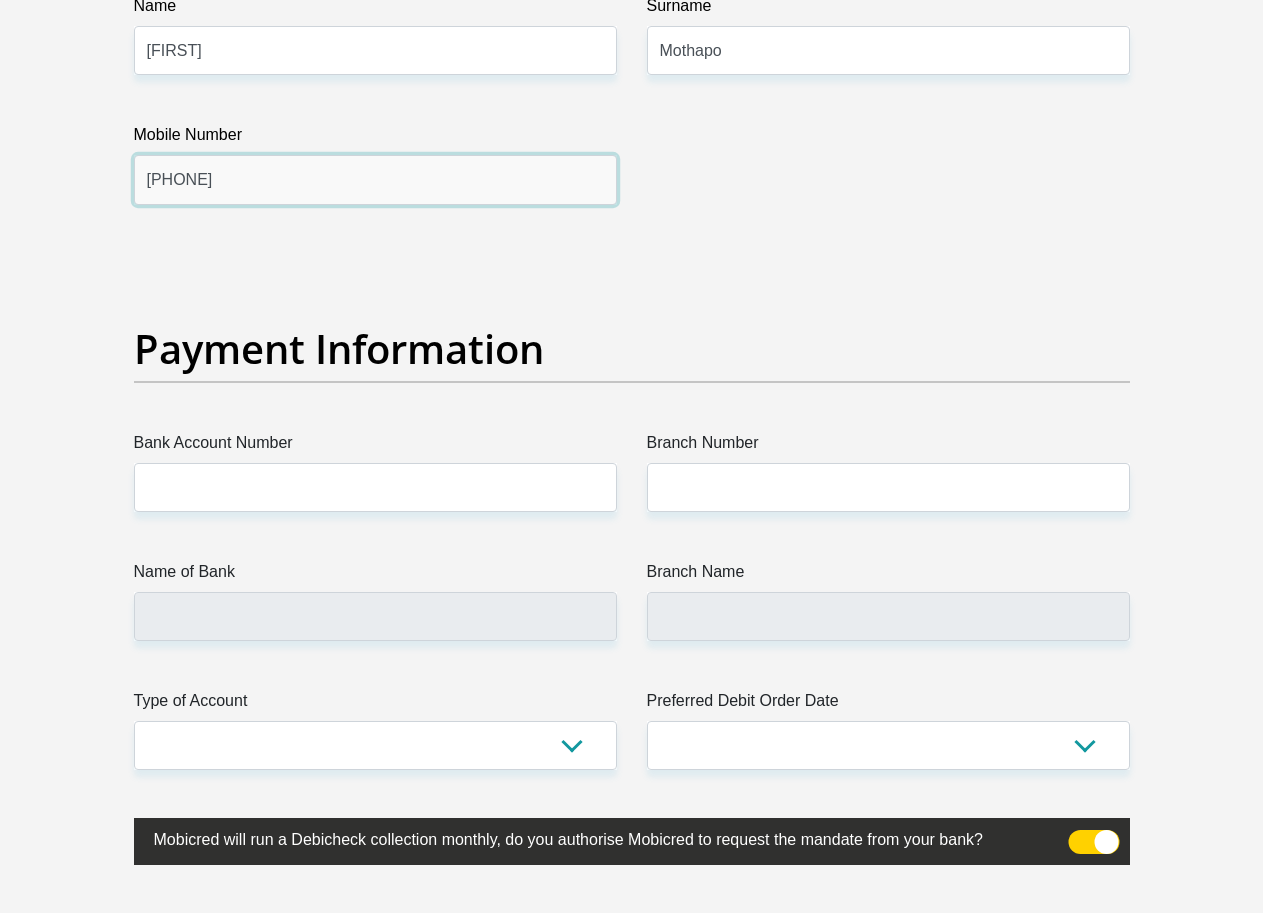 type on "[PHONE]" 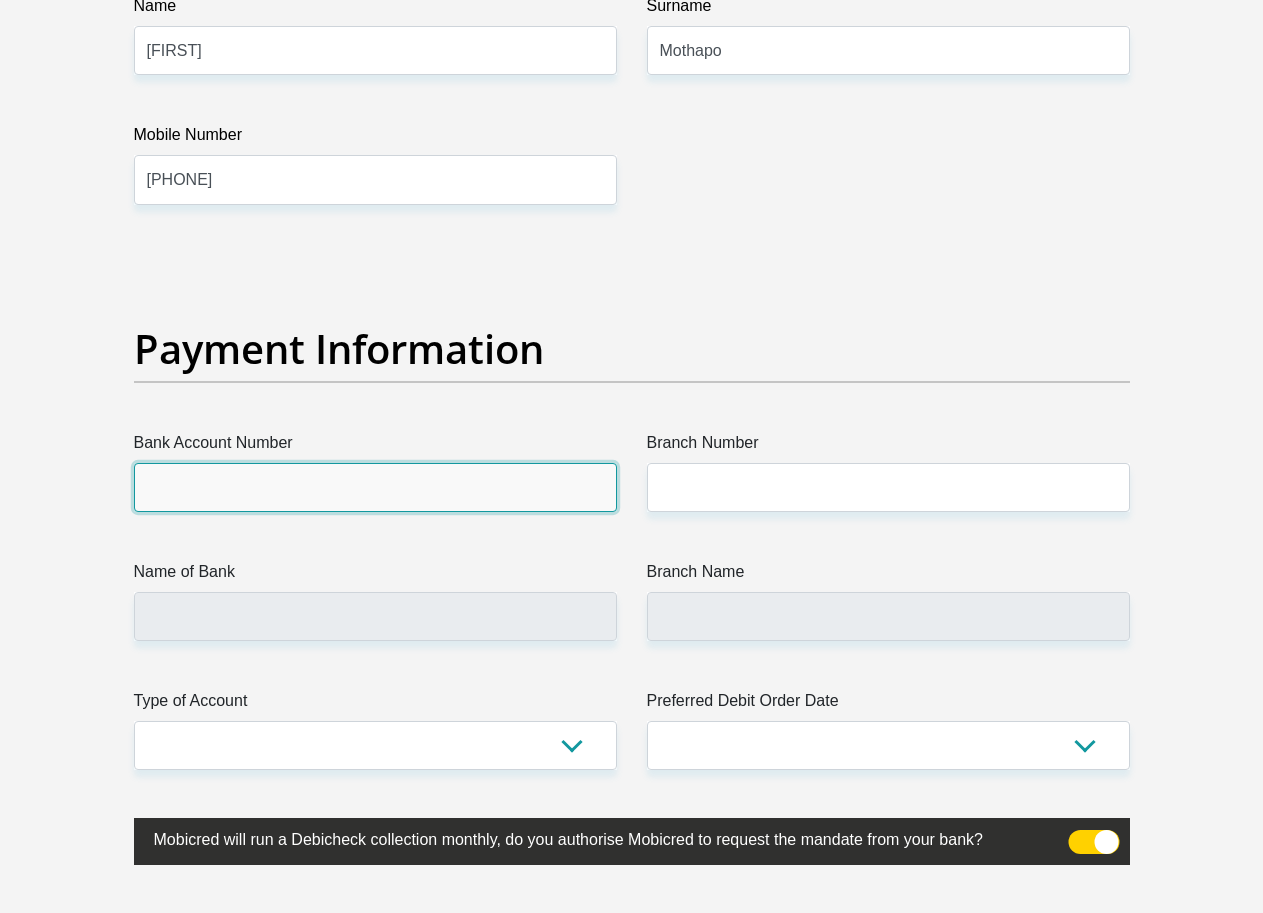 click on "Bank Account Number" at bounding box center [375, 487] 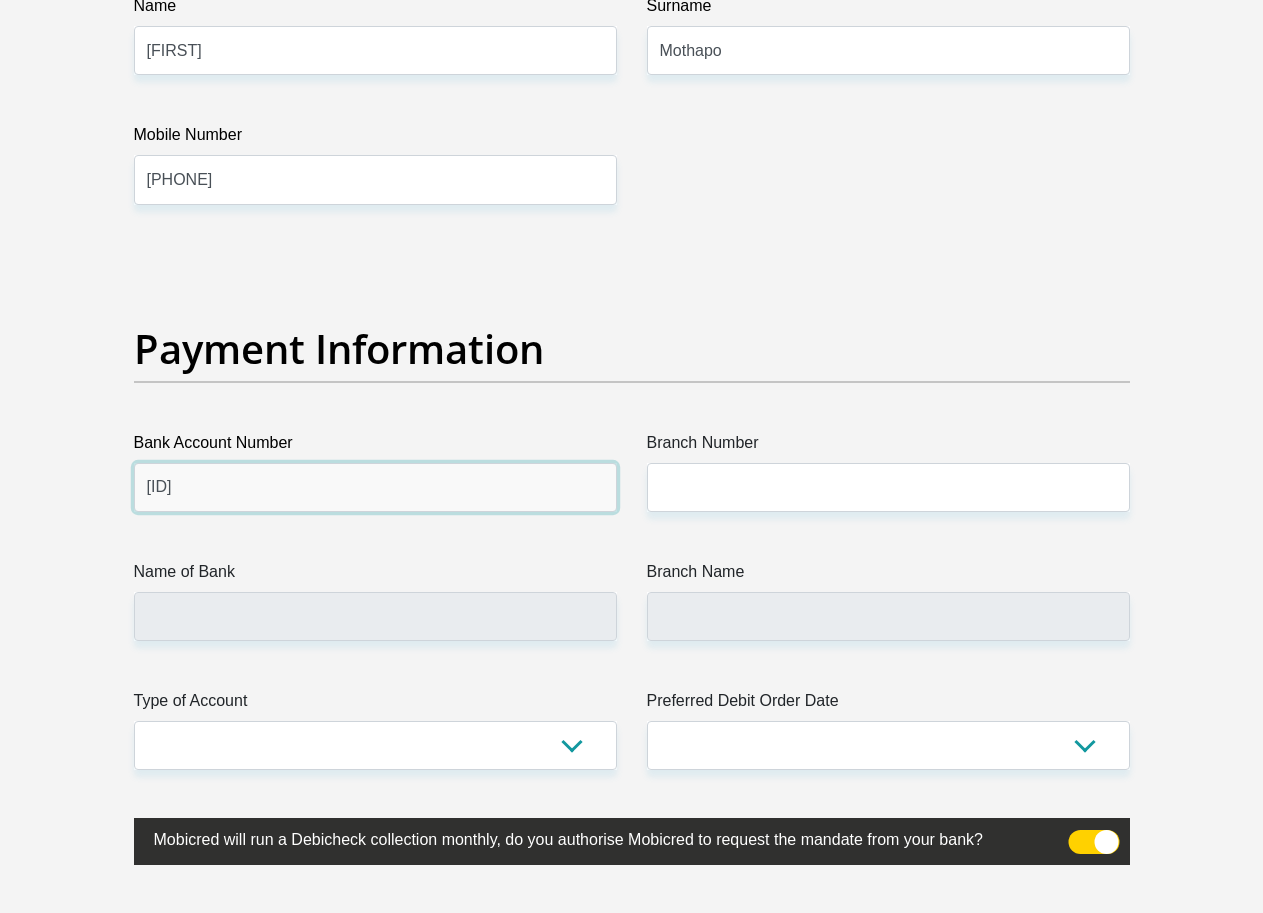 type on "[ID]" 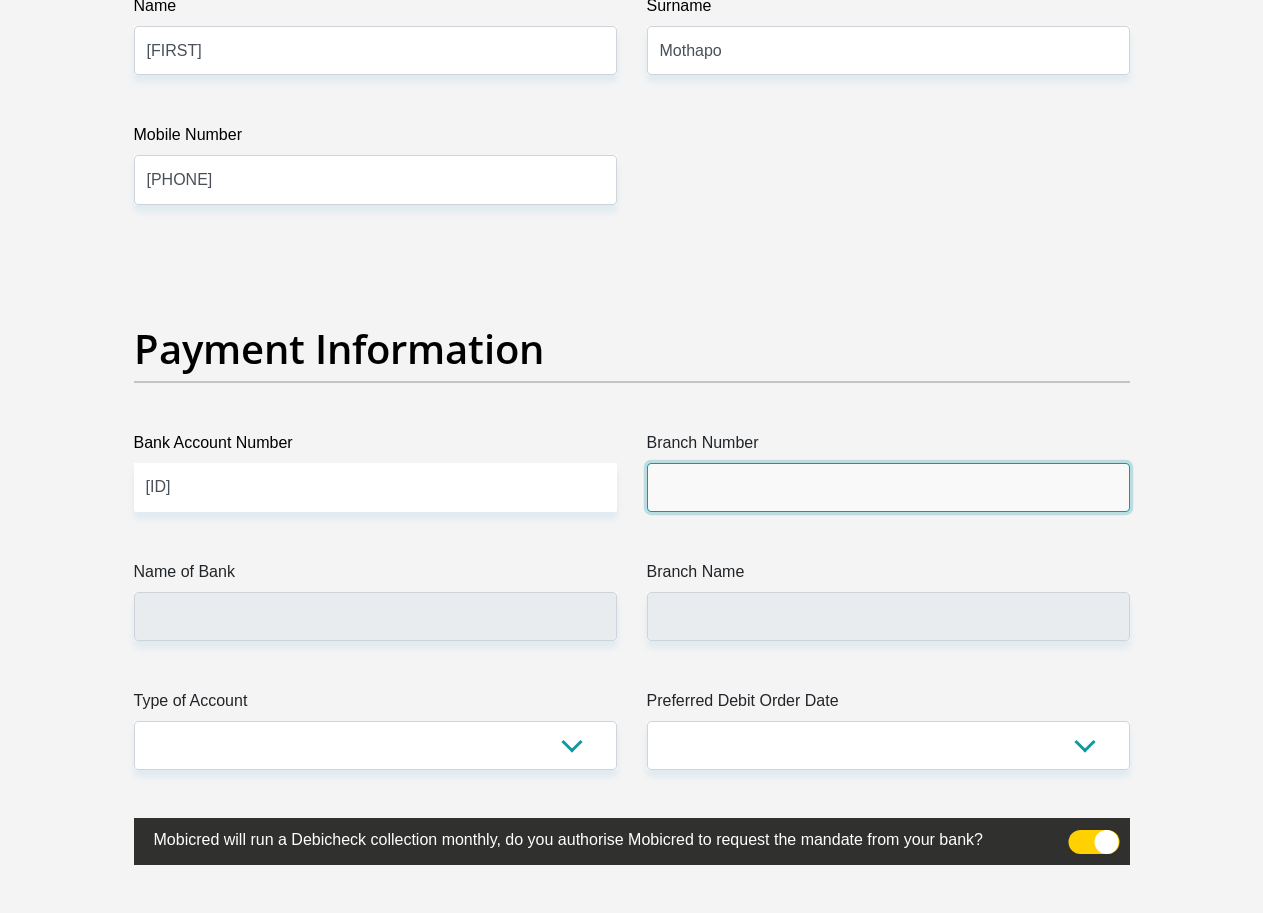 click on "Branch Number" at bounding box center [888, 487] 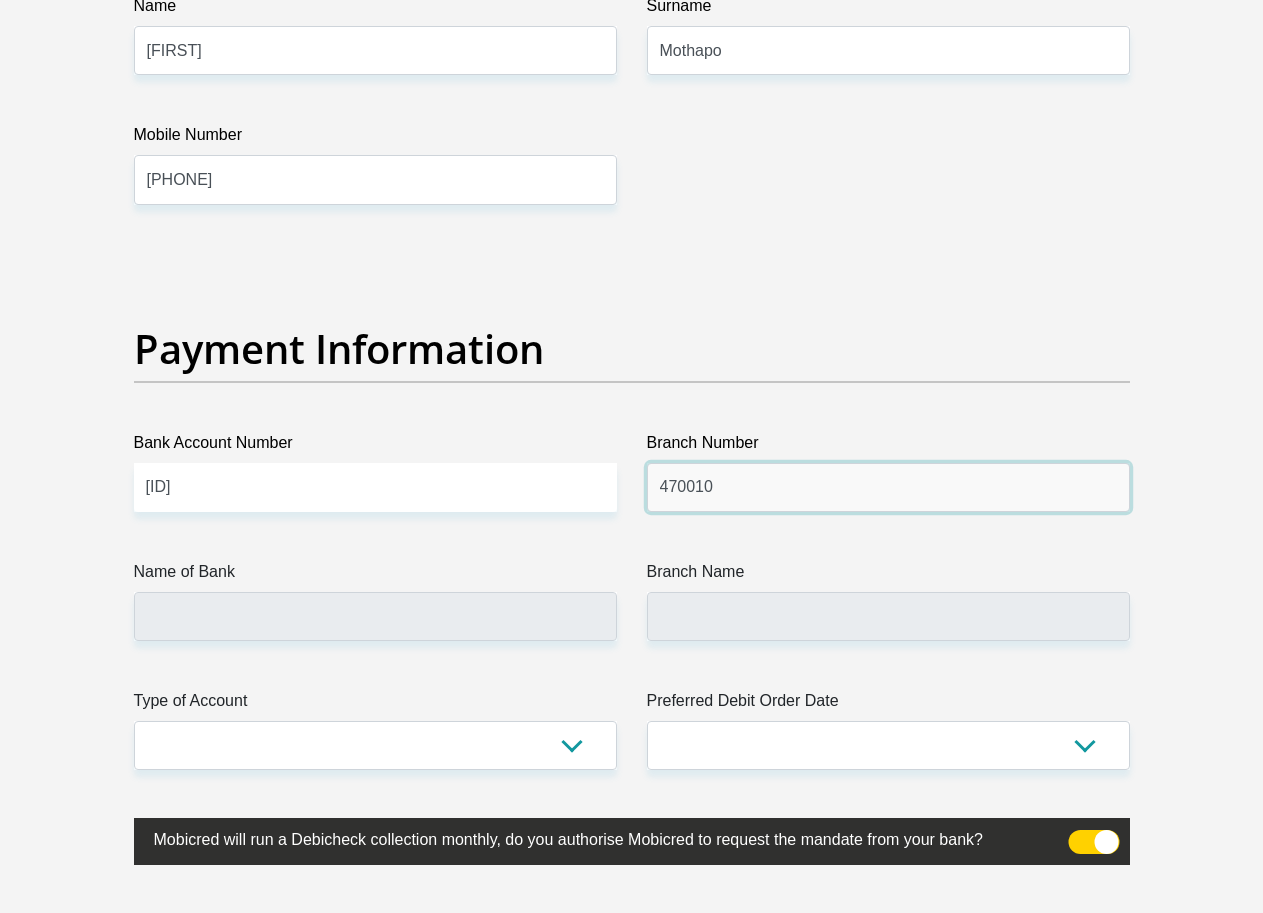 type on "470010" 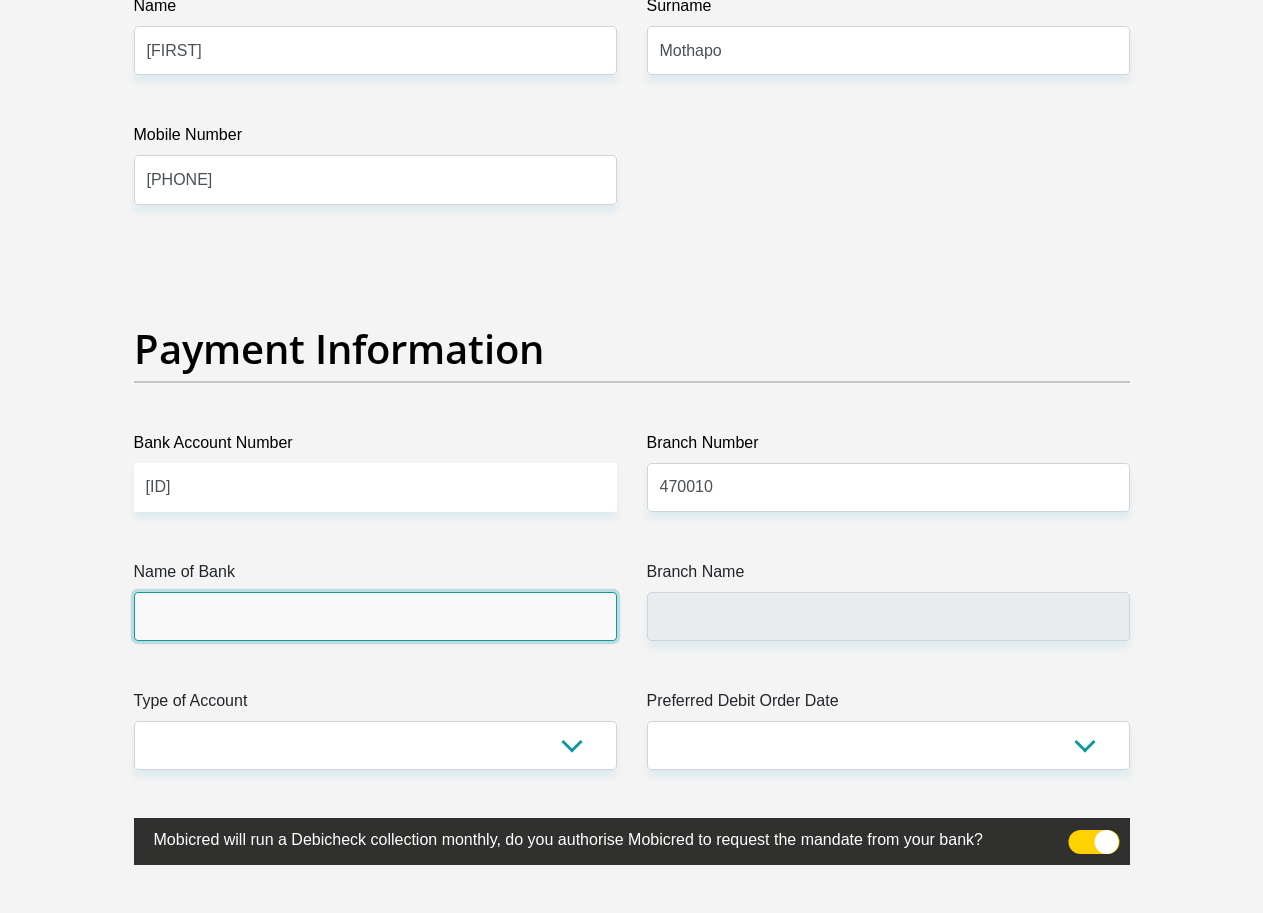 click on "Name of Bank" at bounding box center (375, 616) 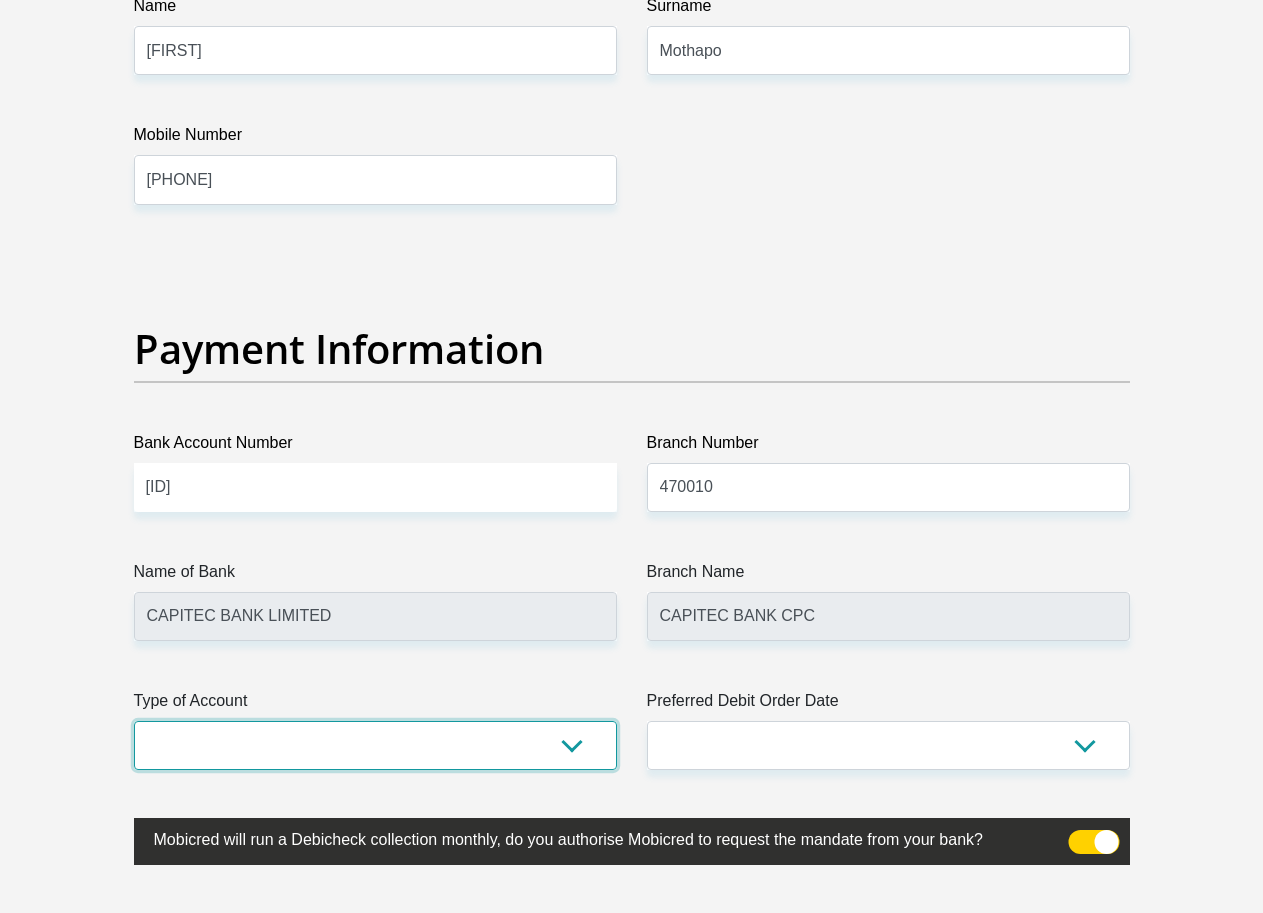 click on "Cheque
Savings" at bounding box center (375, 745) 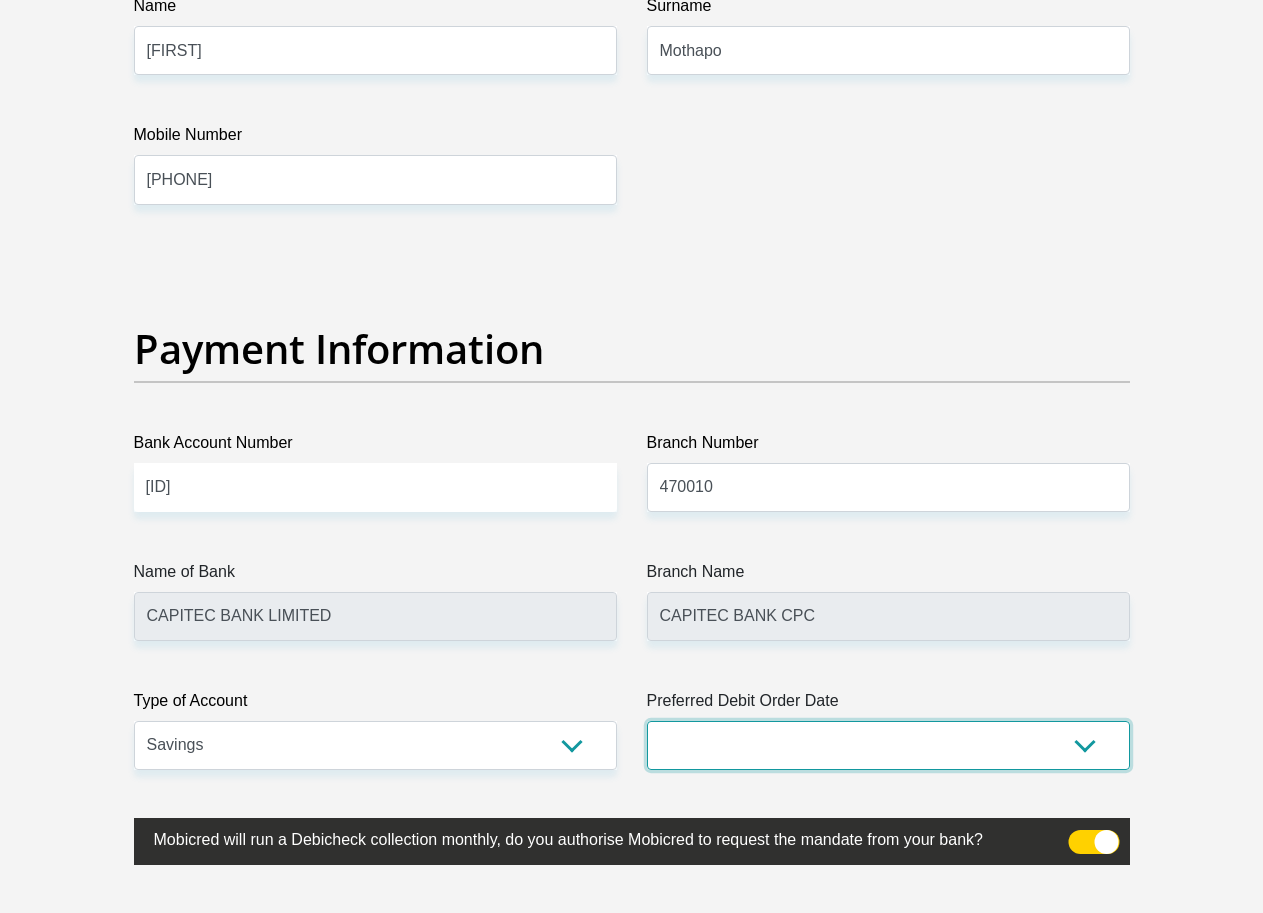 click on "1st
2nd
3rd
4th
5th
7th
18th
19th
20th
21st
22nd
23rd
24th
25th
26th
27th
28th
29th
30th" at bounding box center (888, 745) 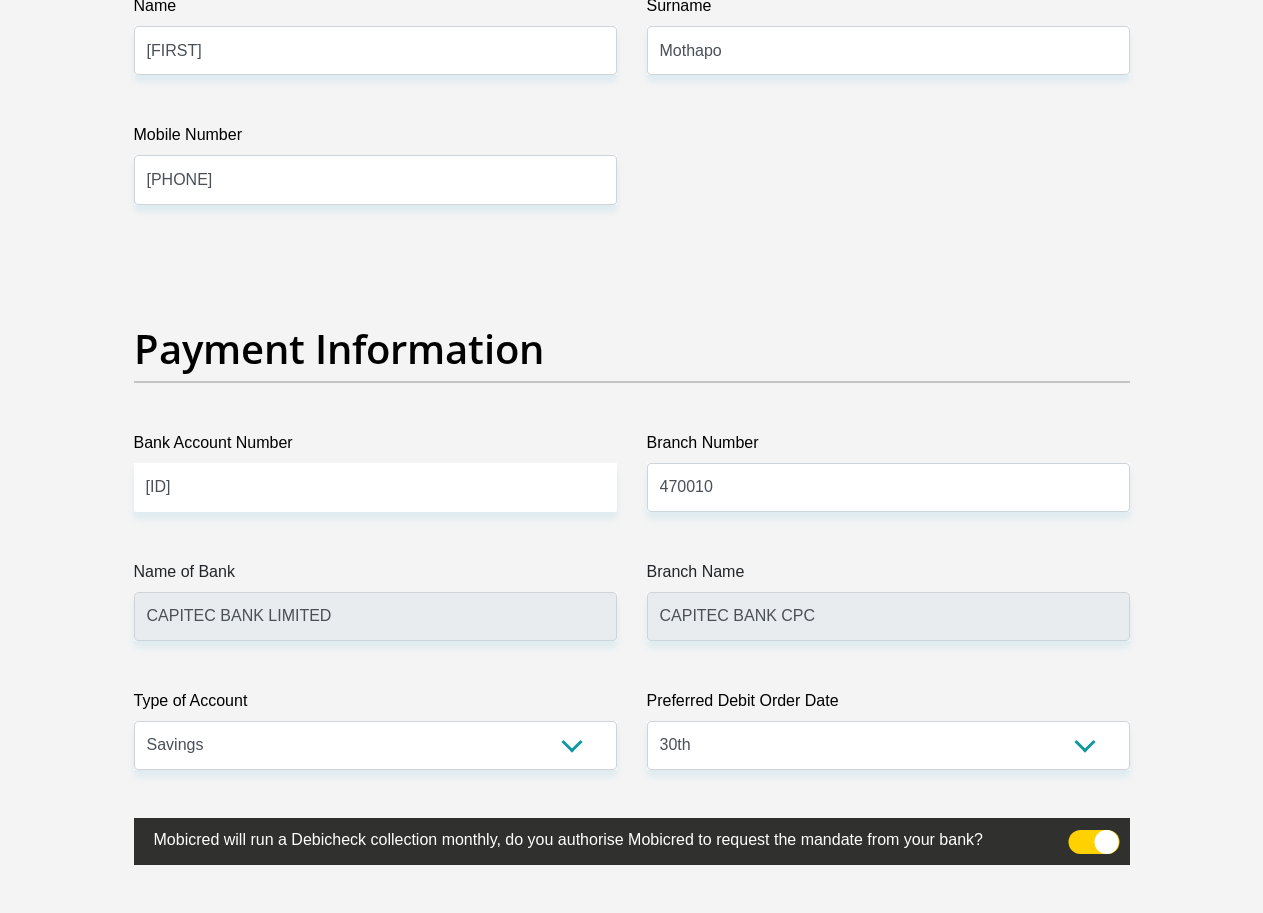 click on "[PERSONAL DETAILS]
[TITLE]
[TITLE]
[TITLE]
[TITLE]
[TITLE]
[TITLE]
[FIRST NAME]
[LAST]
[SURNAME]
[LAST]
[ID NUMBER]
[ID]
Please input valid ID number
[RACE]
[RACE]
[RACE]
[RACE]
[RACE]
[RACE]
[CONTACT NUMBER]
[PHONE]
Please input valid contact number
[NATIONALITY]" at bounding box center (632, -753) 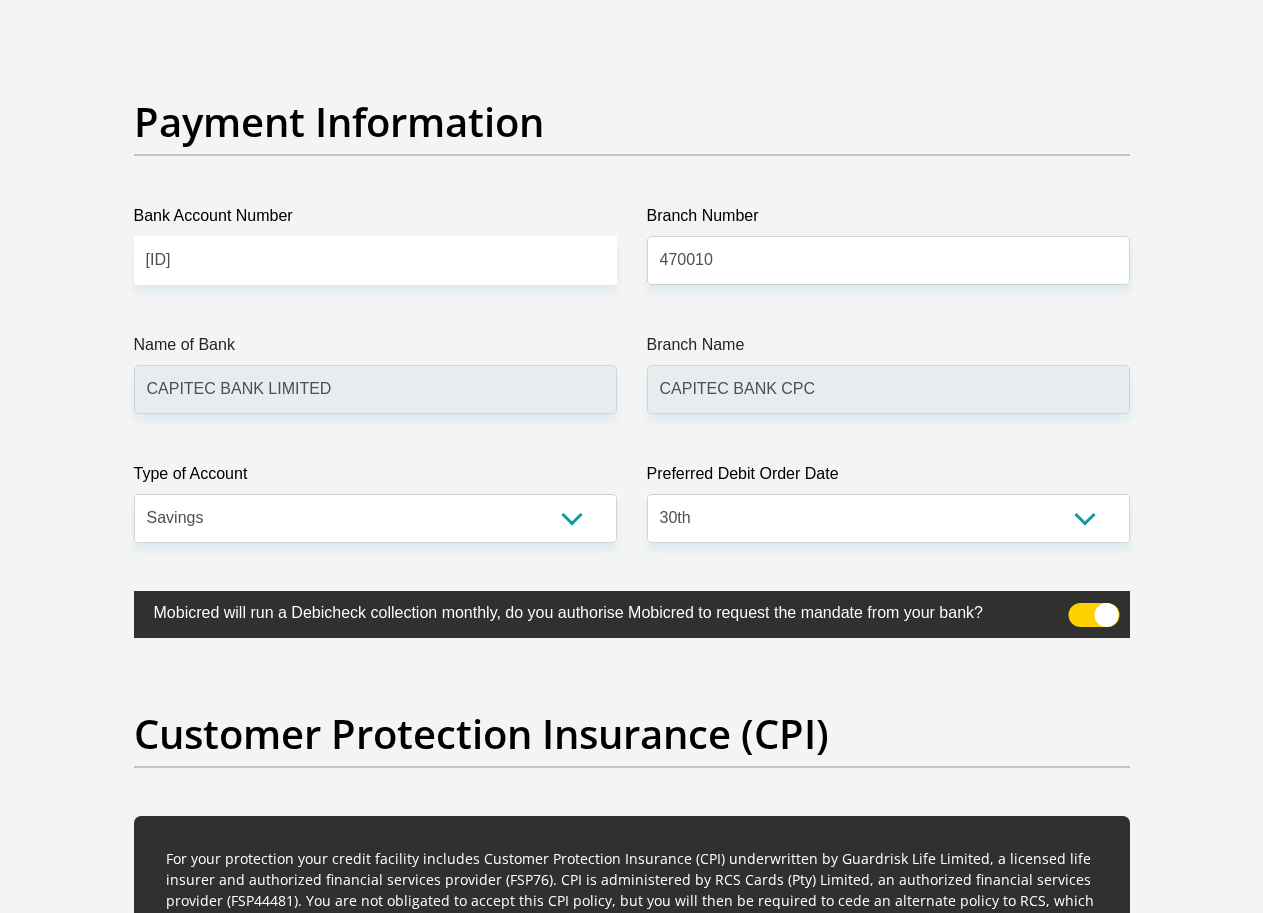 scroll, scrollTop: 4800, scrollLeft: 0, axis: vertical 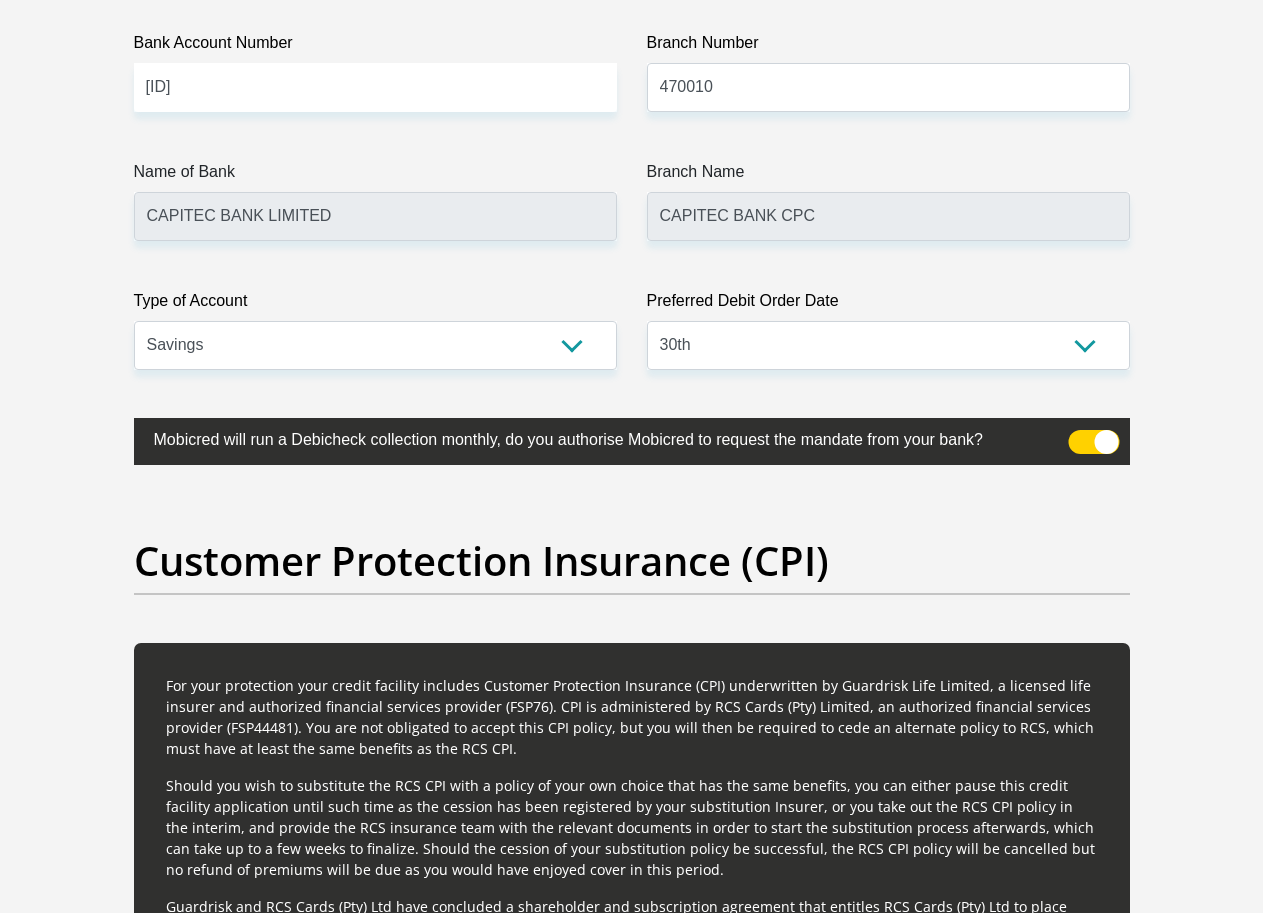 click at bounding box center (1093, 442) 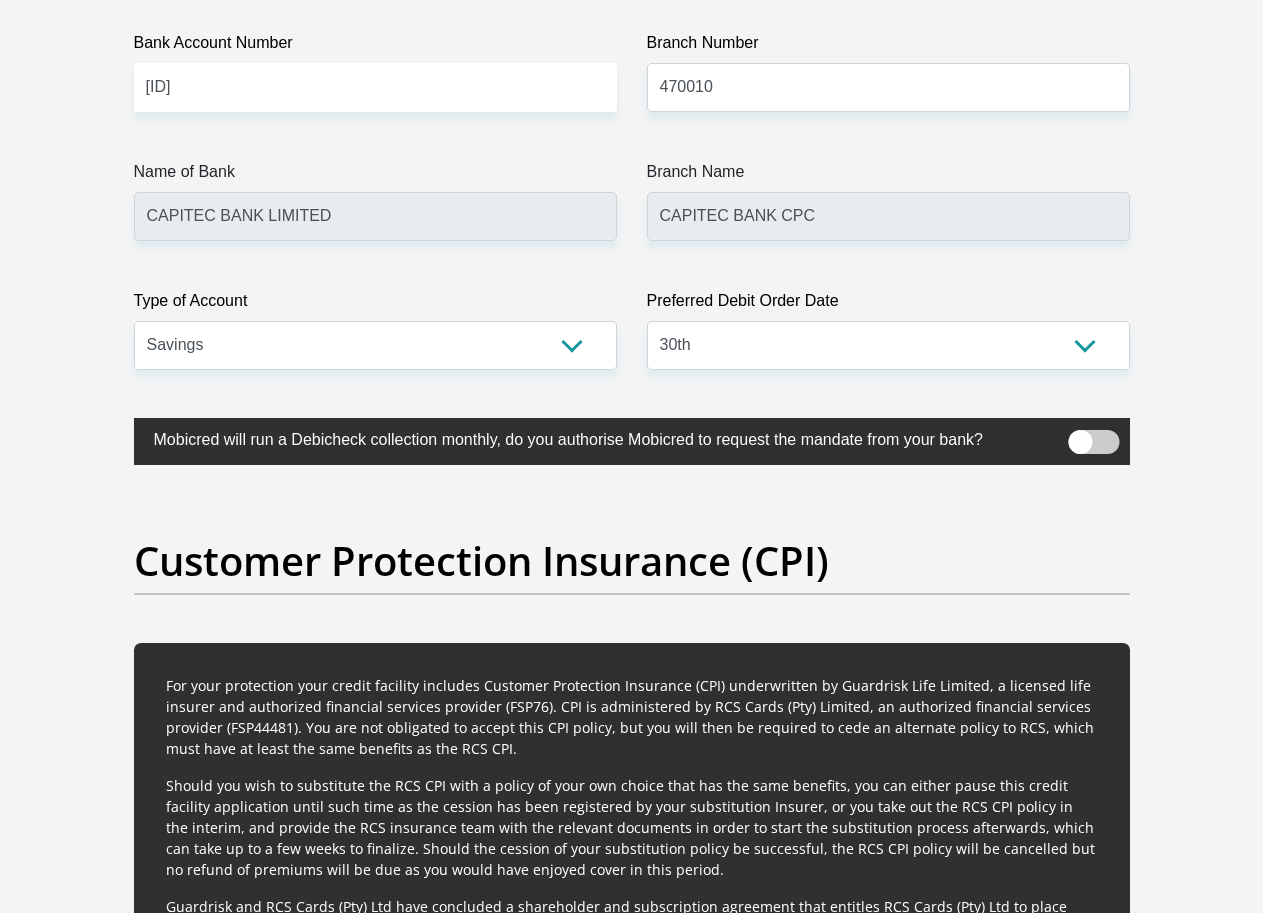 click at bounding box center [1093, 442] 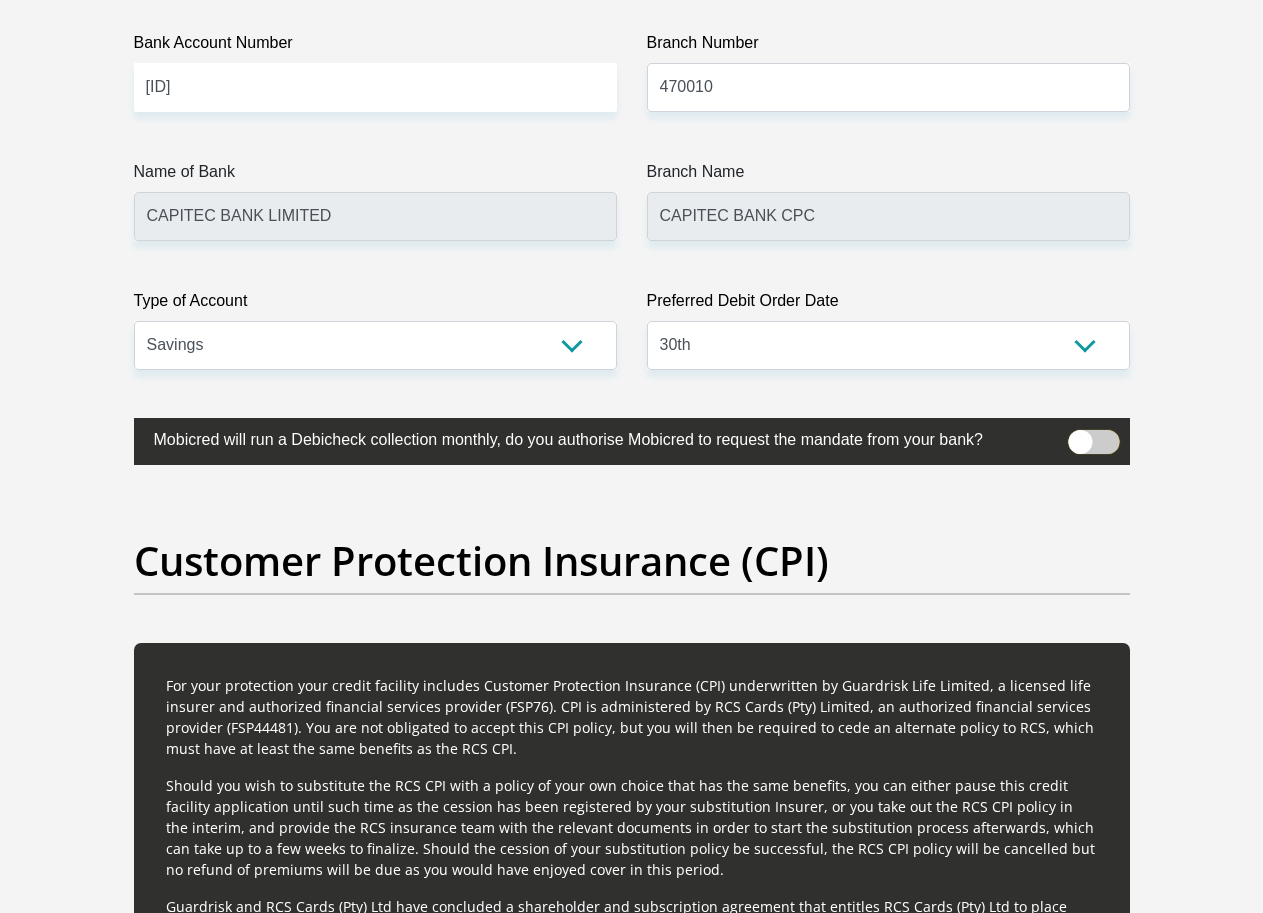 click at bounding box center (1080, 435) 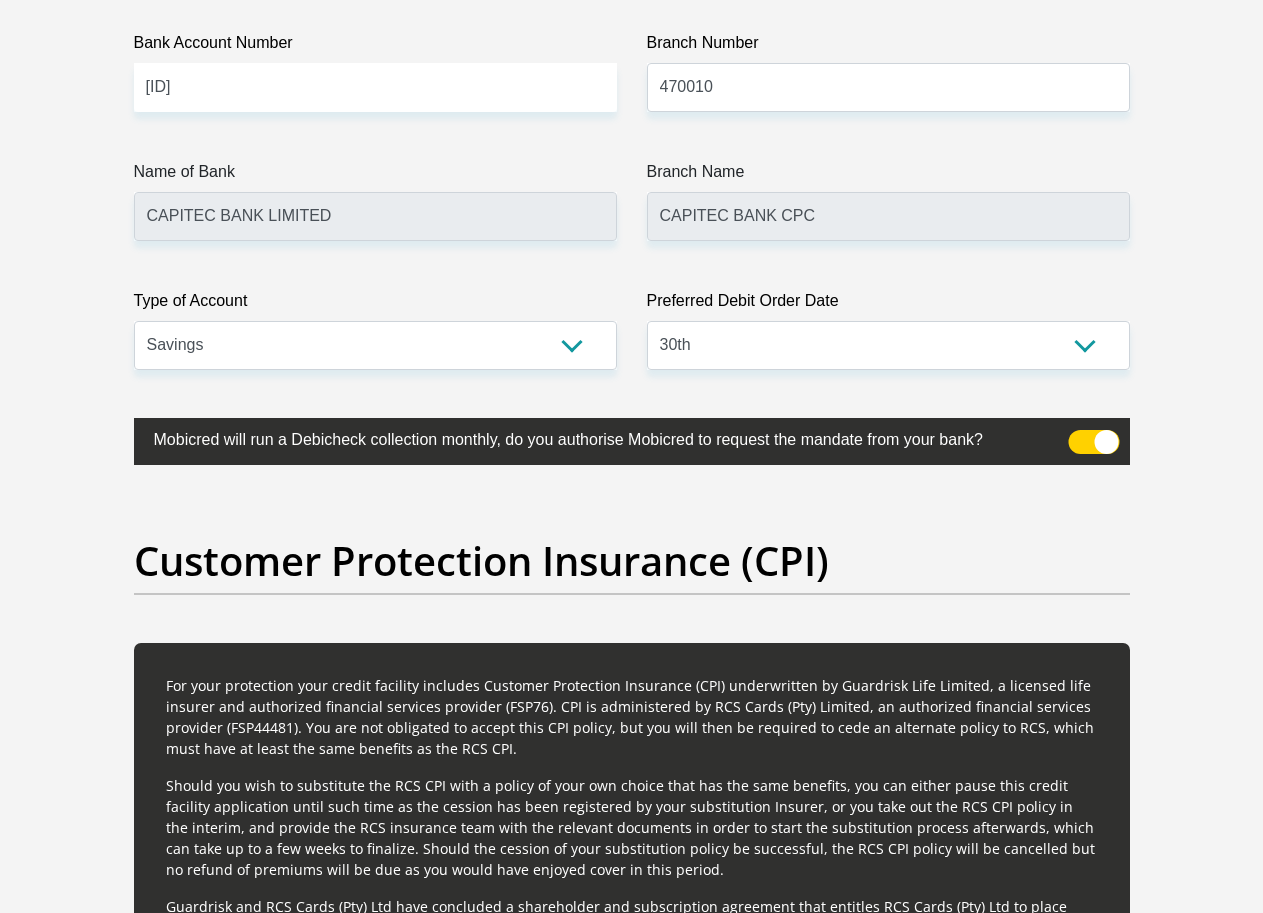 click on "Customer Protection Insurance (CPI)" at bounding box center (632, 561) 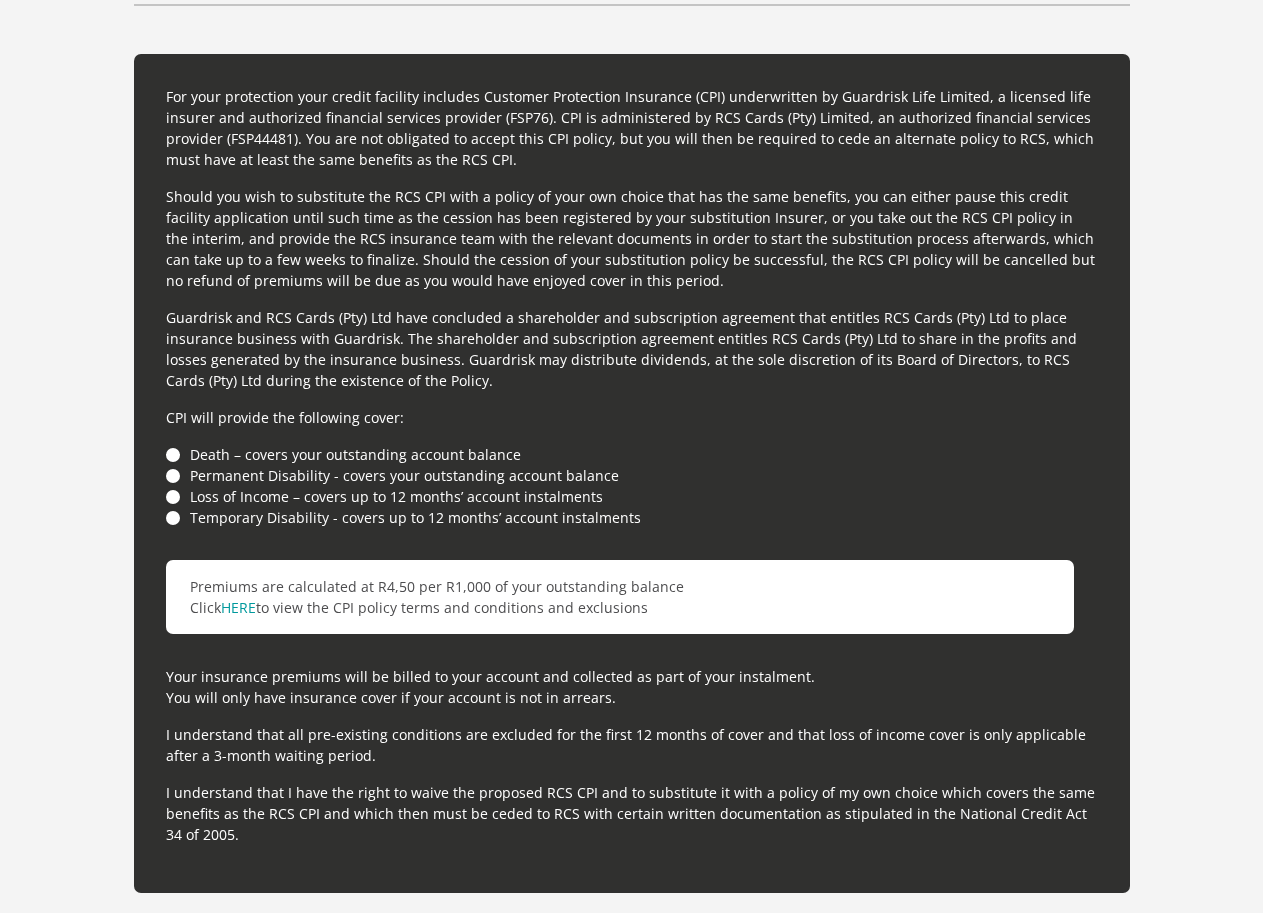 scroll, scrollTop: 5400, scrollLeft: 0, axis: vertical 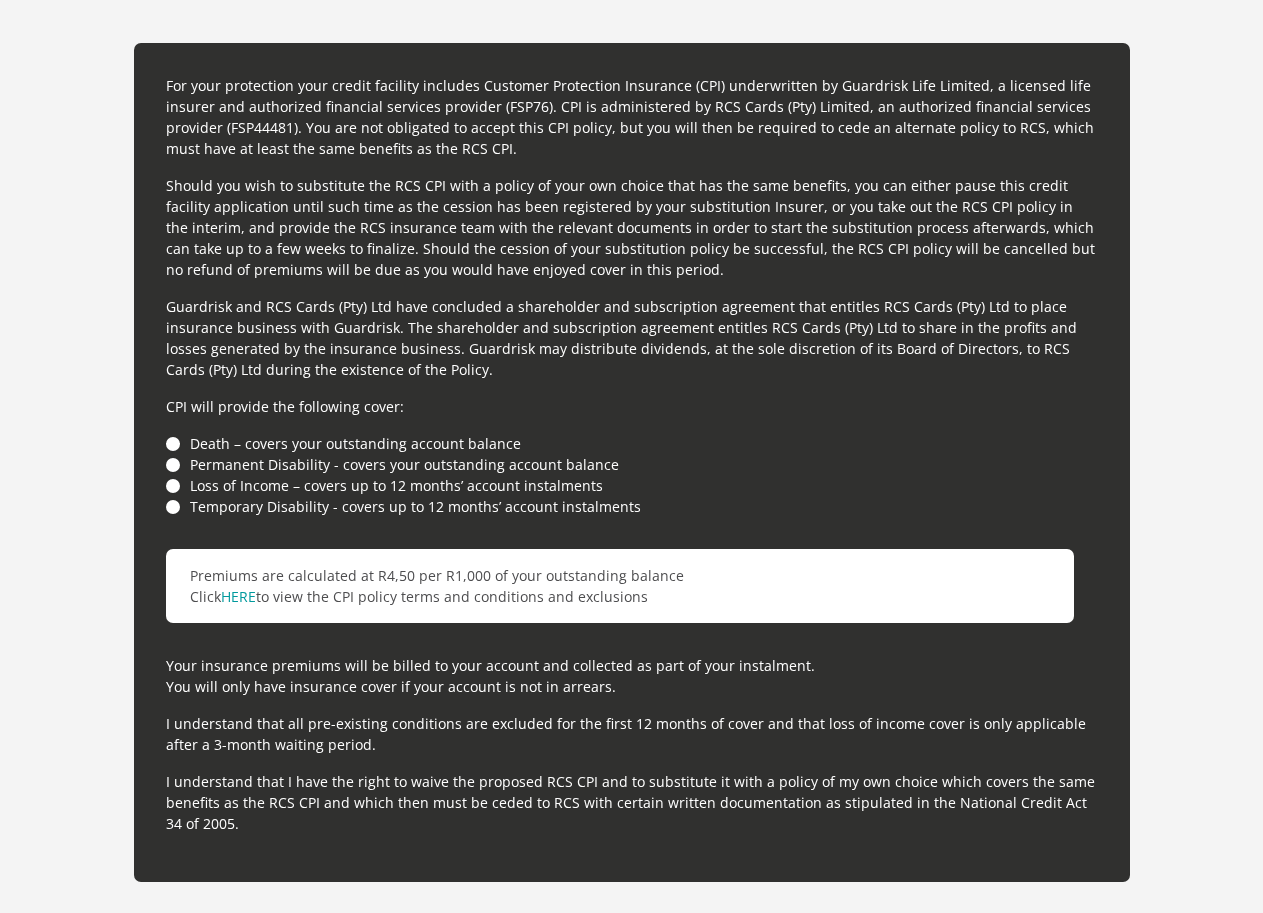 click on "Death – covers your outstanding account balance" at bounding box center [632, 443] 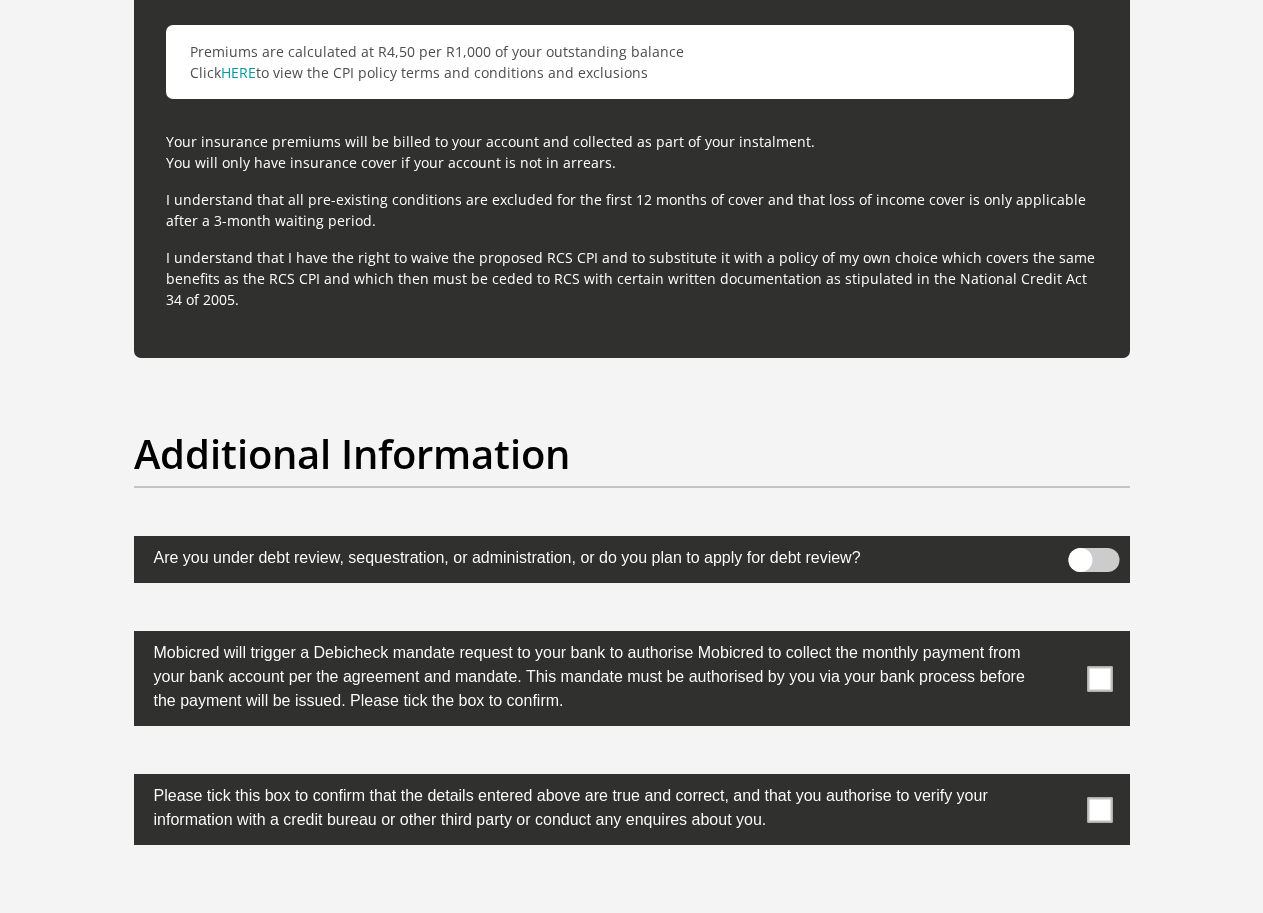 scroll, scrollTop: 6000, scrollLeft: 0, axis: vertical 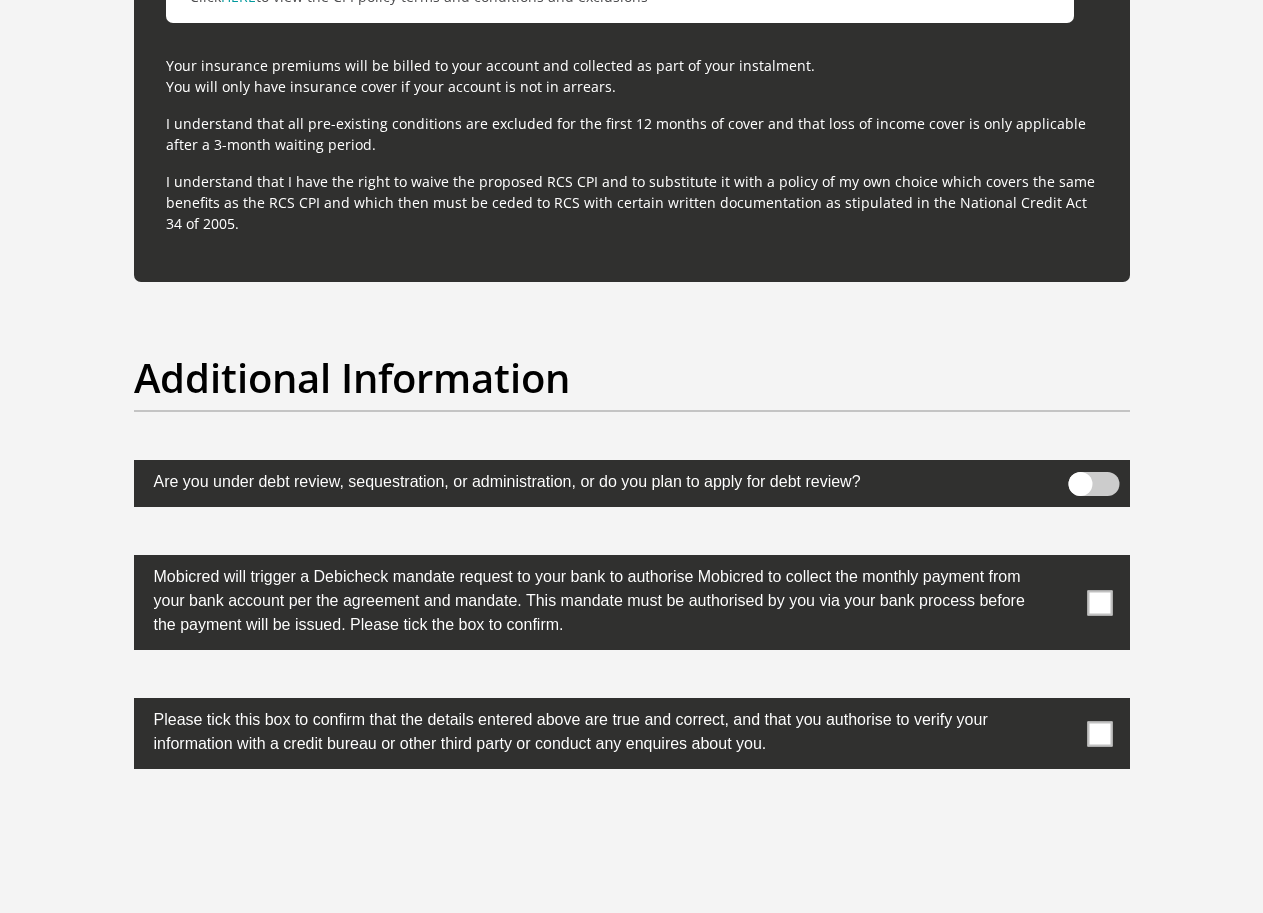 click at bounding box center (1099, 602) 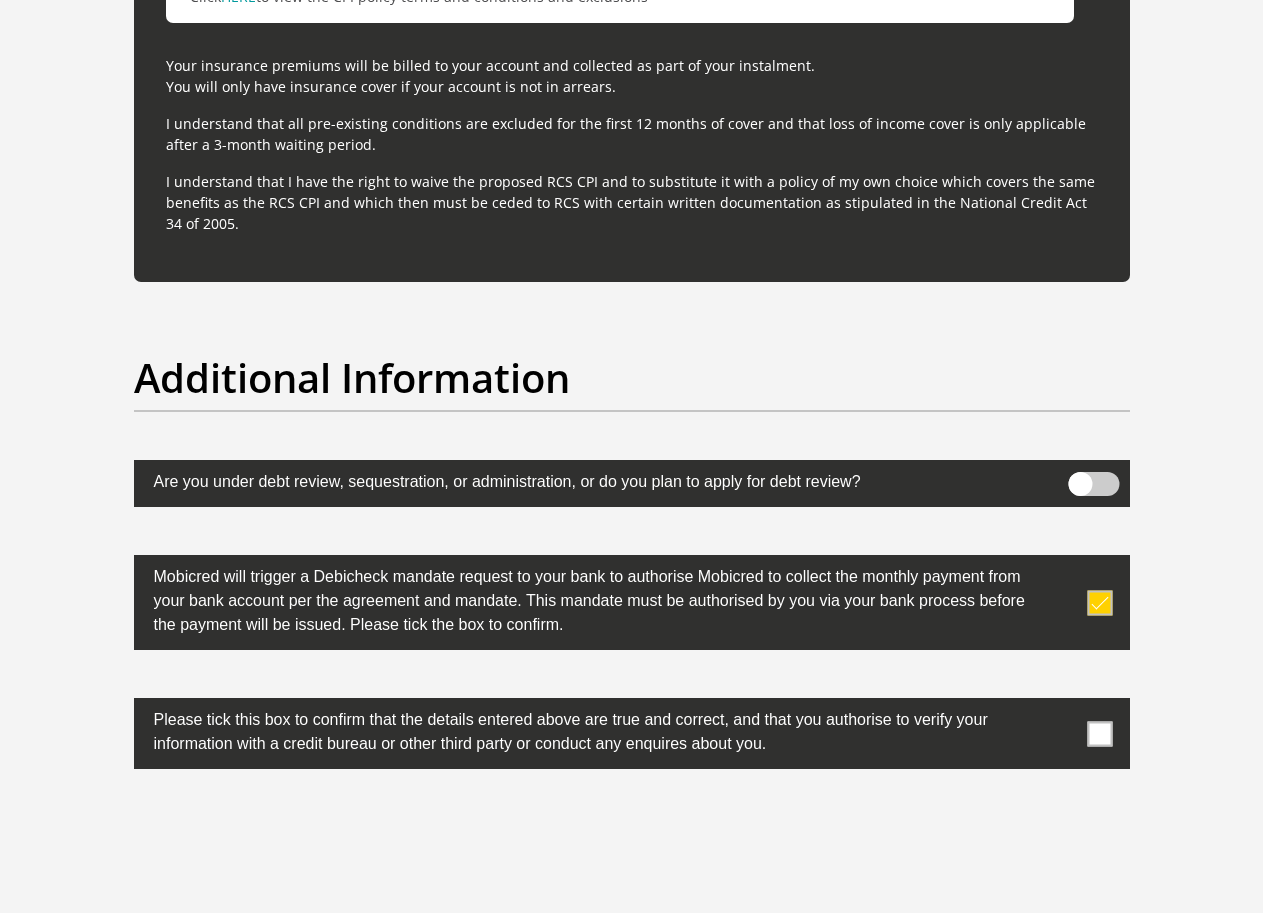 click at bounding box center [1099, 733] 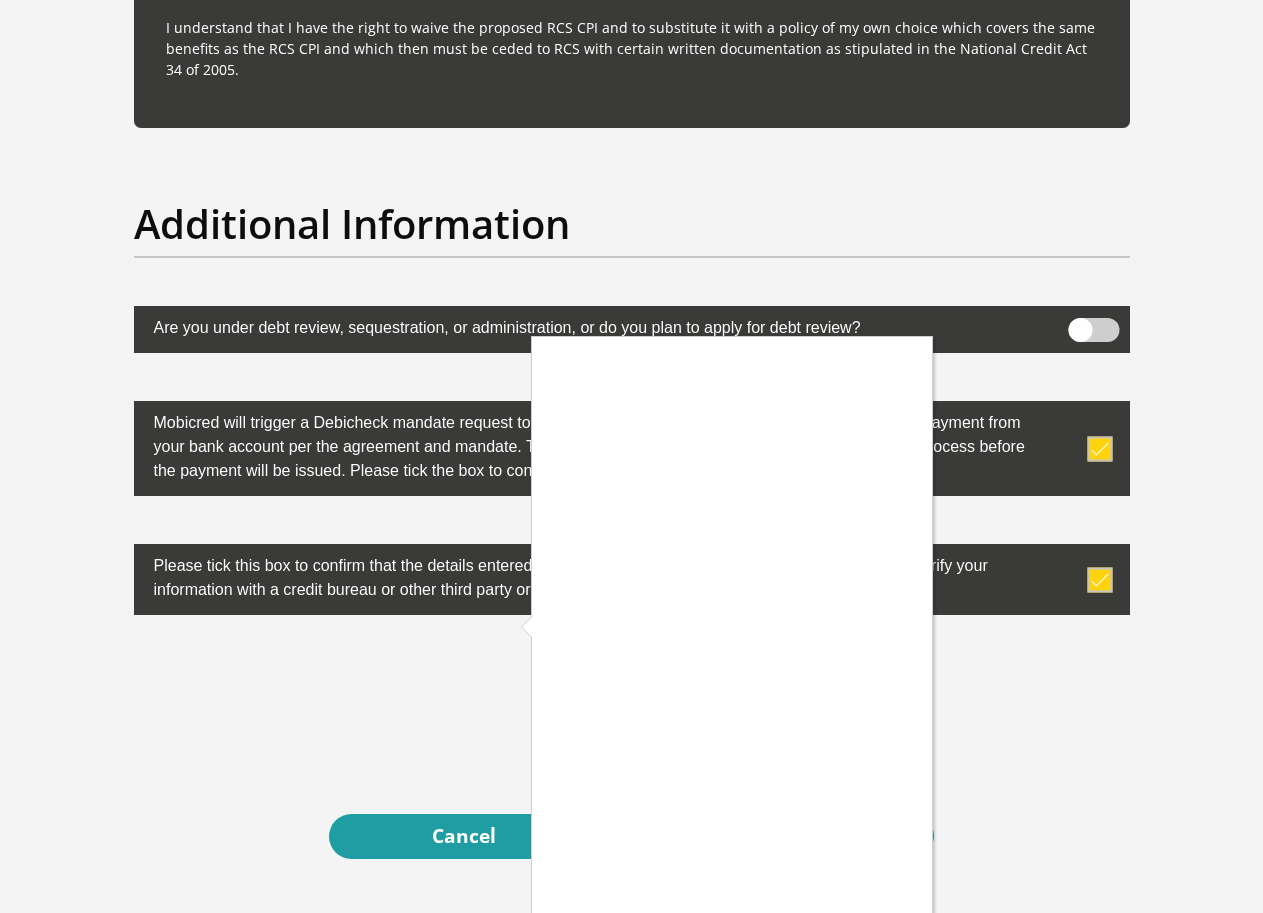 scroll, scrollTop: 6200, scrollLeft: 0, axis: vertical 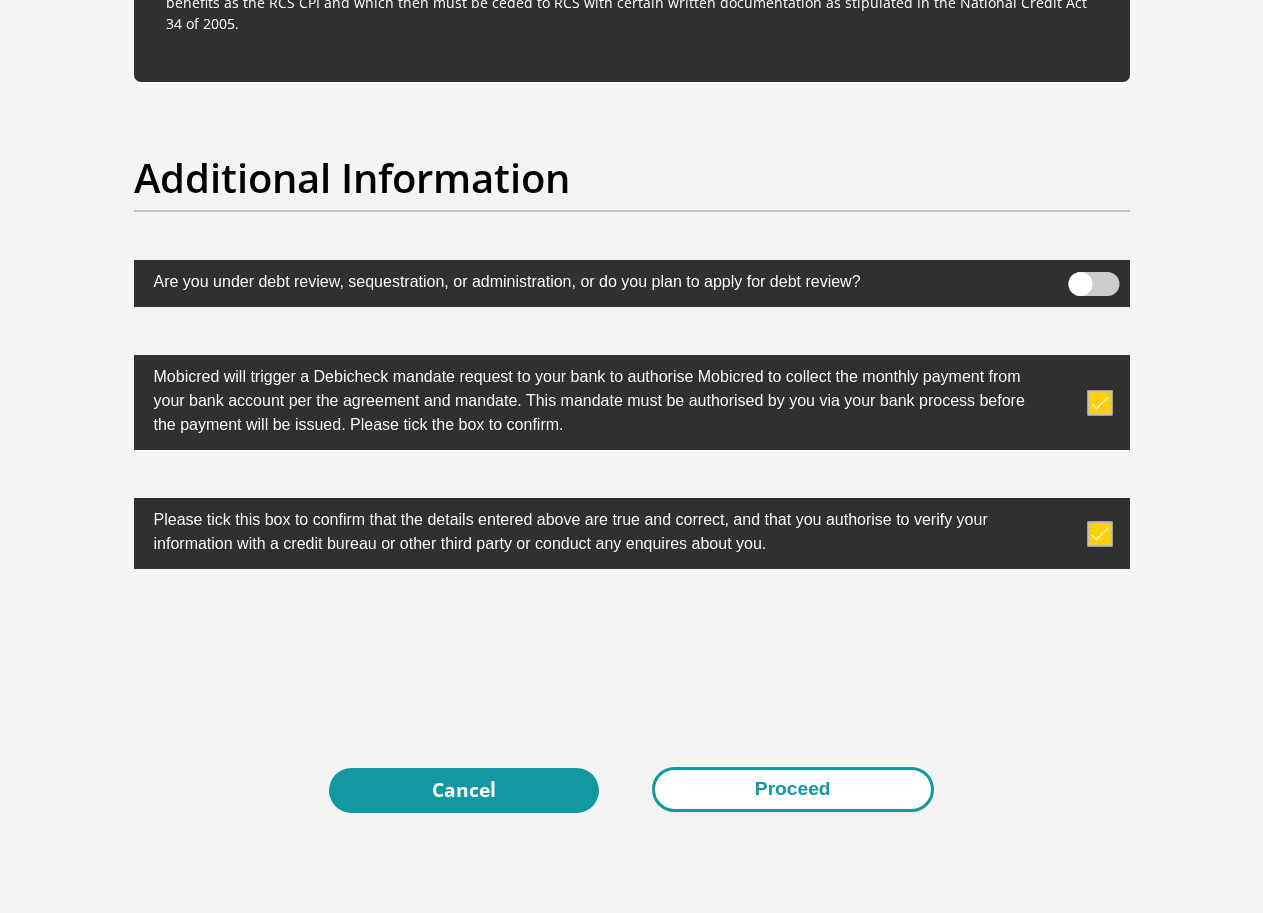 click on "Proceed" at bounding box center [793, 789] 